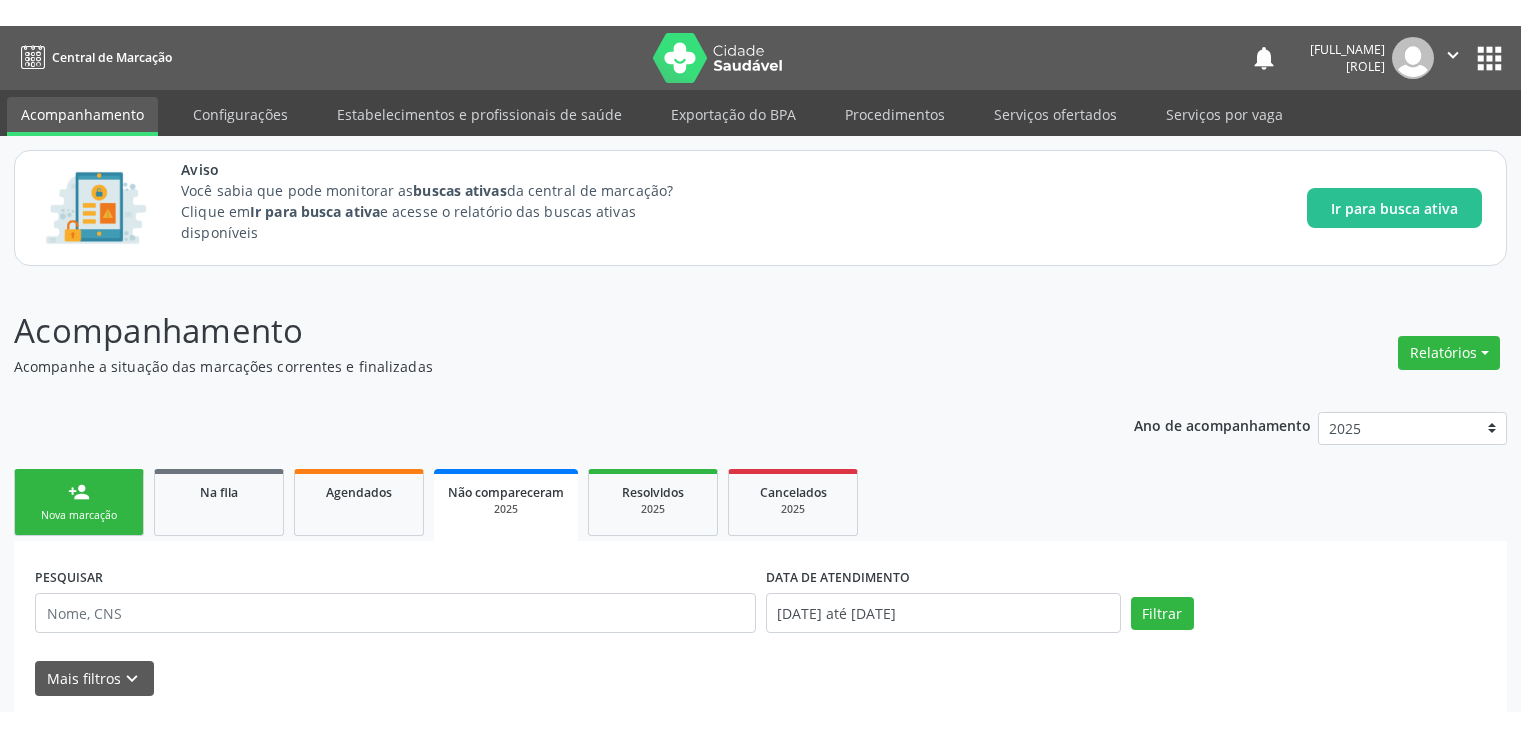 scroll, scrollTop: 250, scrollLeft: 0, axis: vertical 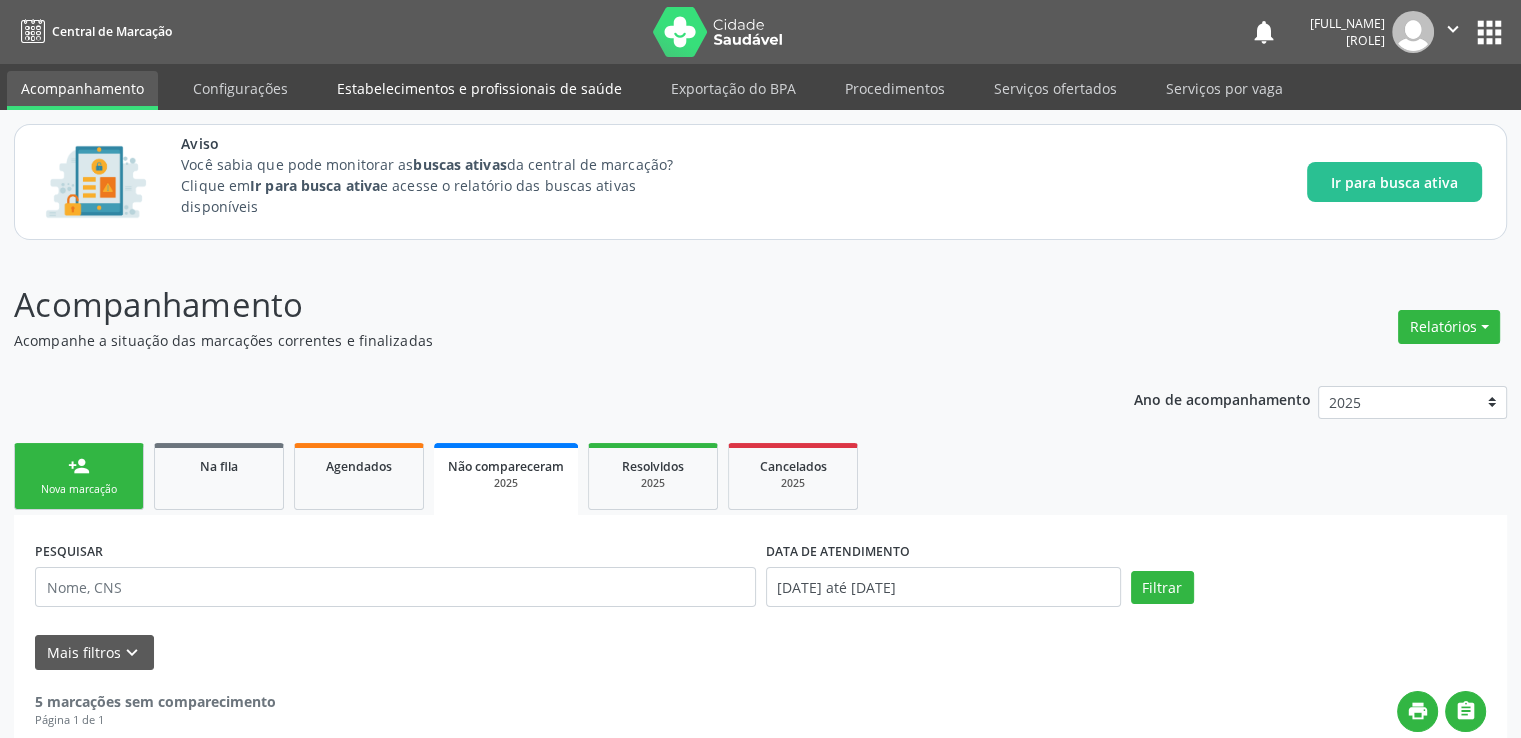 click on "Estabelecimentos e profissionais de saúde" at bounding box center [479, 88] 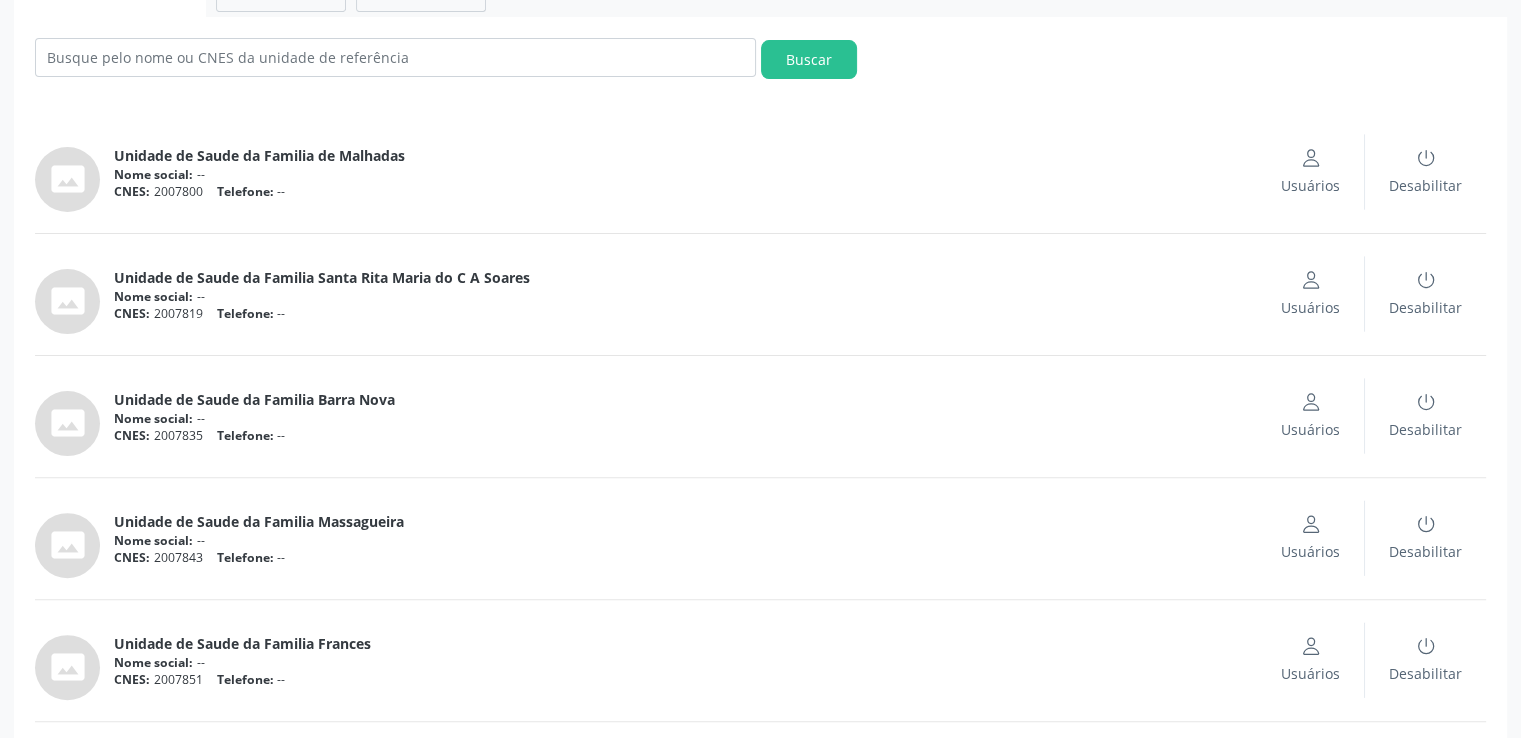 scroll, scrollTop: 275, scrollLeft: 0, axis: vertical 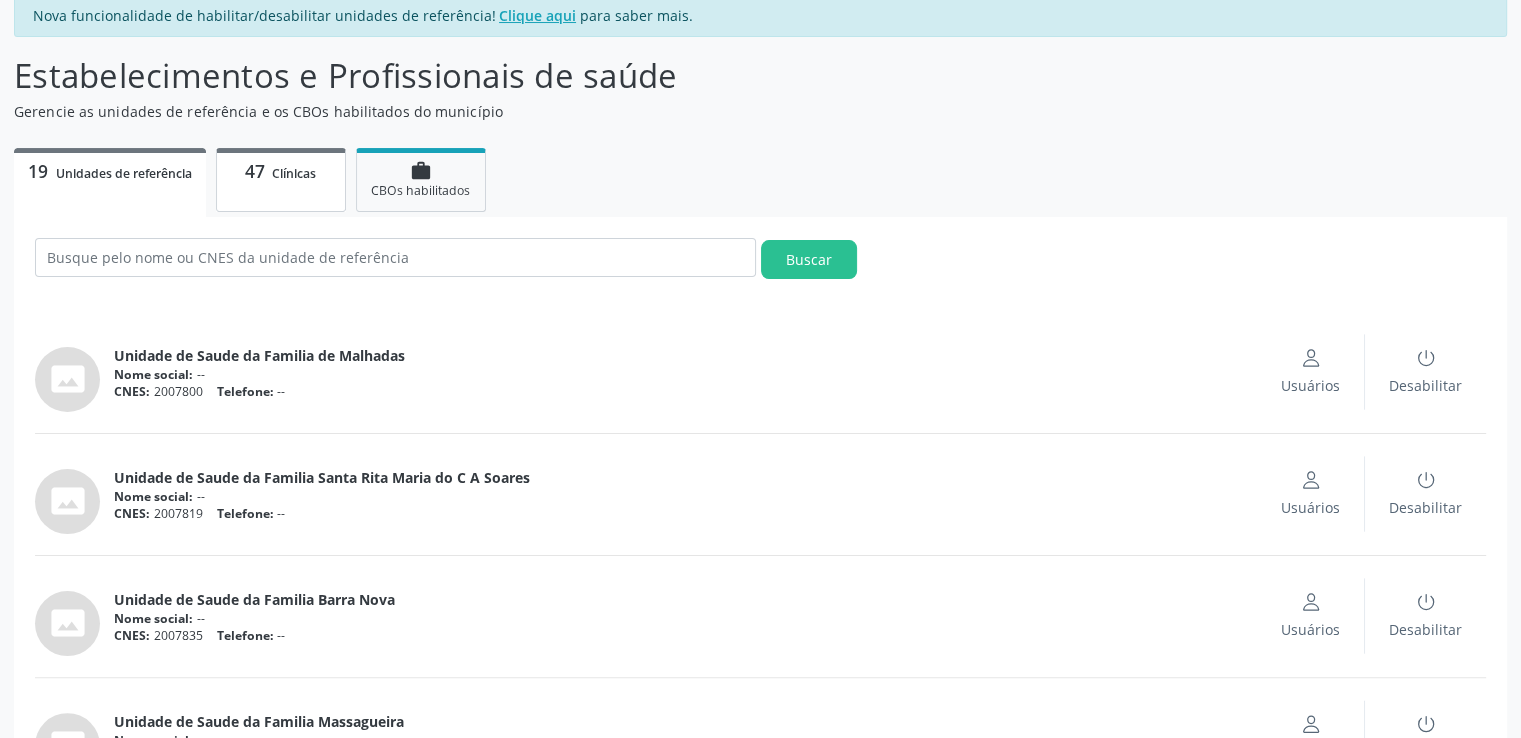 click on "47
Clínicas" at bounding box center [281, 180] 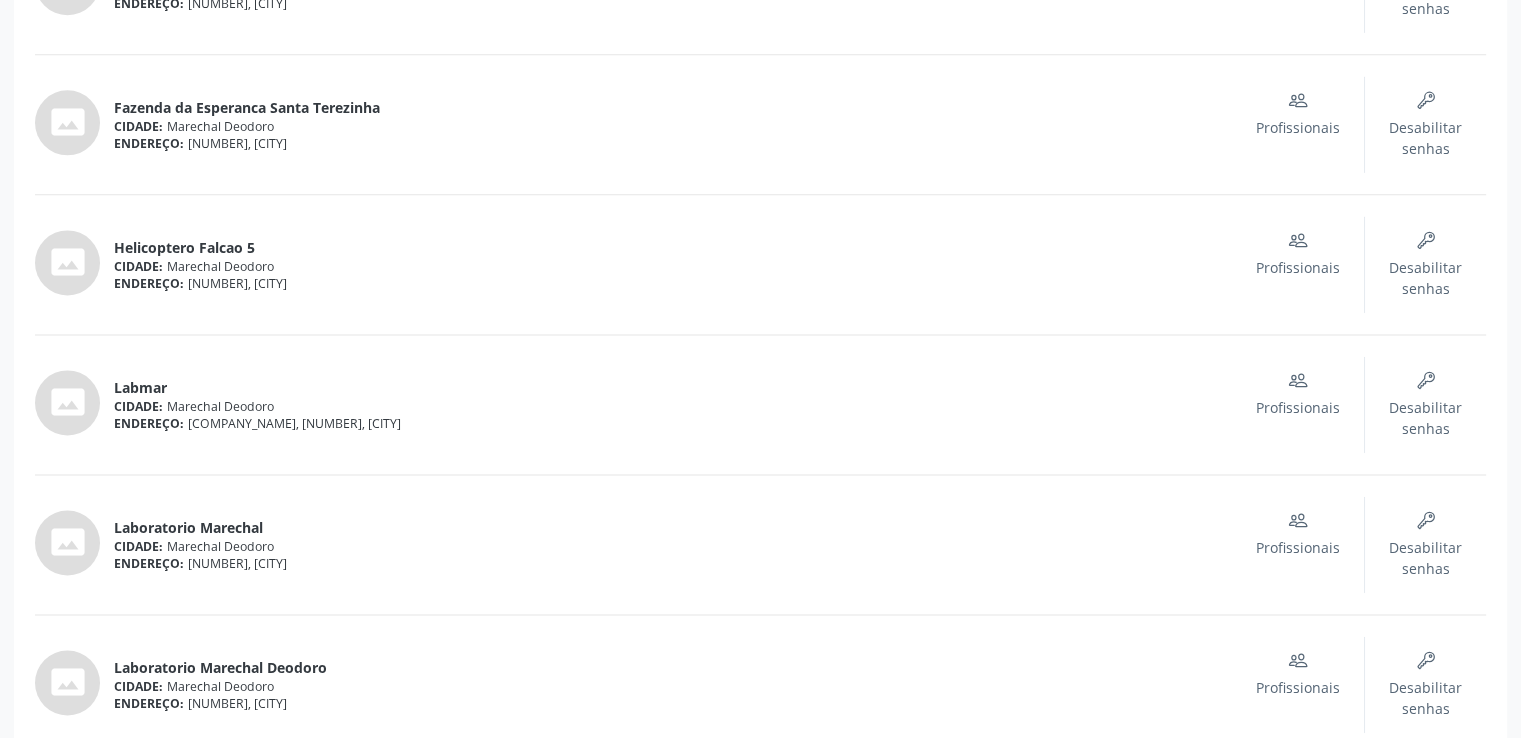 scroll, scrollTop: 2532, scrollLeft: 0, axis: vertical 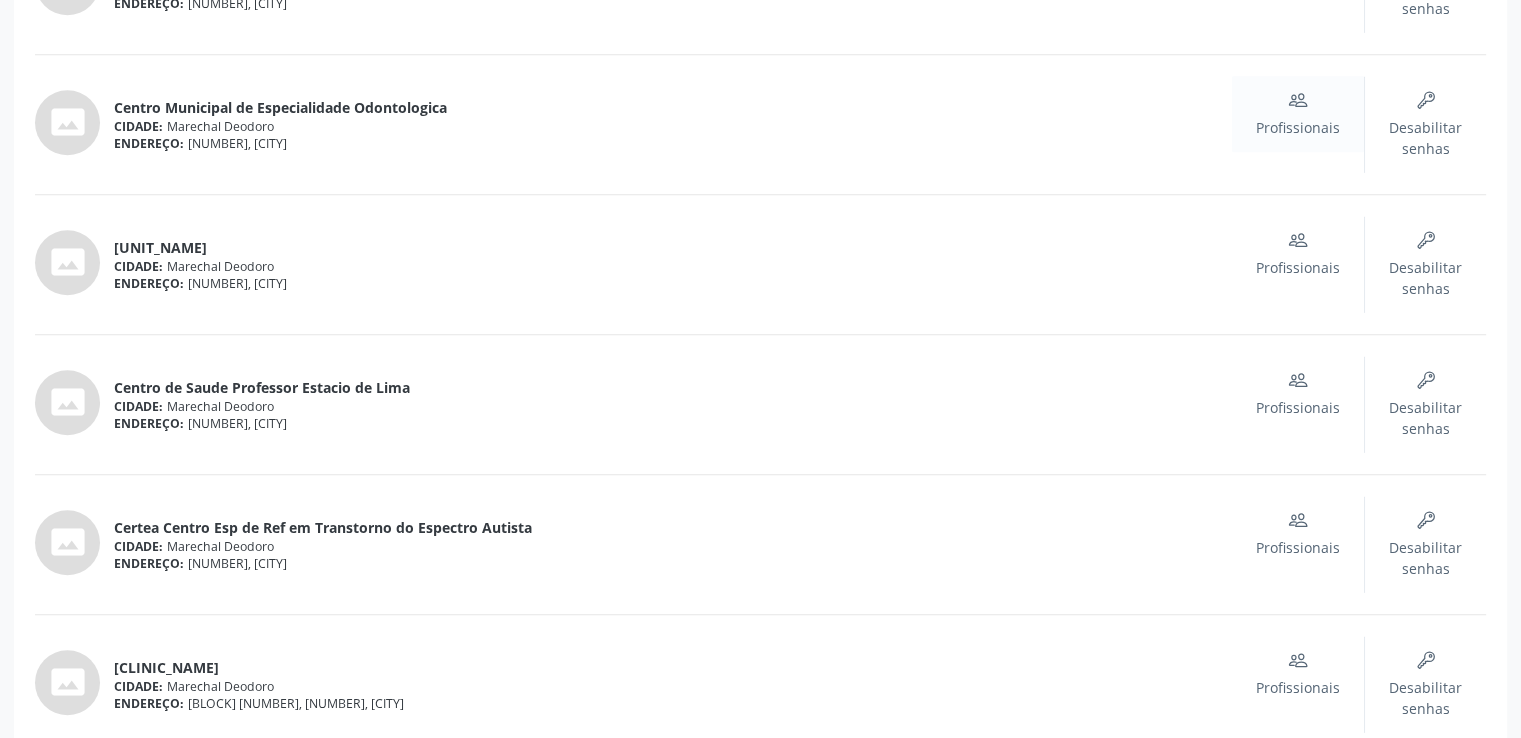 click on "Profissionais" at bounding box center (1298, 114) 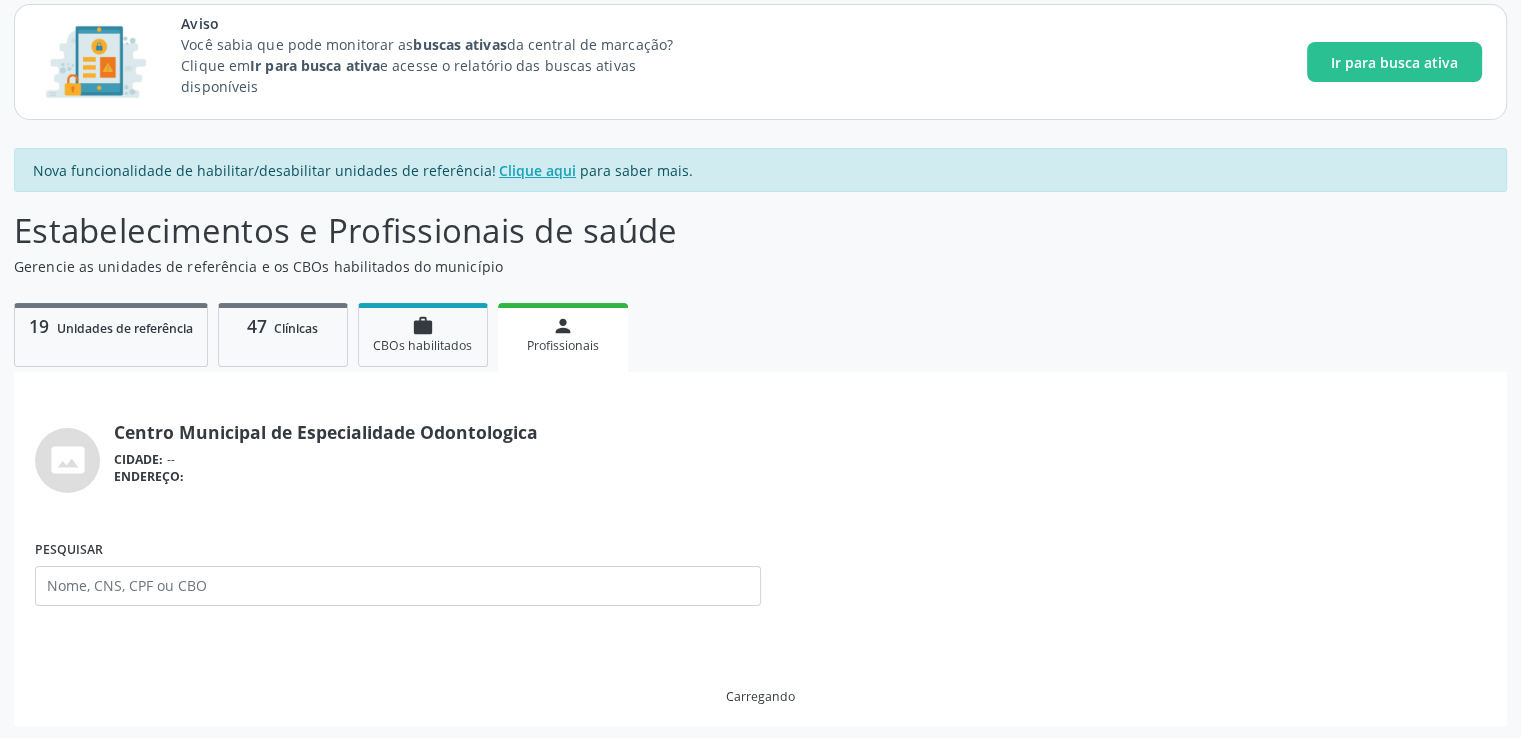 scroll, scrollTop: 625, scrollLeft: 0, axis: vertical 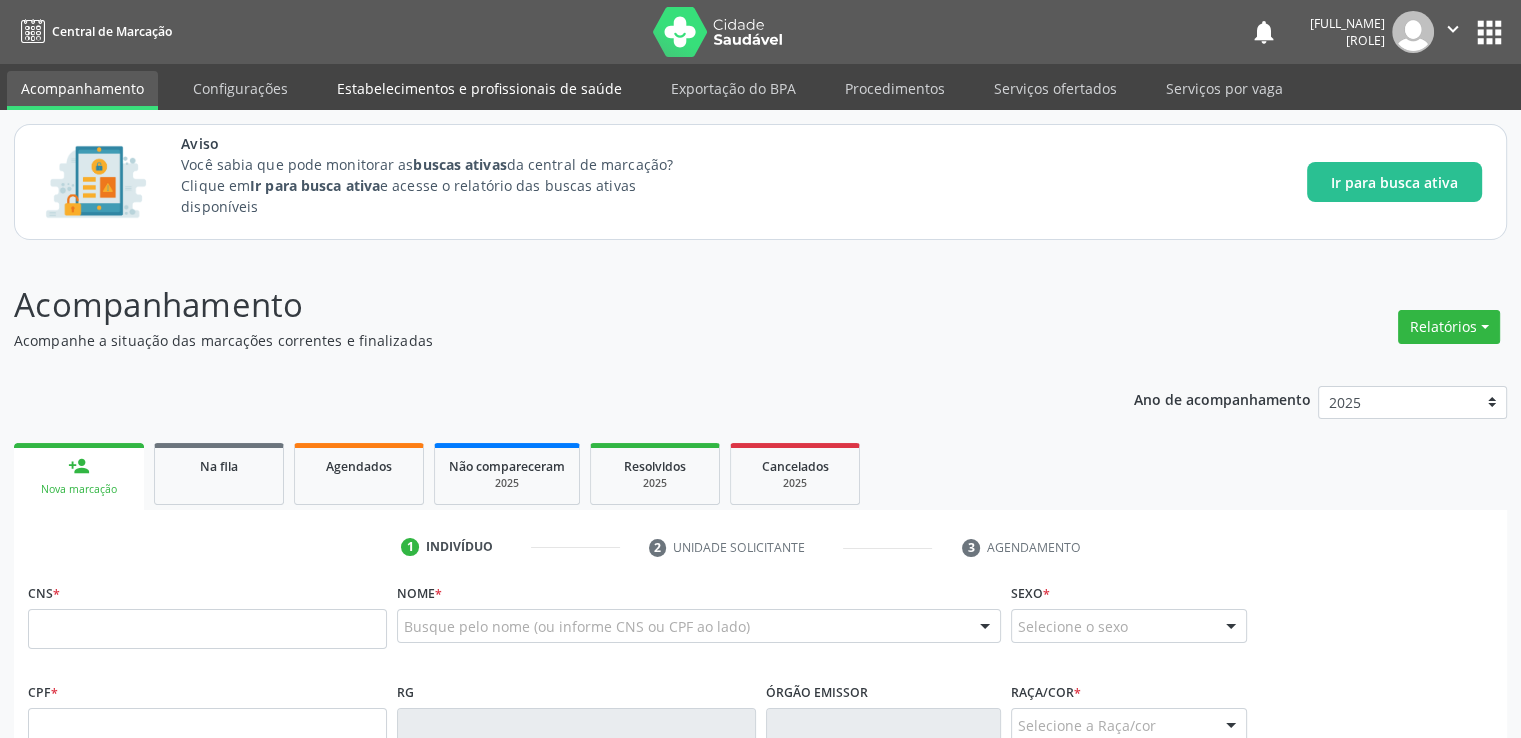 click on "Estabelecimentos e profissionais de saúde" at bounding box center (479, 88) 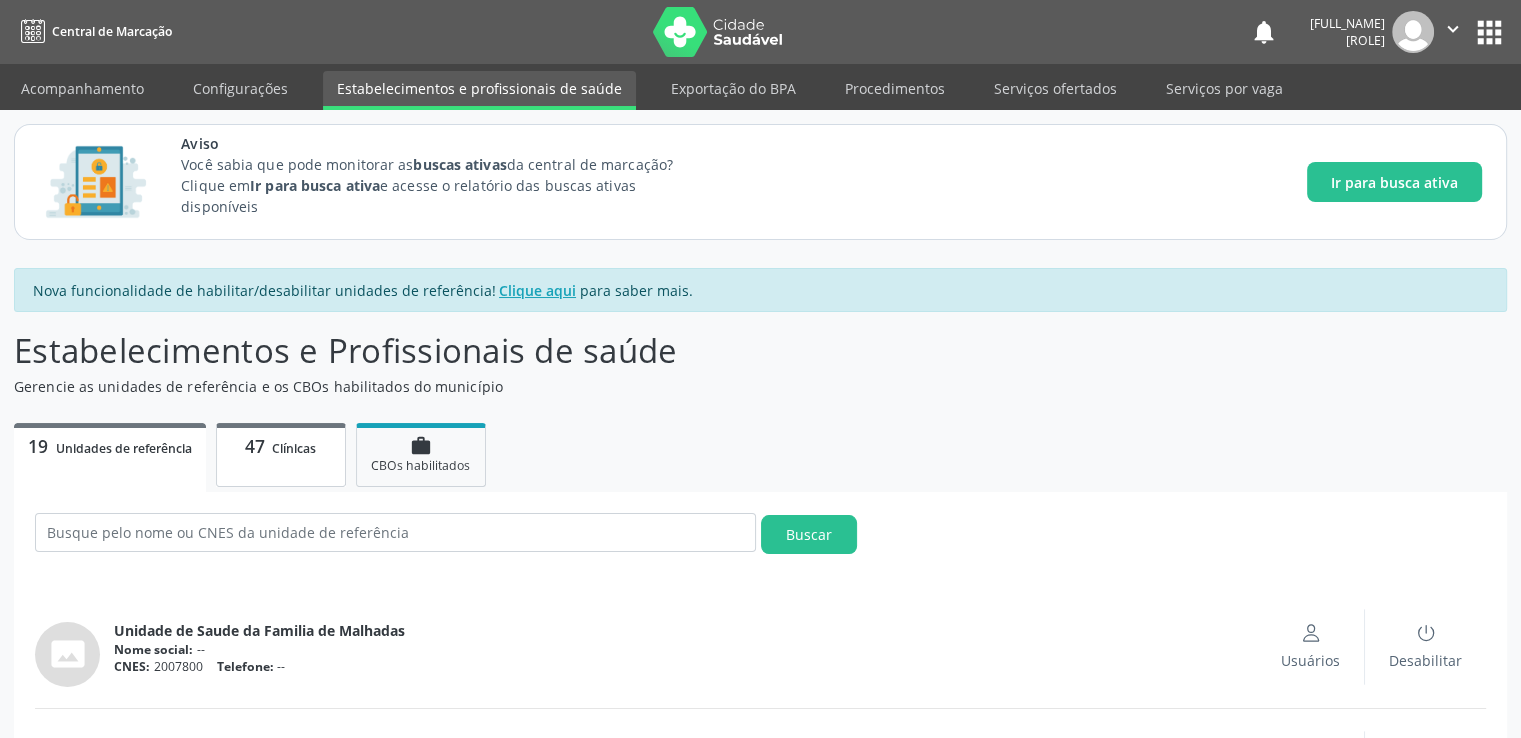 click on "47
Clínicas" at bounding box center [281, 455] 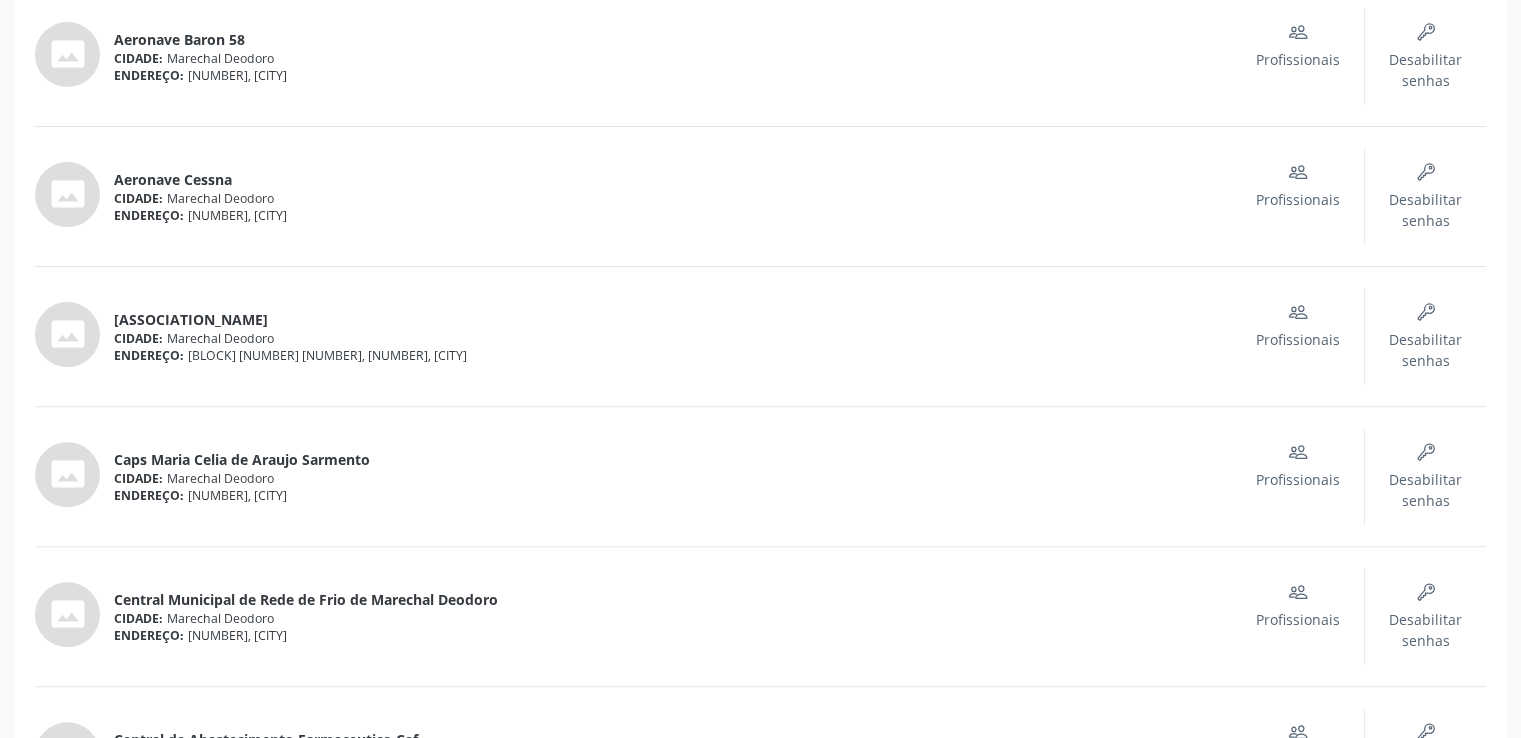 scroll, scrollTop: 0, scrollLeft: 0, axis: both 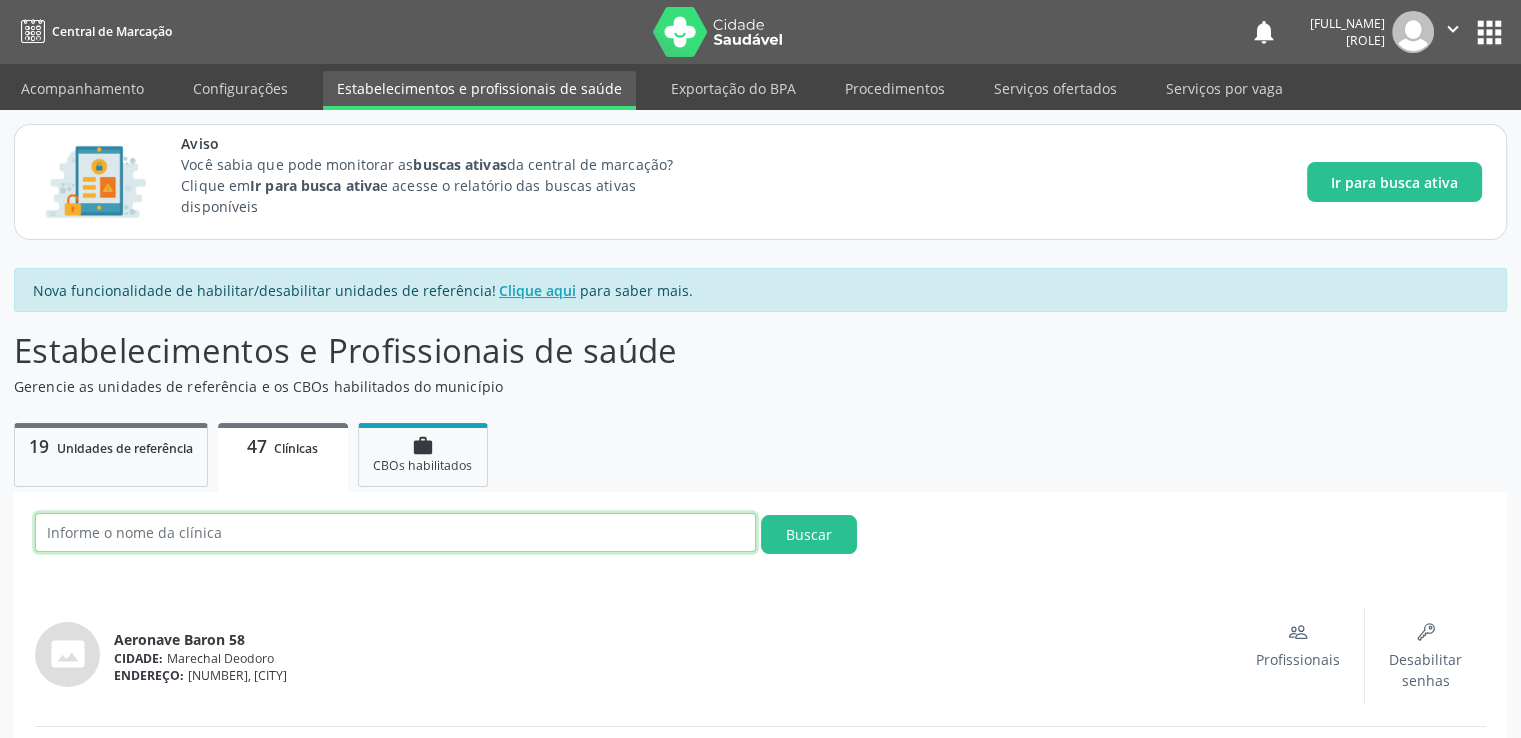 click at bounding box center (395, 532) 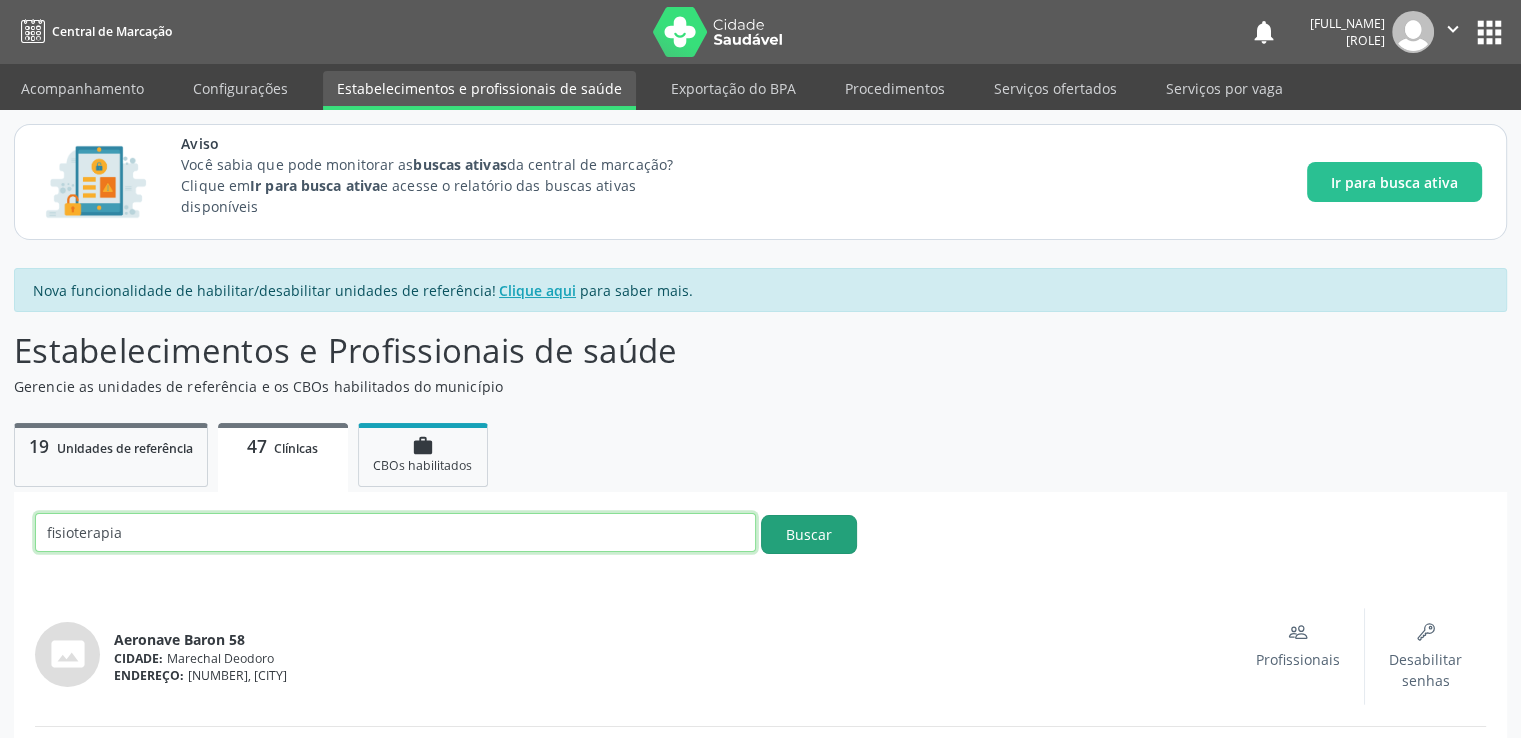 type on "fisioterapia" 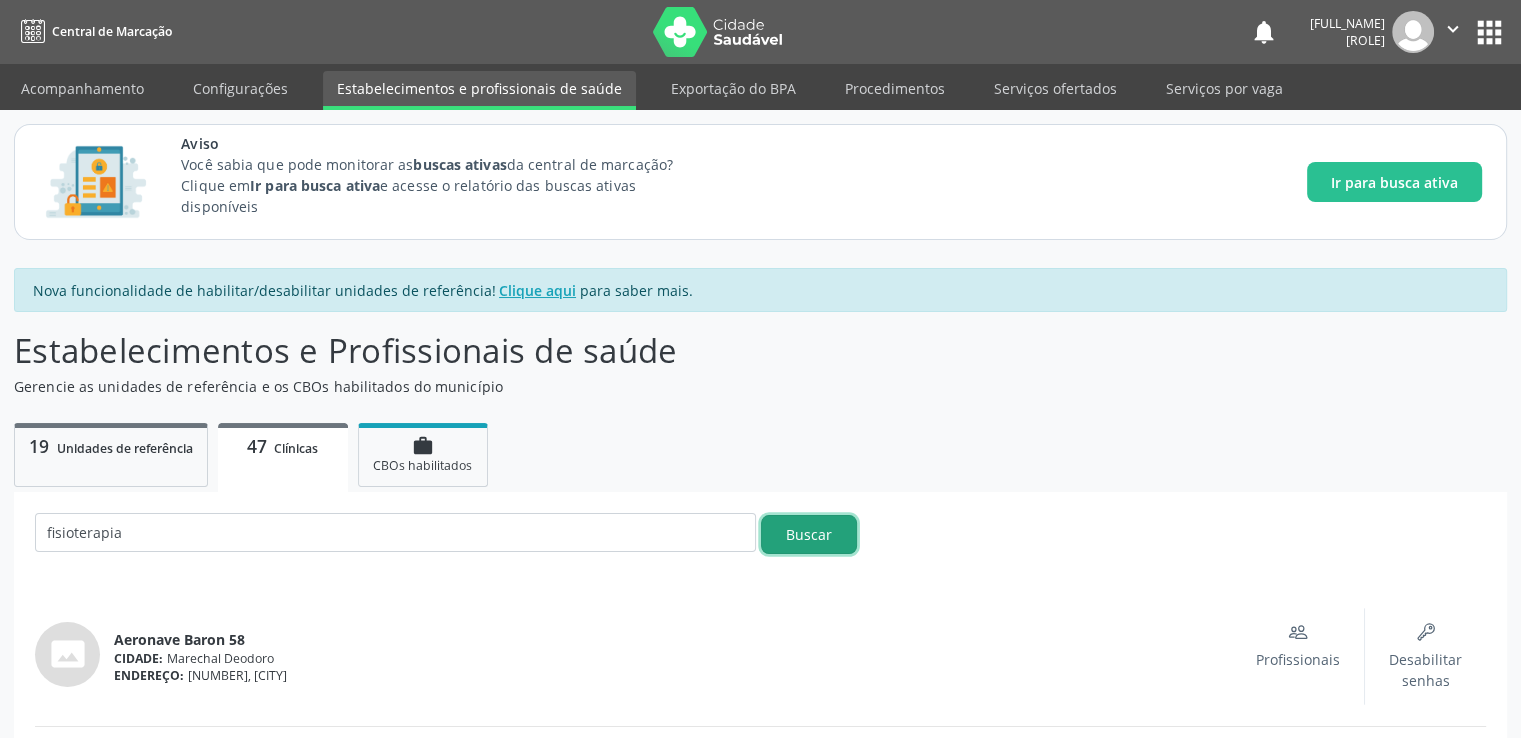 click on "Buscar" at bounding box center (809, 534) 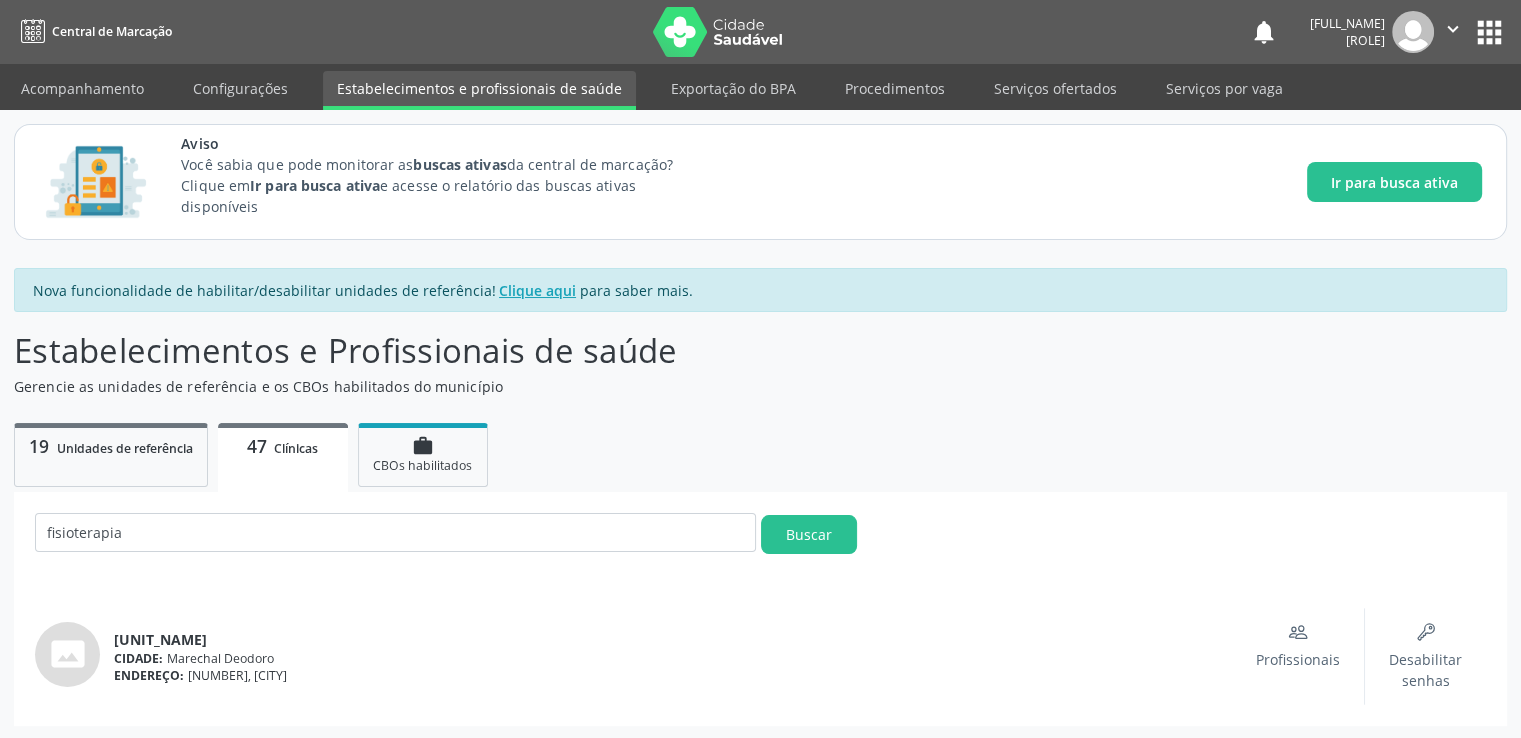 scroll, scrollTop: 0, scrollLeft: 0, axis: both 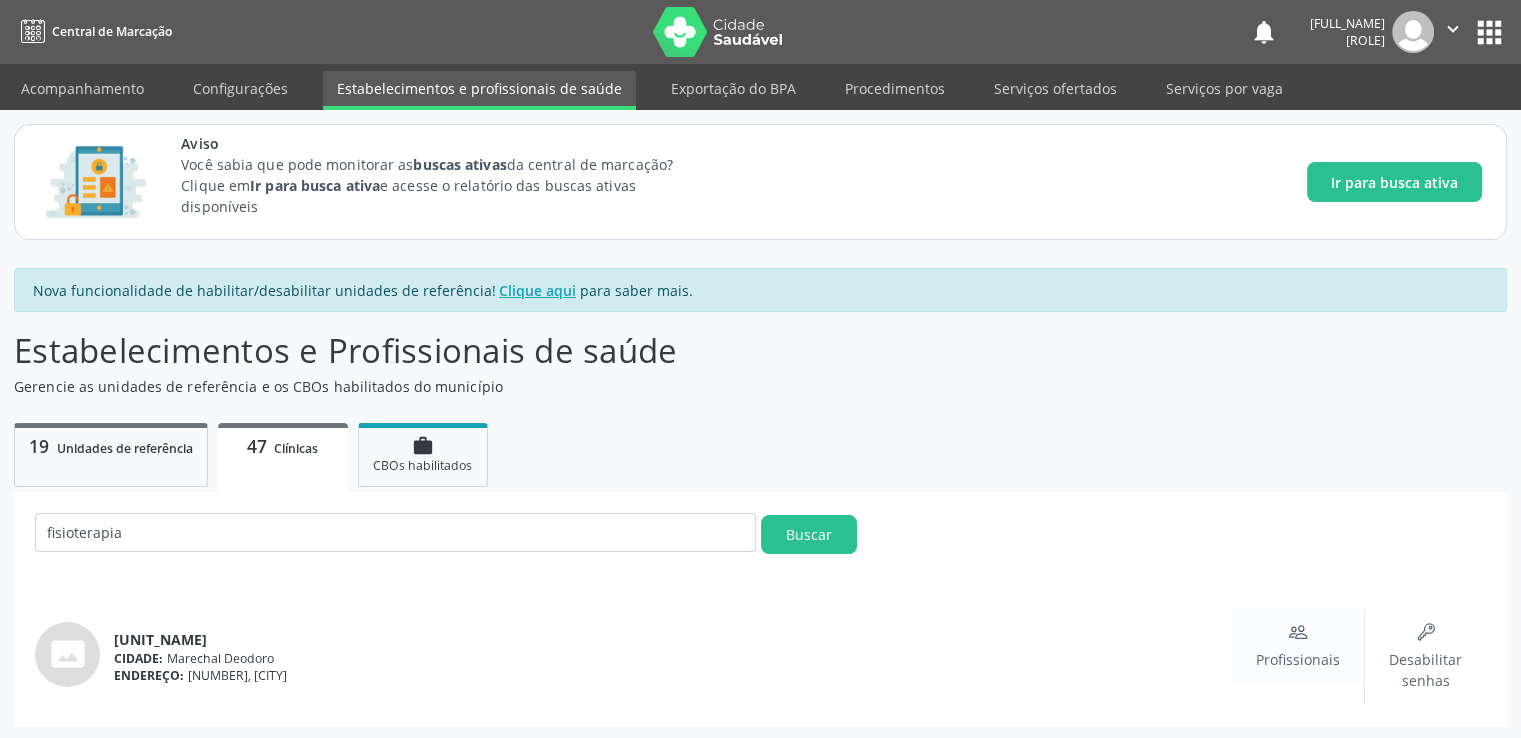 click on "Profissionais" at bounding box center (1298, 659) 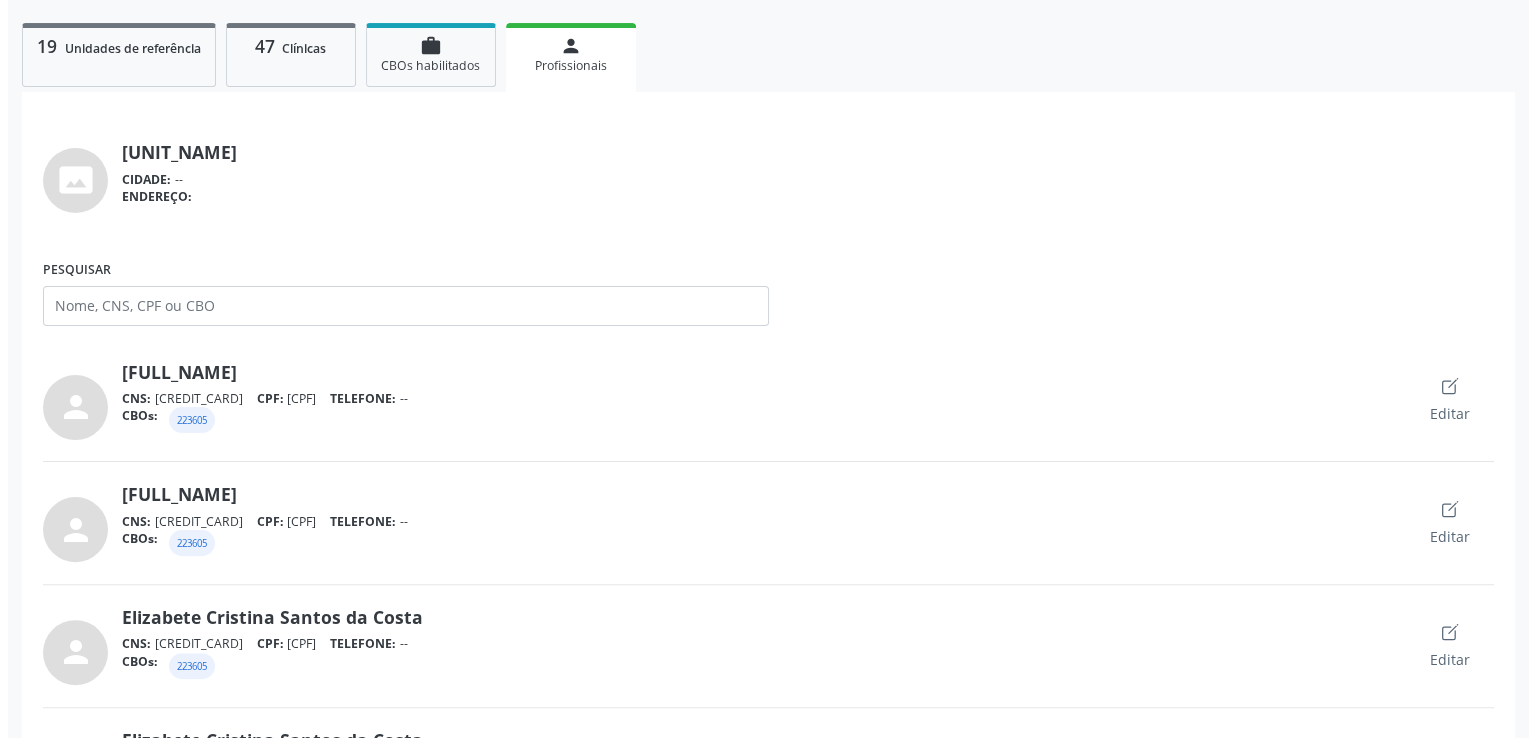scroll, scrollTop: 500, scrollLeft: 0, axis: vertical 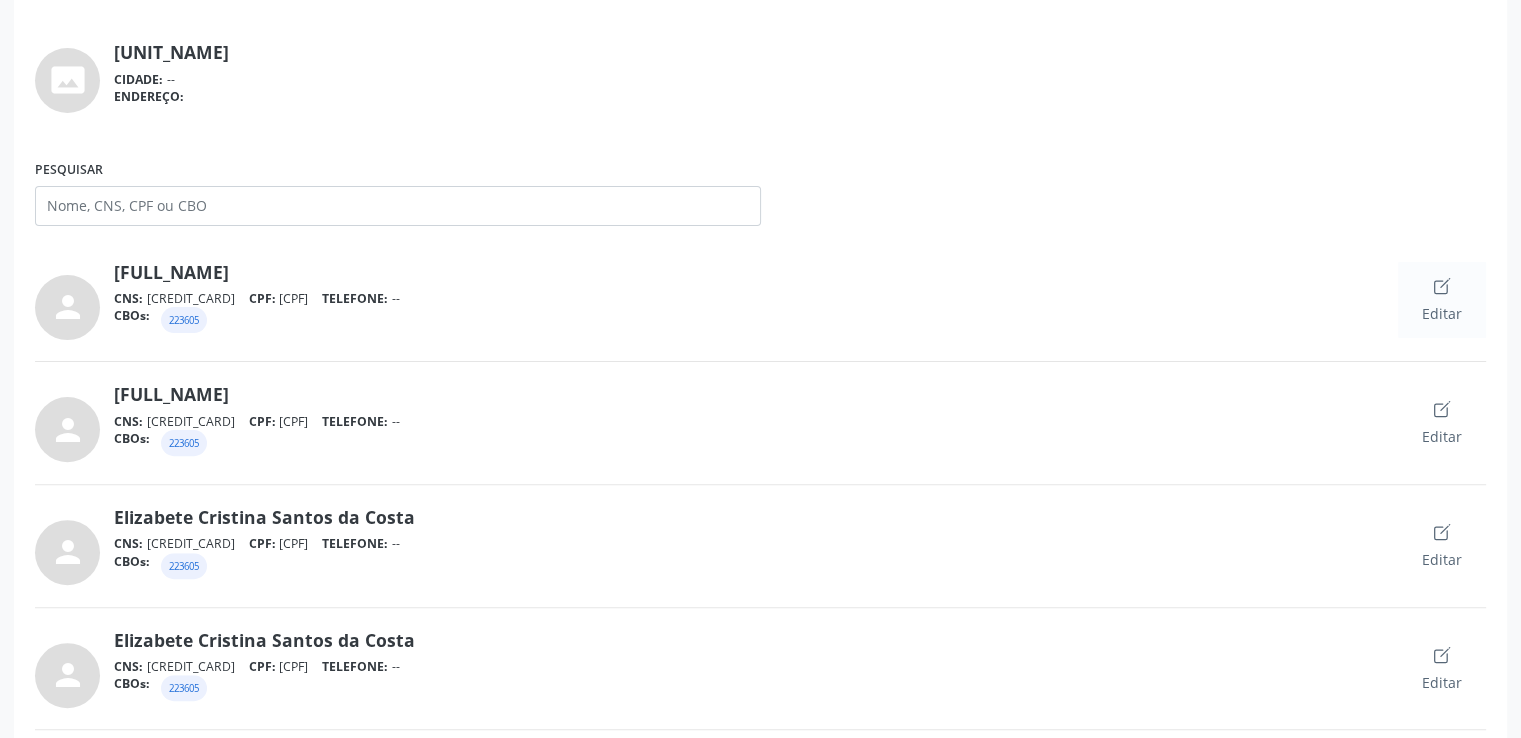 click on "Editar" at bounding box center [1442, 300] 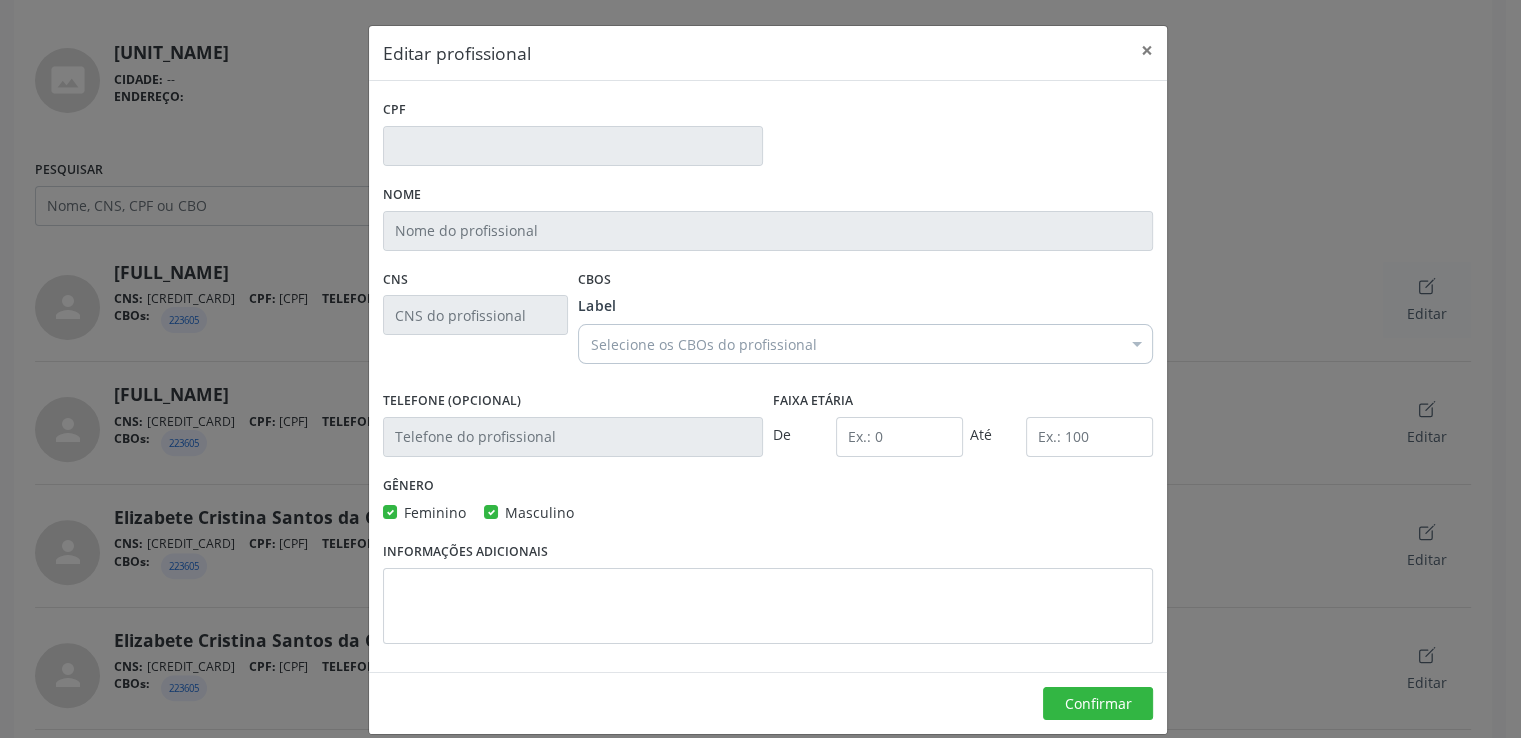 type on "[CPF]" 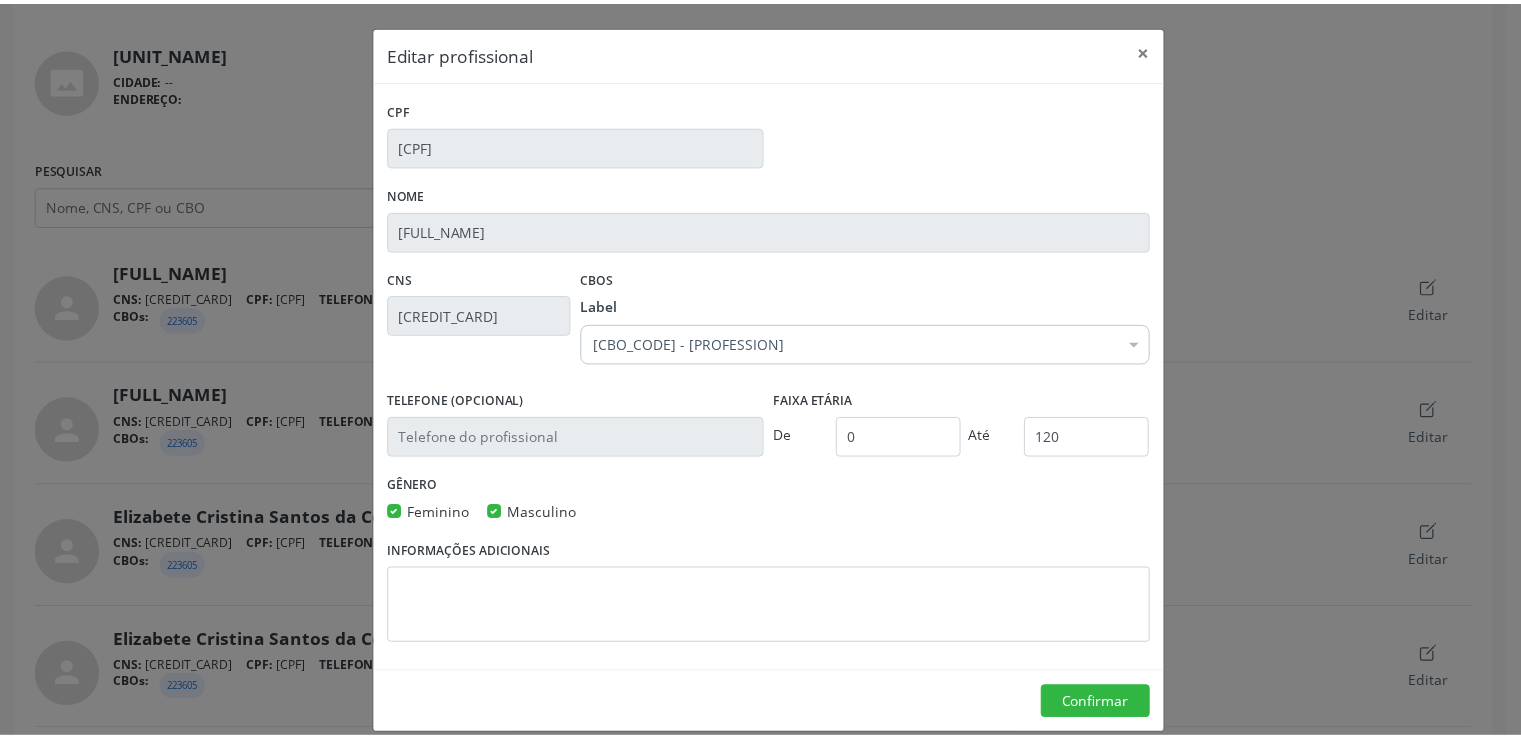scroll, scrollTop: 20, scrollLeft: 0, axis: vertical 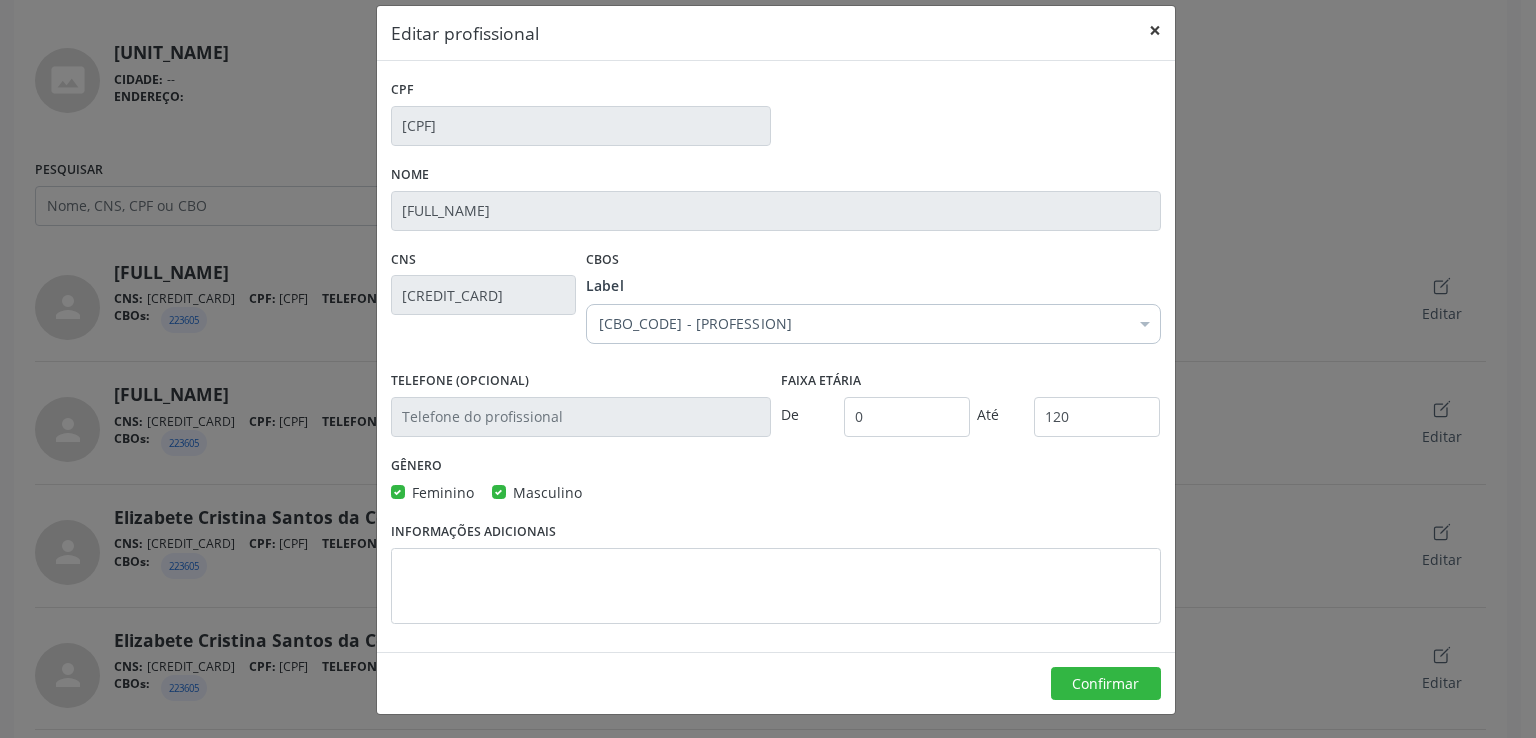 click on "×" at bounding box center [1155, 30] 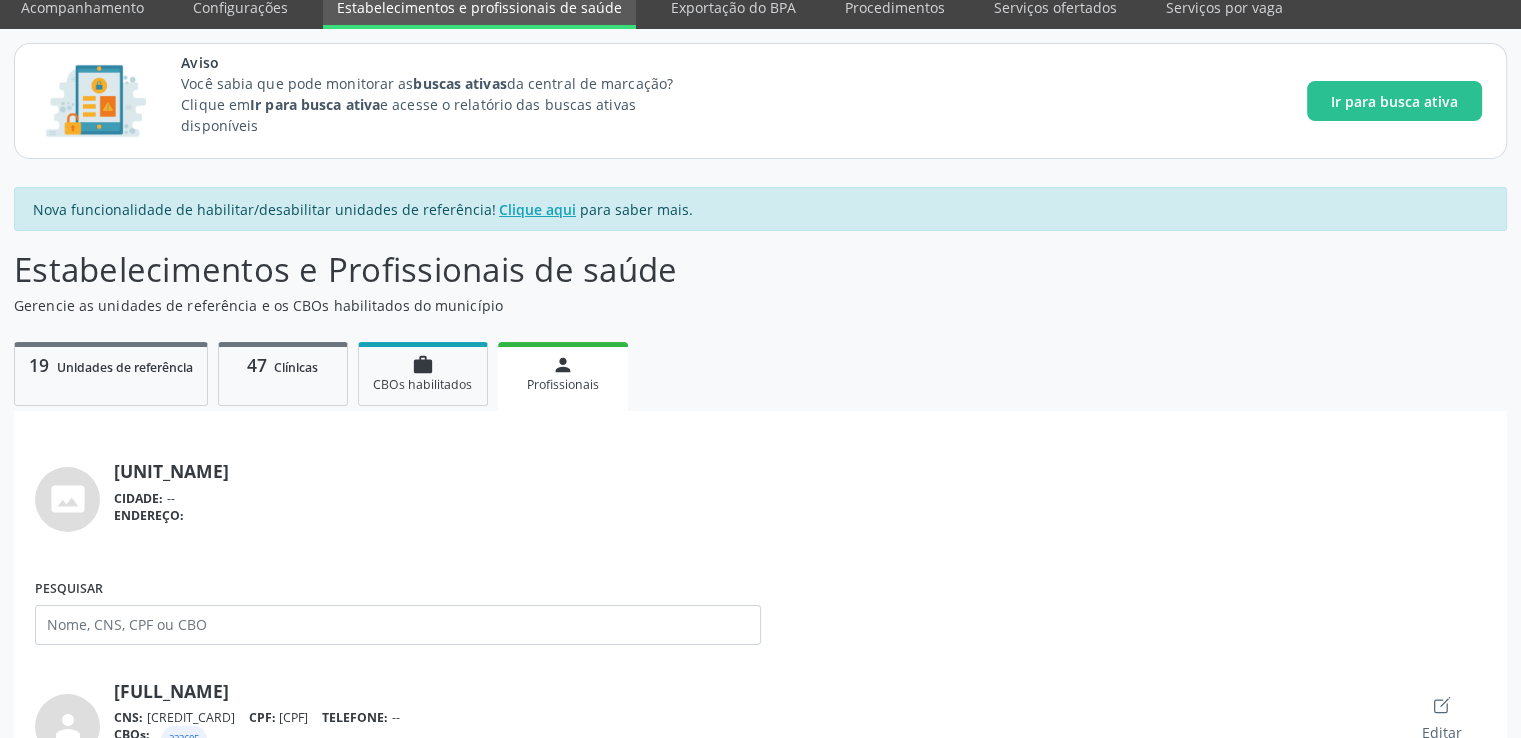 scroll, scrollTop: 0, scrollLeft: 0, axis: both 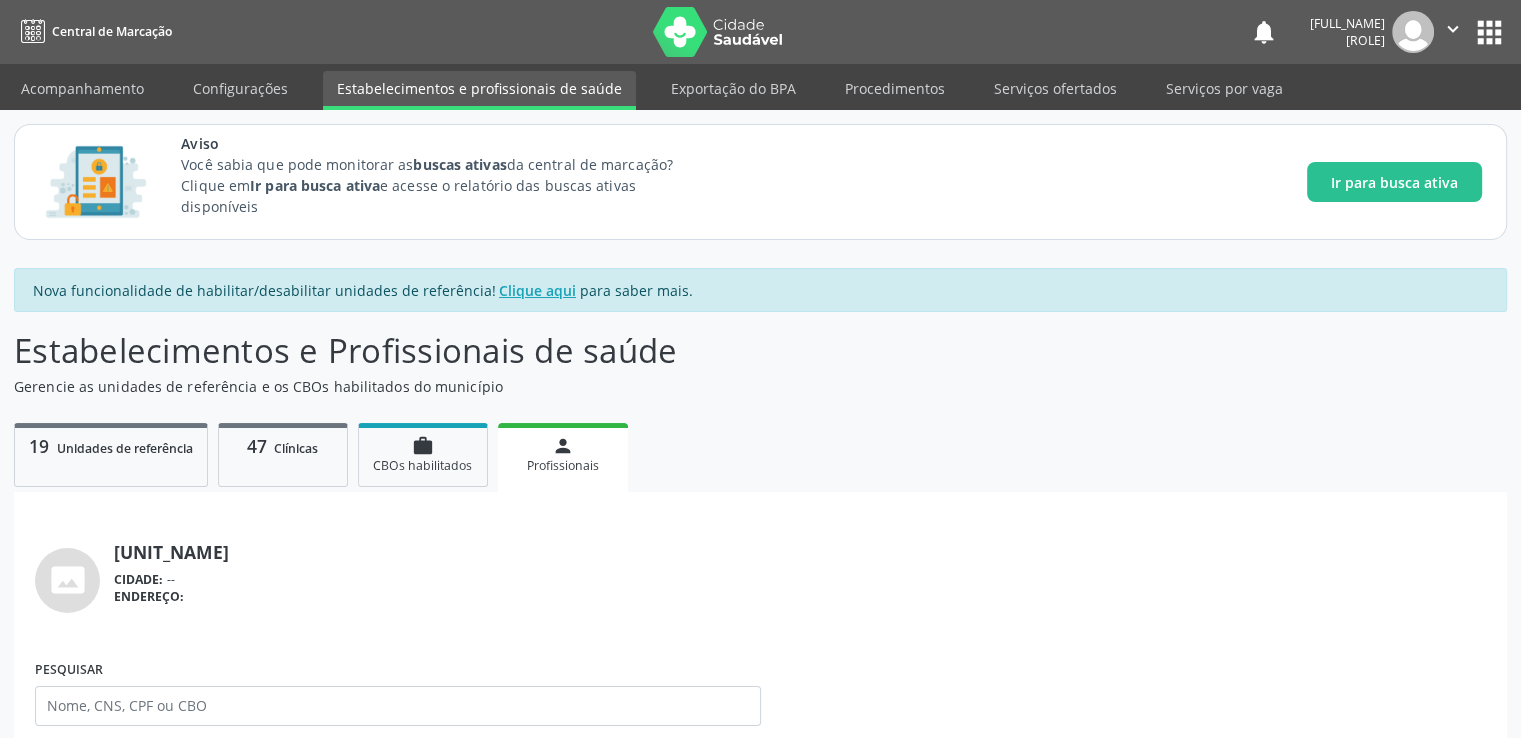 click on "person" at bounding box center (563, 446) 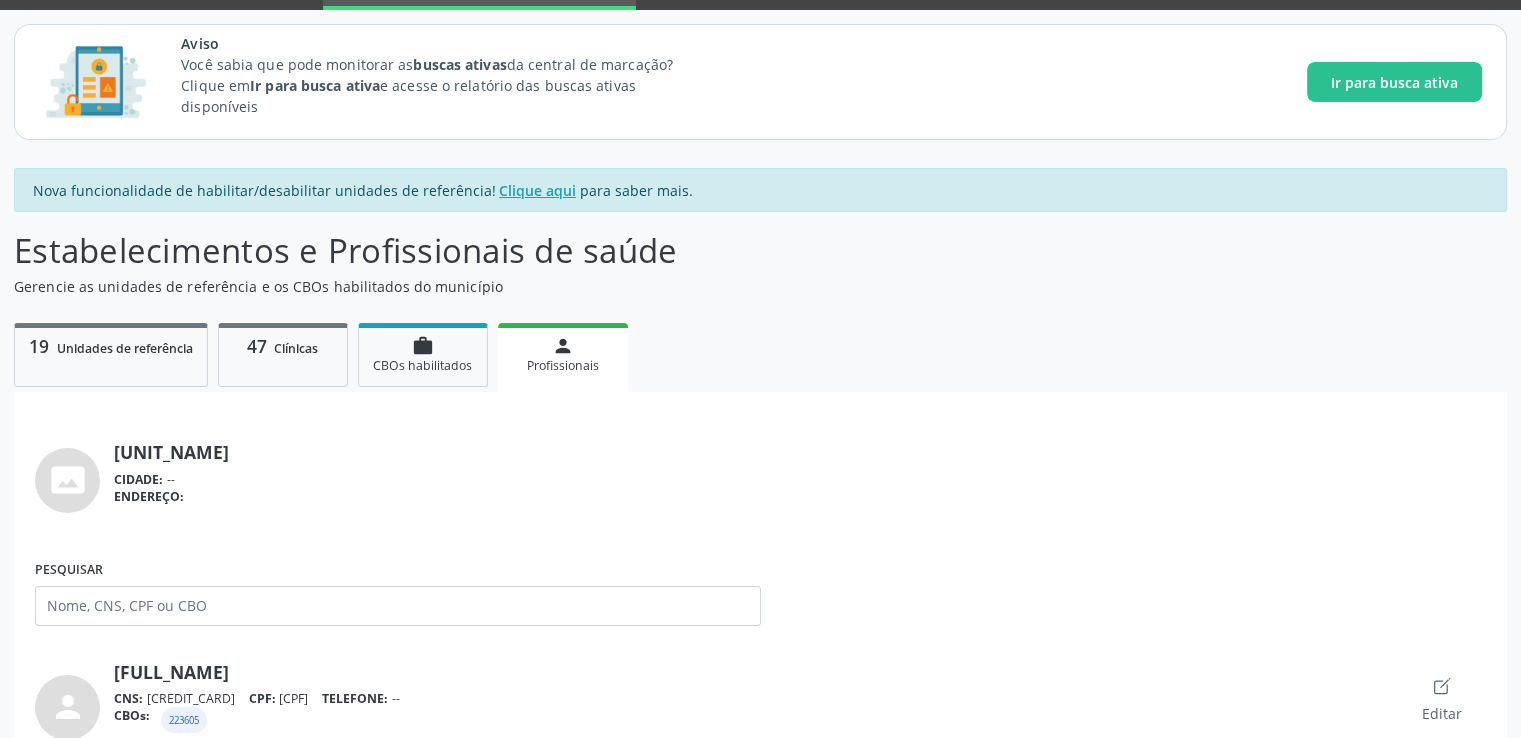 scroll, scrollTop: 300, scrollLeft: 0, axis: vertical 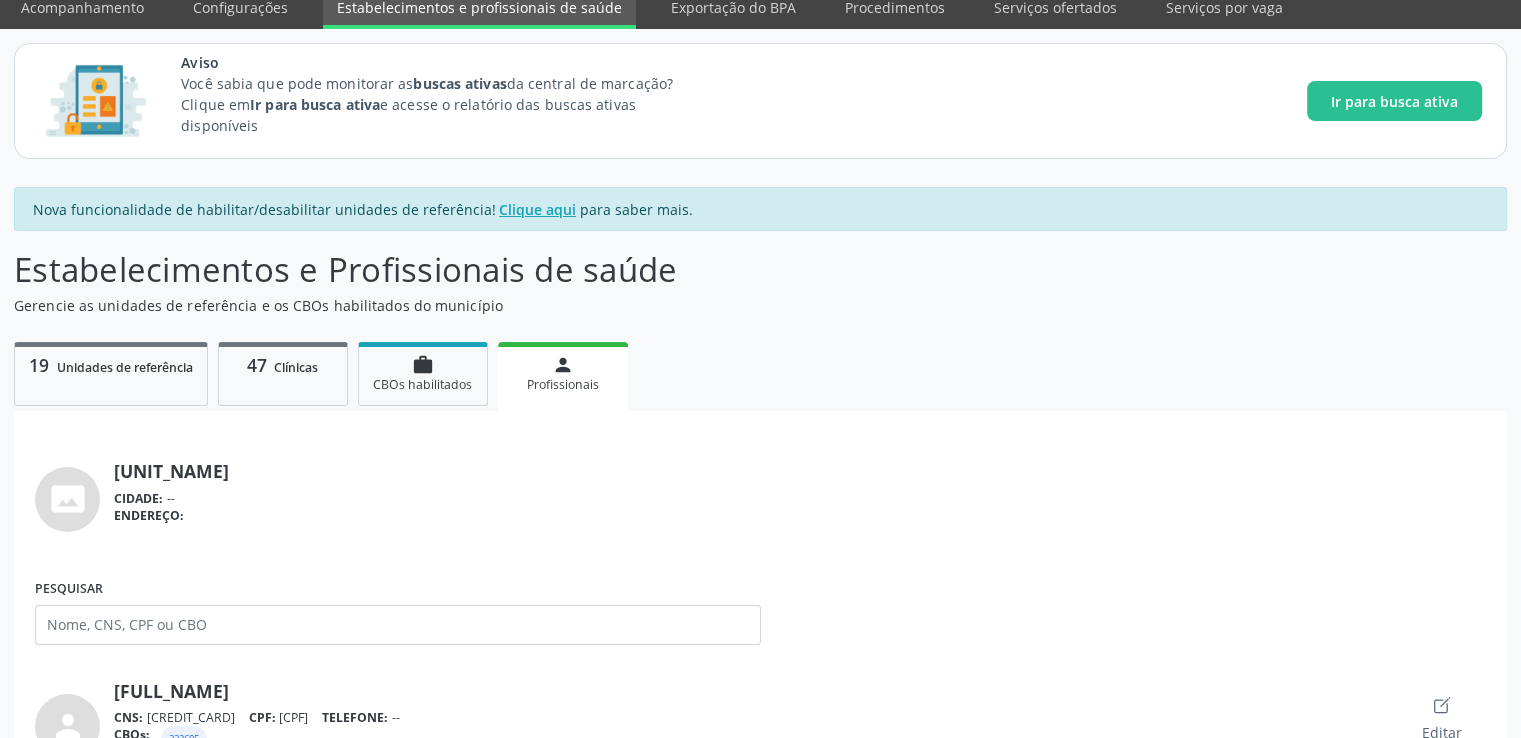 click on "person   Profissionais" at bounding box center (563, 373) 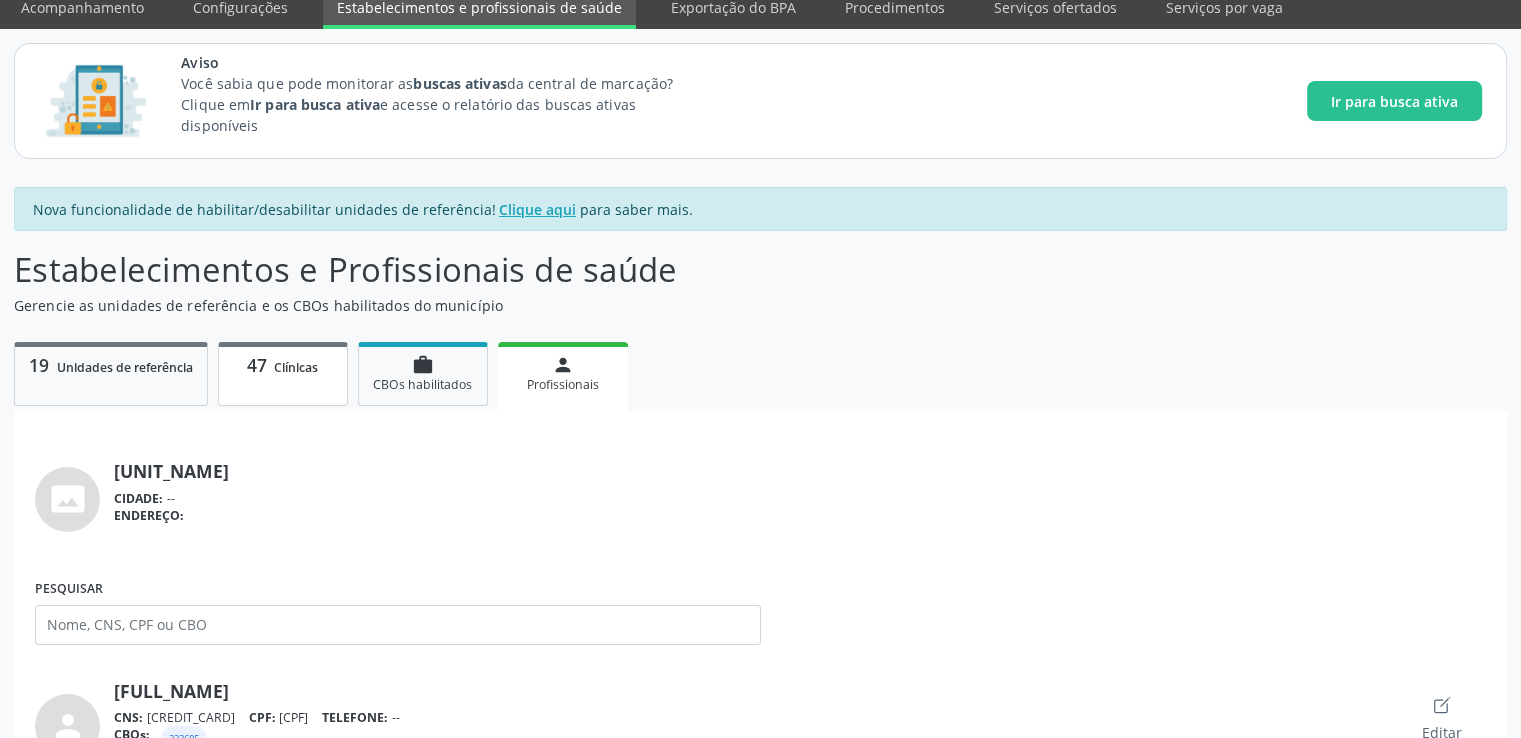 click on "Clínicas" at bounding box center (296, 367) 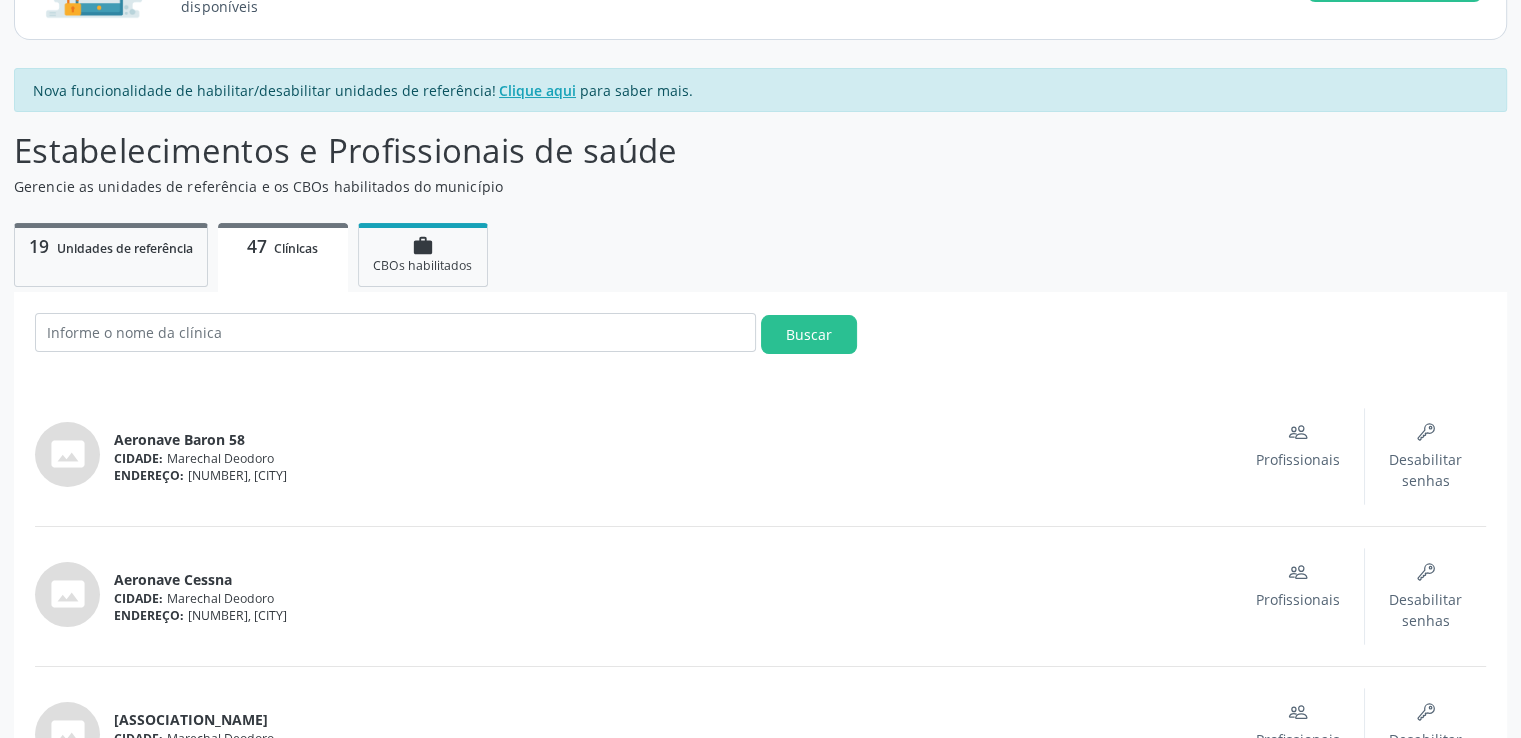 scroll, scrollTop: 300, scrollLeft: 0, axis: vertical 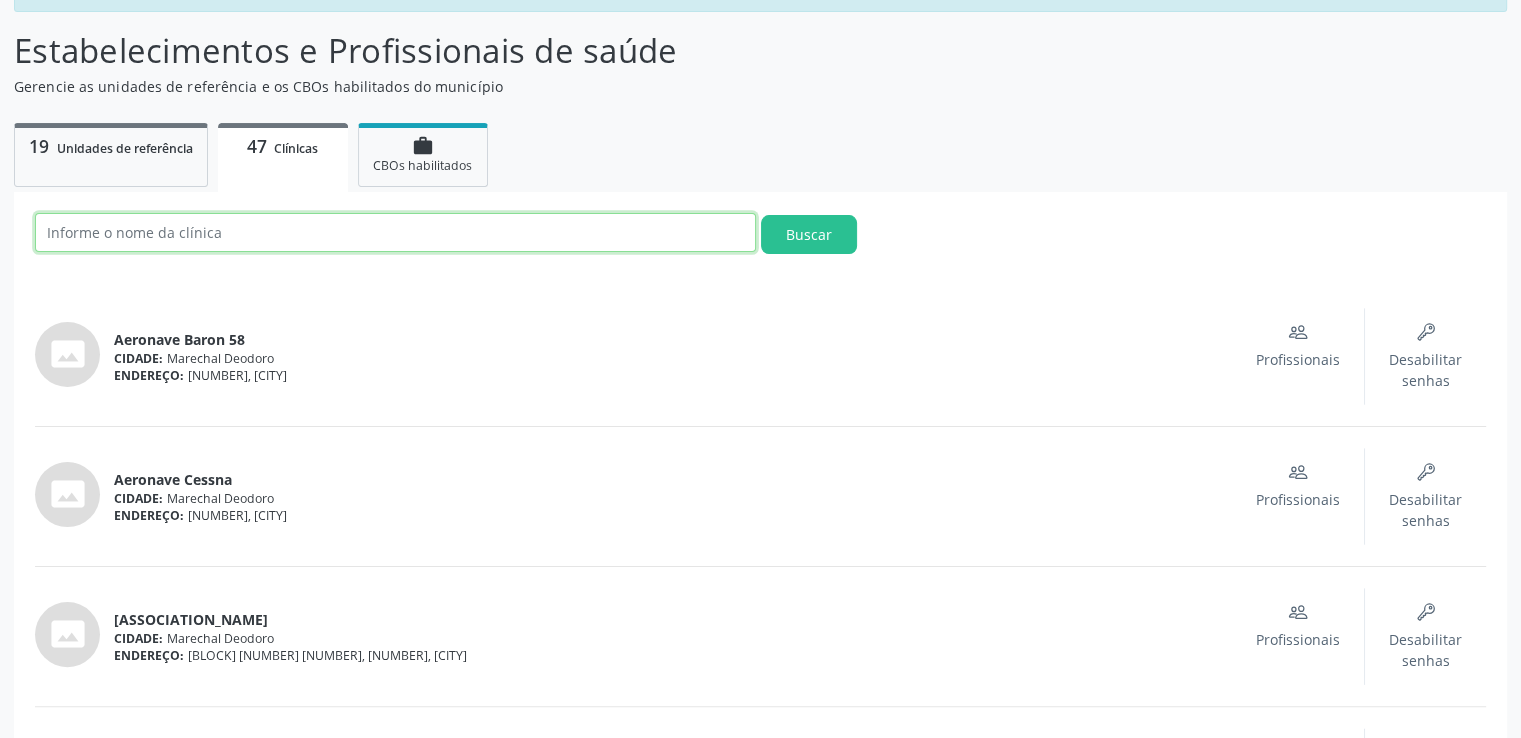 click at bounding box center [395, 232] 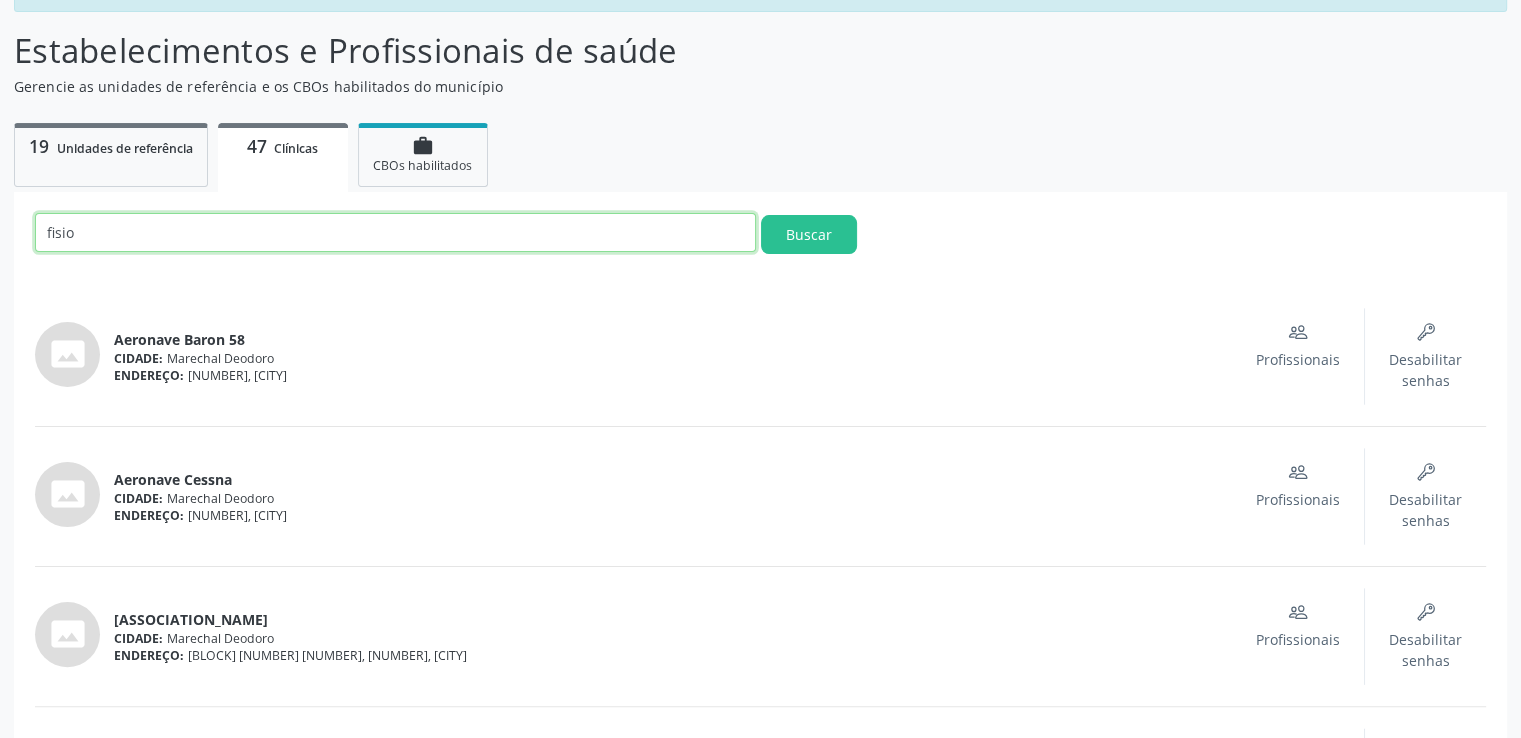 type on "fisioterapia" 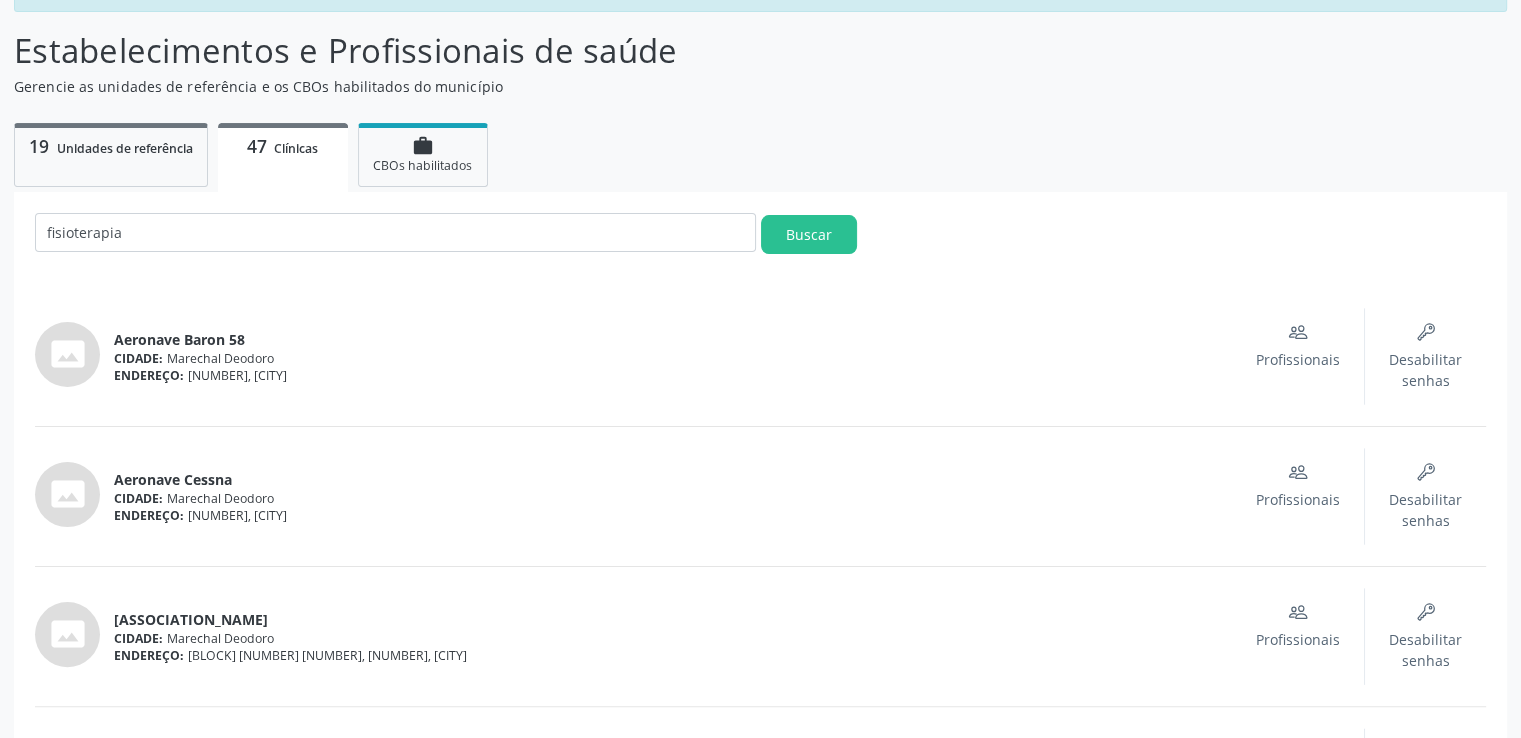 click on "fisioterapia
Buscar" at bounding box center [760, 239] 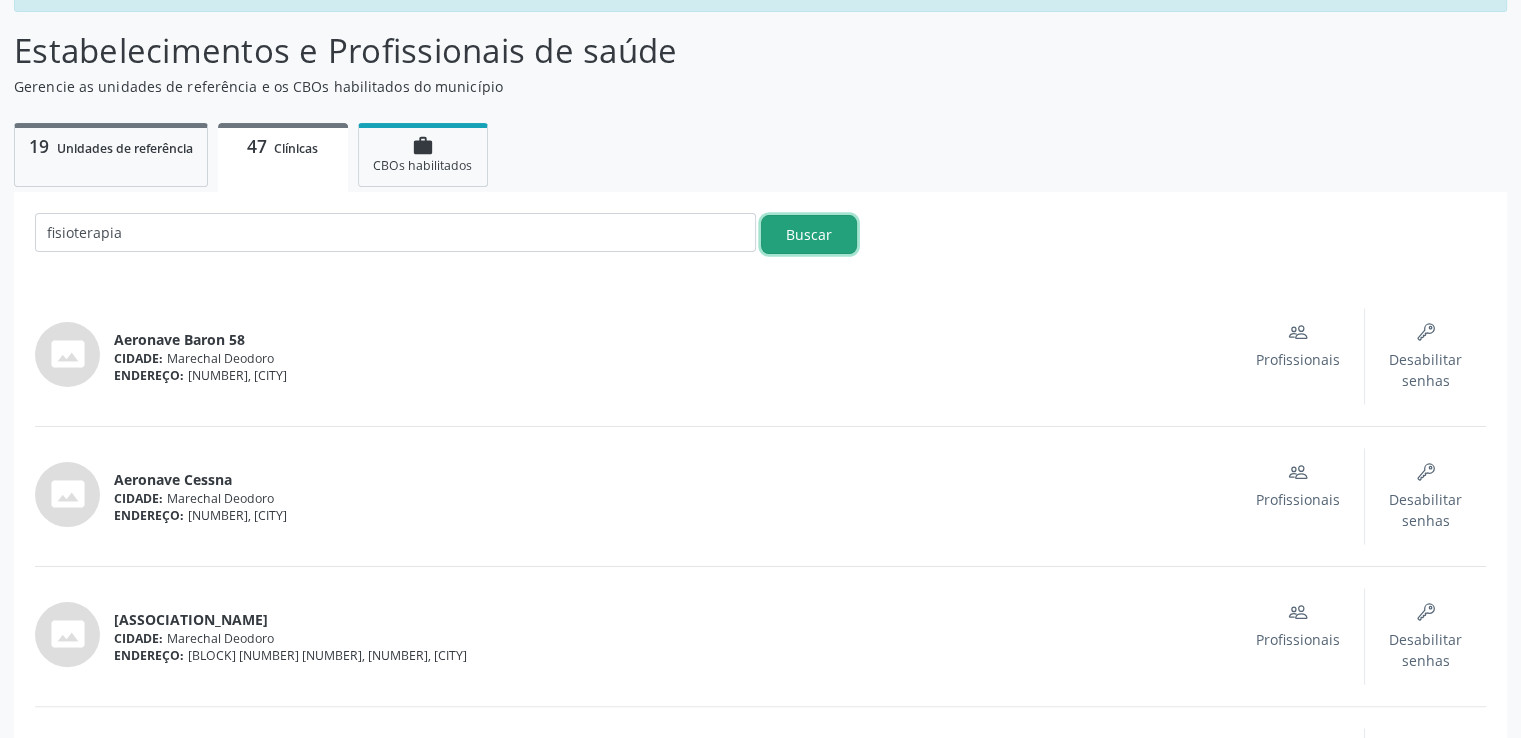 click on "Buscar" at bounding box center [809, 234] 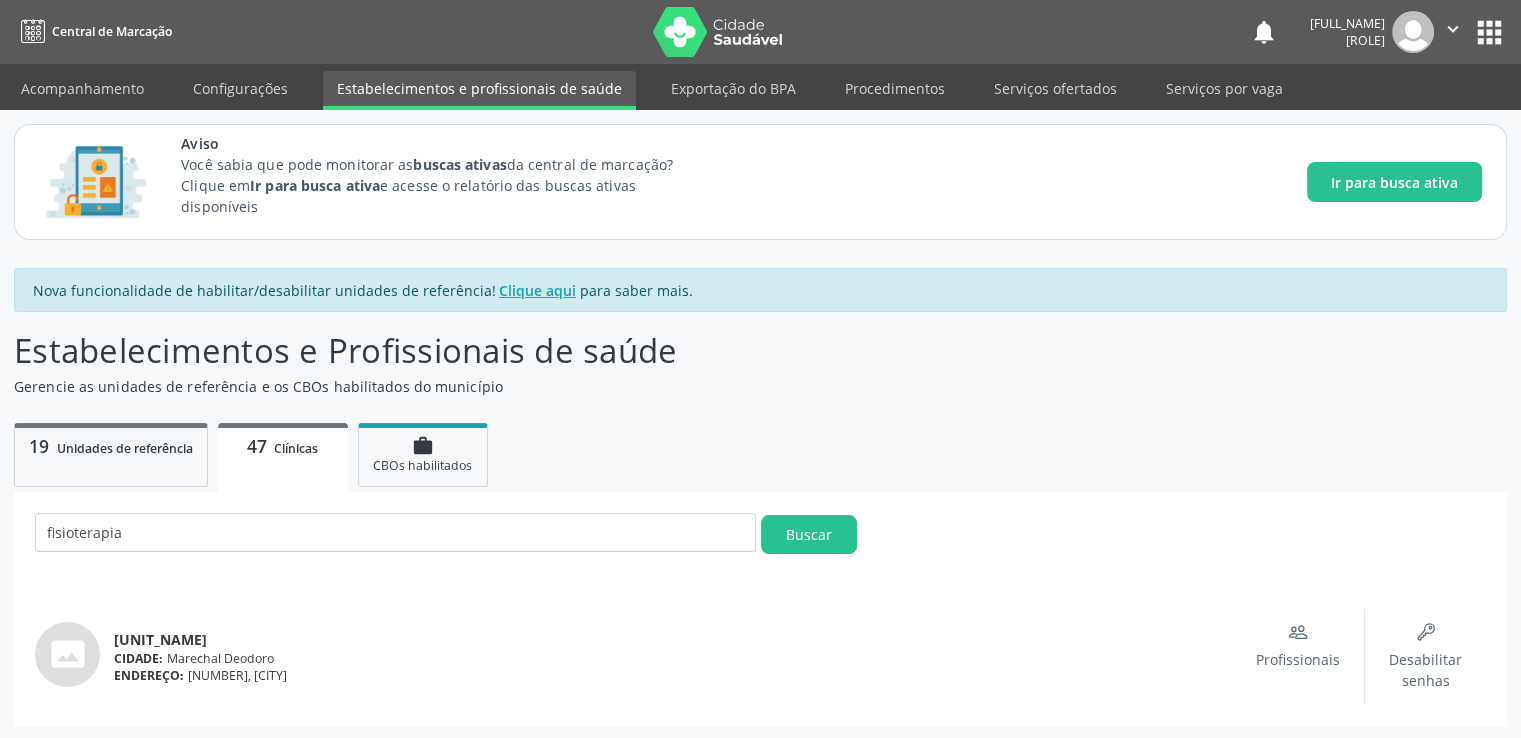 scroll, scrollTop: 0, scrollLeft: 0, axis: both 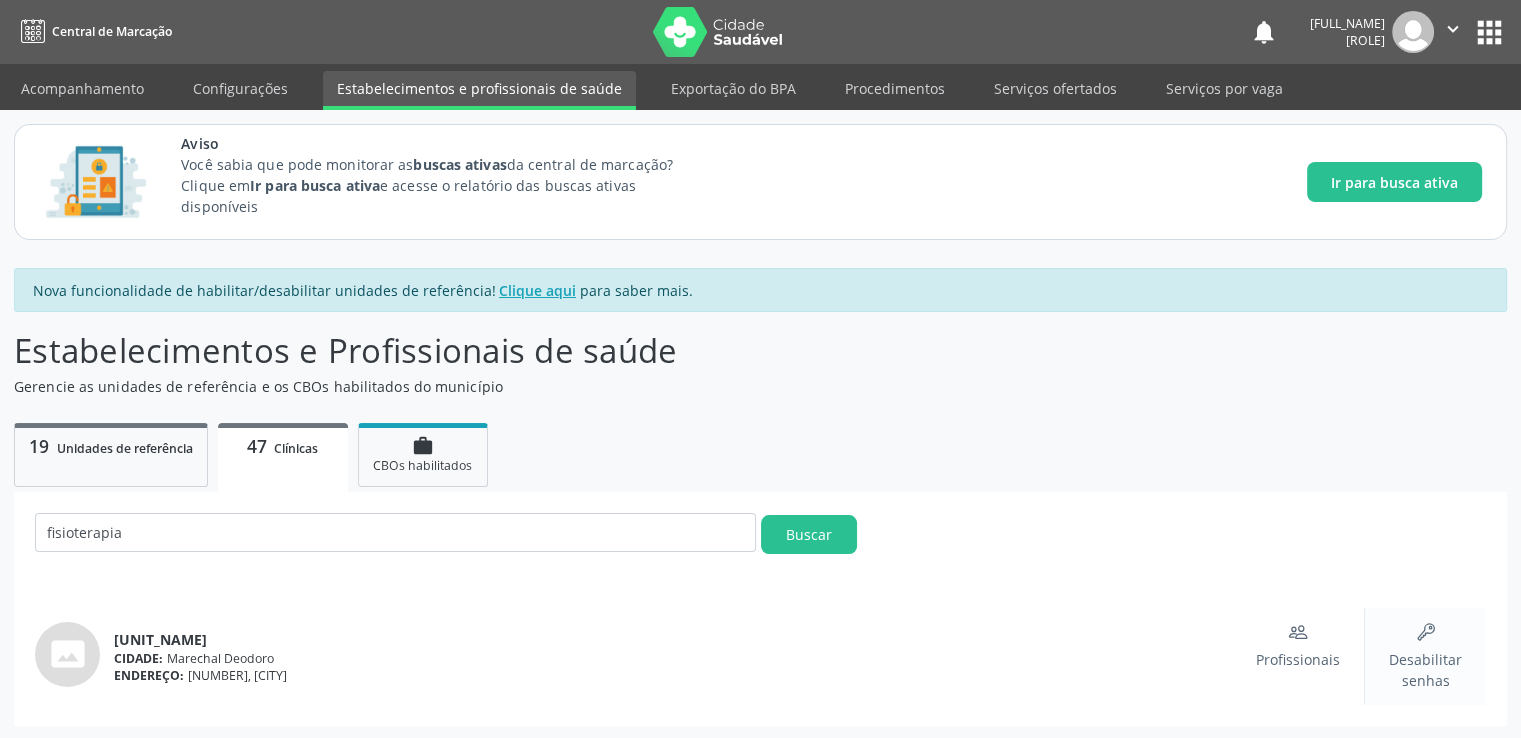 click on "Desabilitar senhas" at bounding box center [1425, 670] 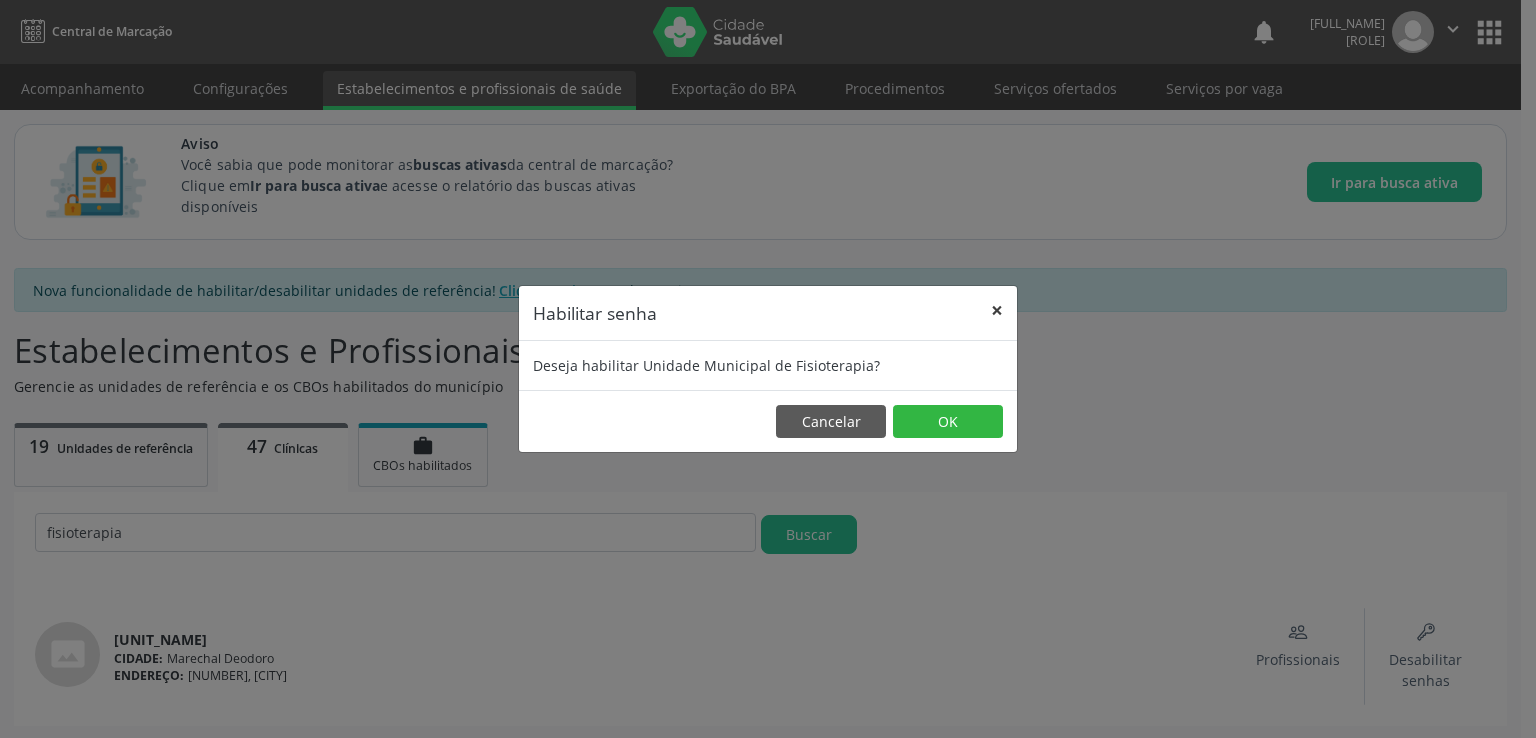 click on "×" at bounding box center (997, 310) 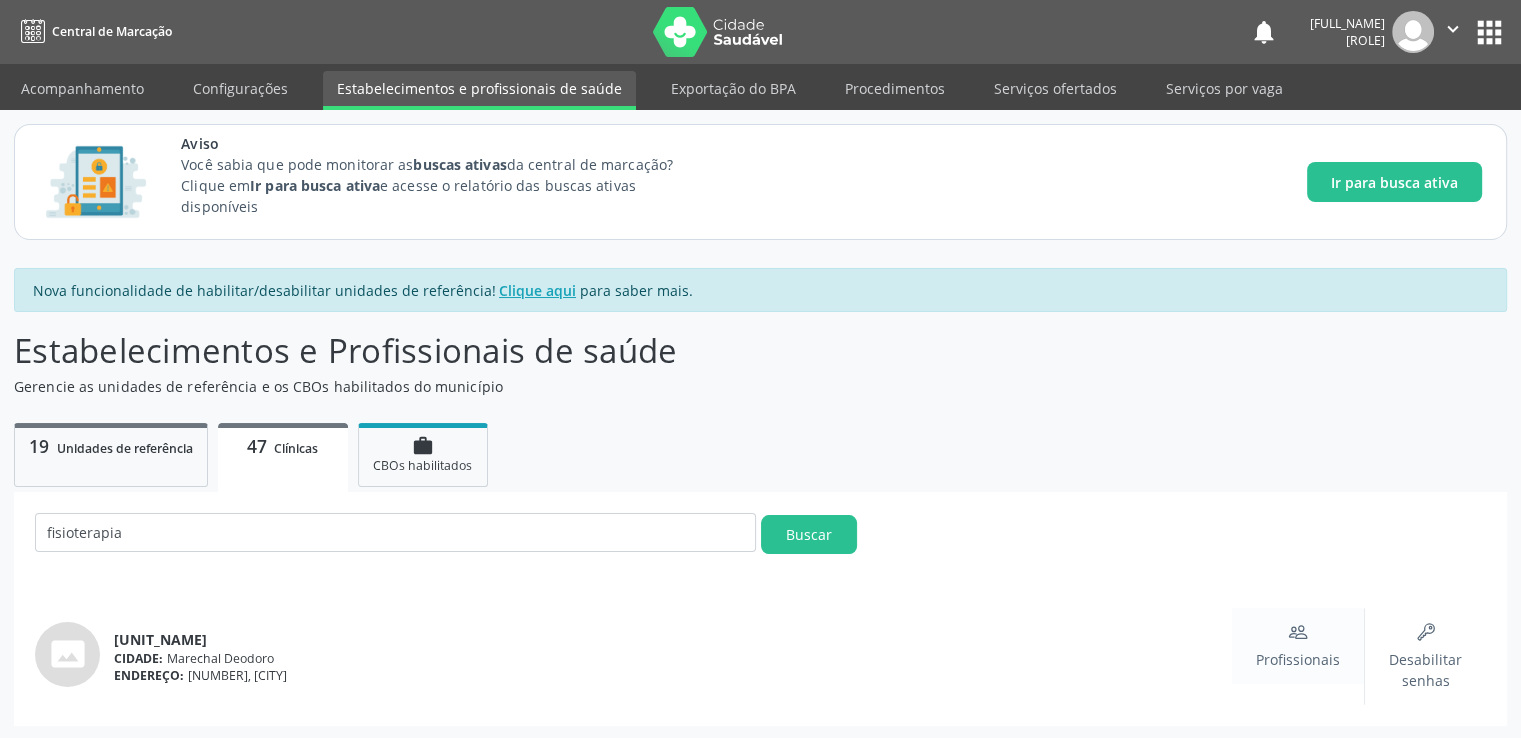 click on "People" 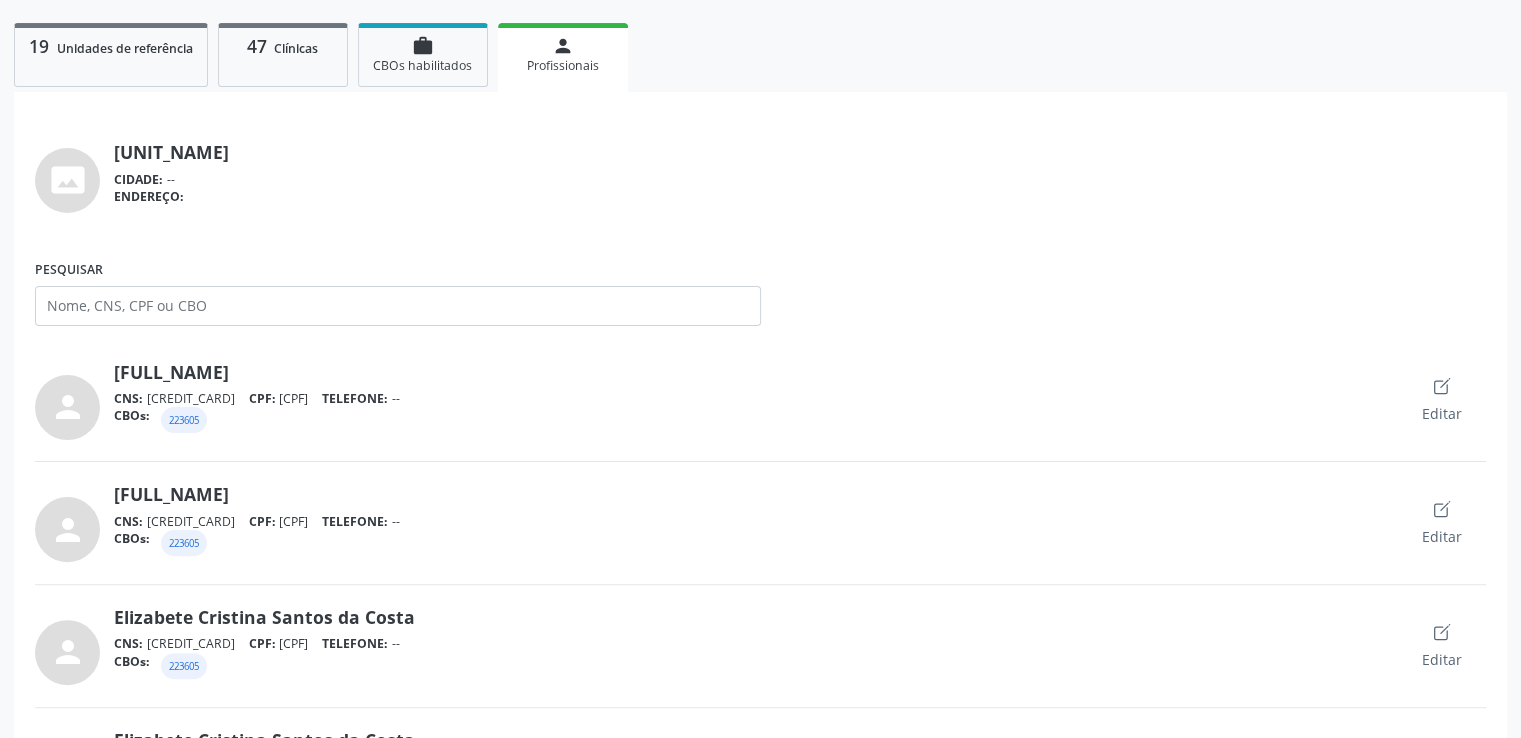 scroll, scrollTop: 500, scrollLeft: 0, axis: vertical 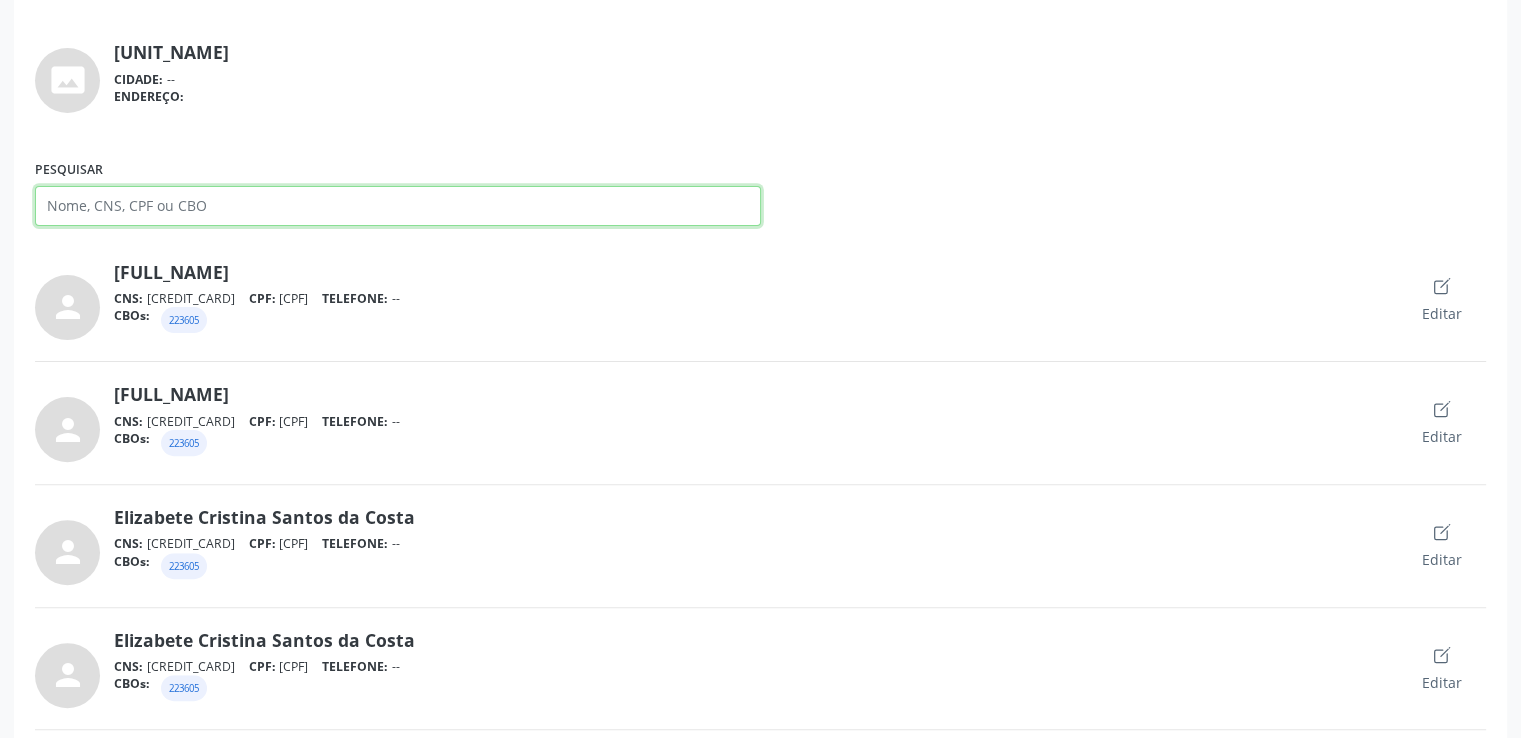 click on "Pesquisar" at bounding box center (398, 206) 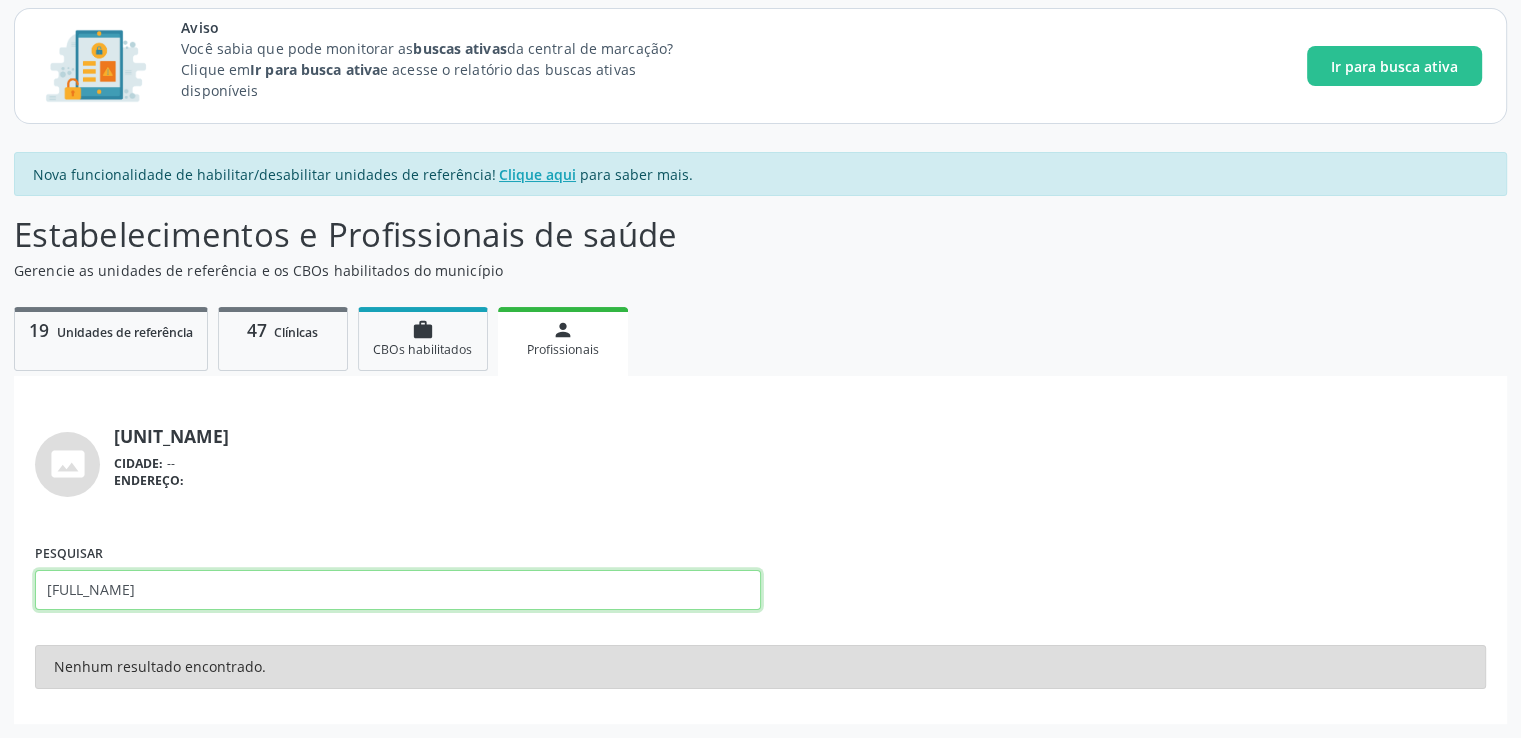 scroll, scrollTop: 114, scrollLeft: 0, axis: vertical 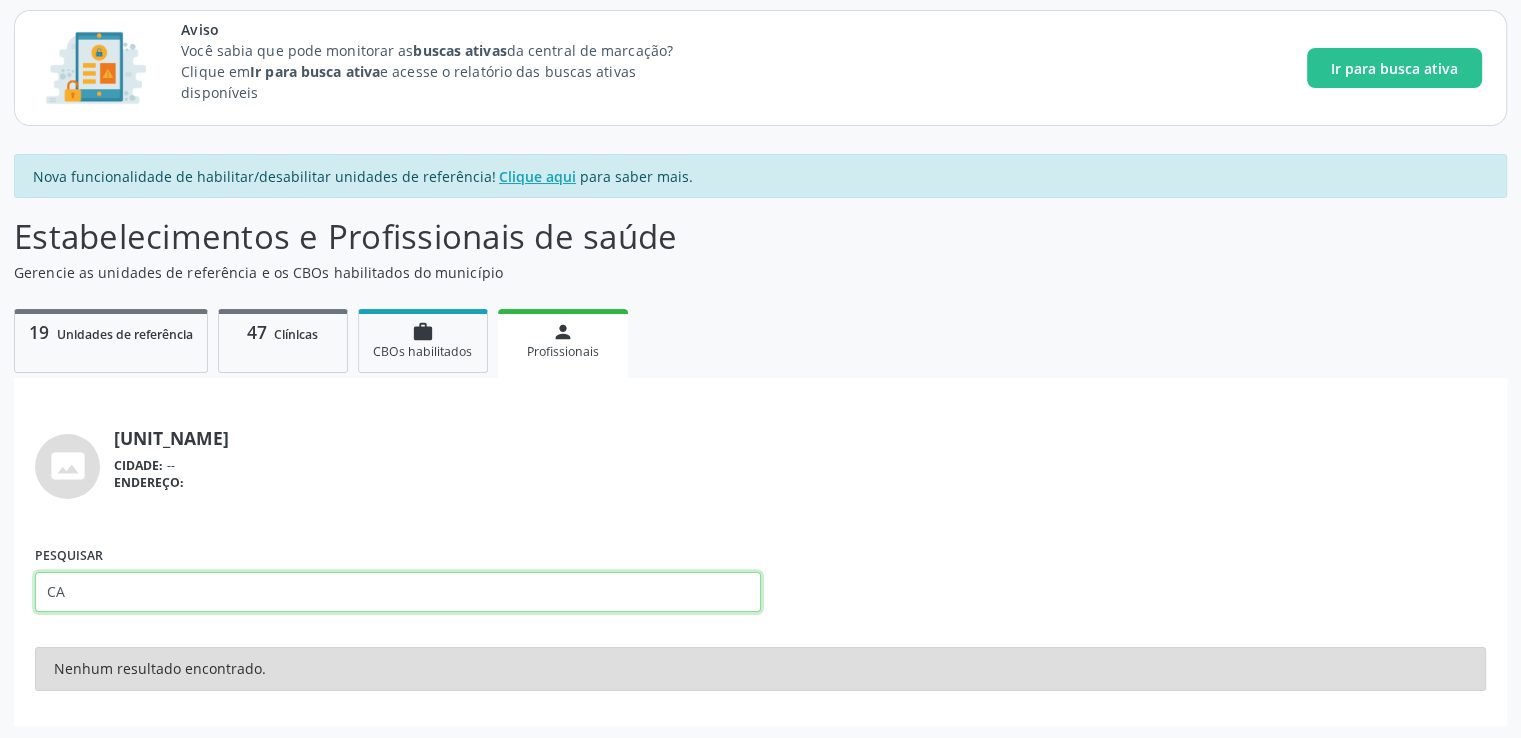 type on "C" 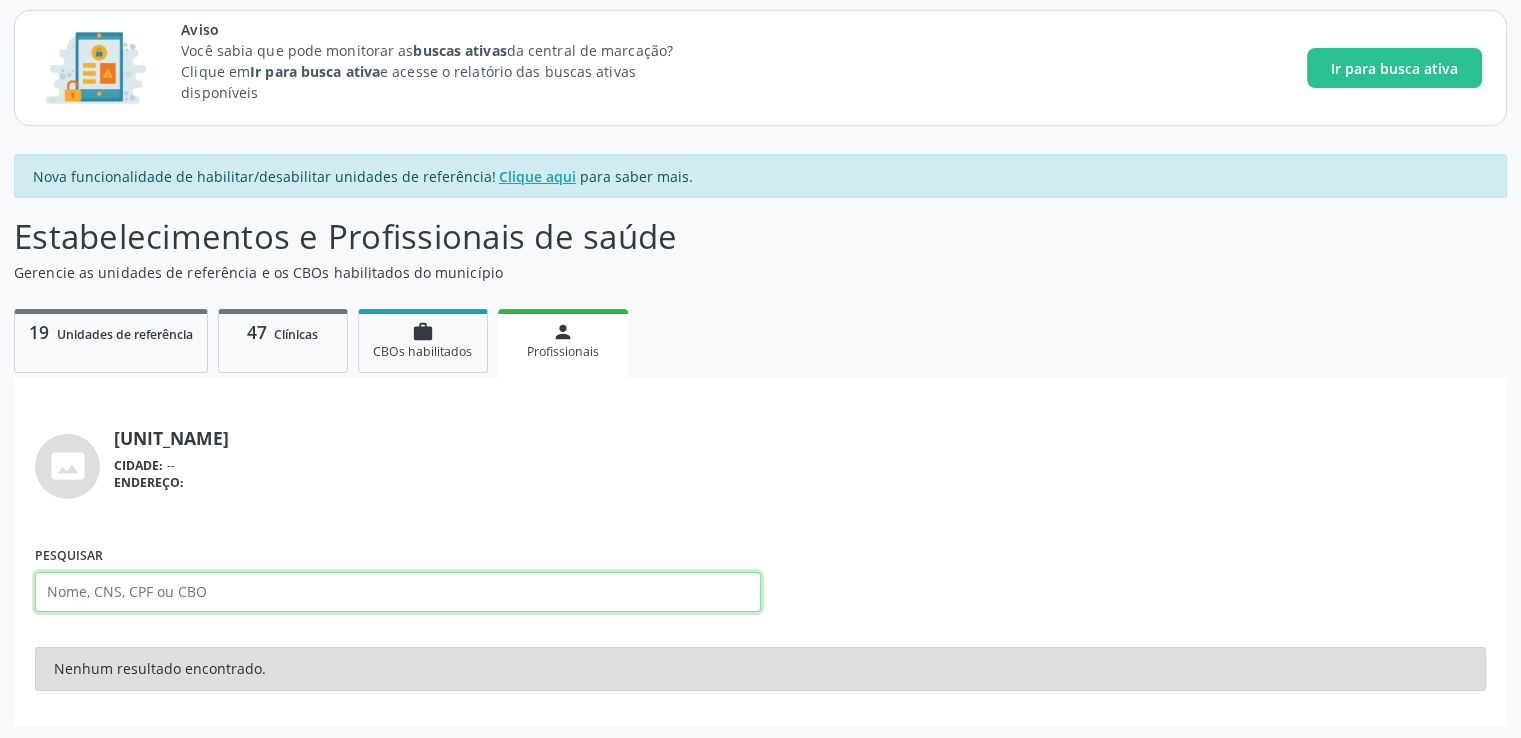 scroll, scrollTop: 500, scrollLeft: 0, axis: vertical 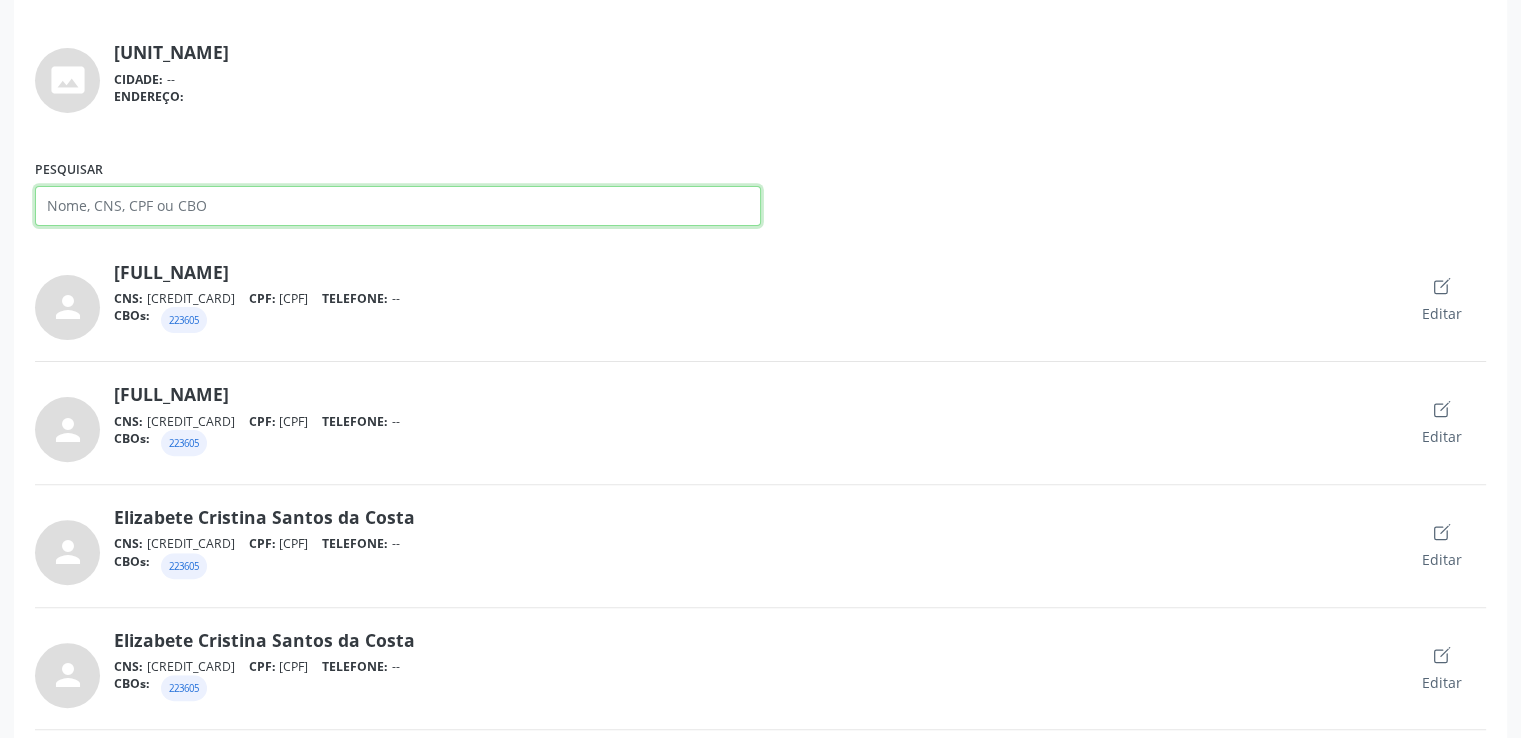paste on "[FULL_NAME]" 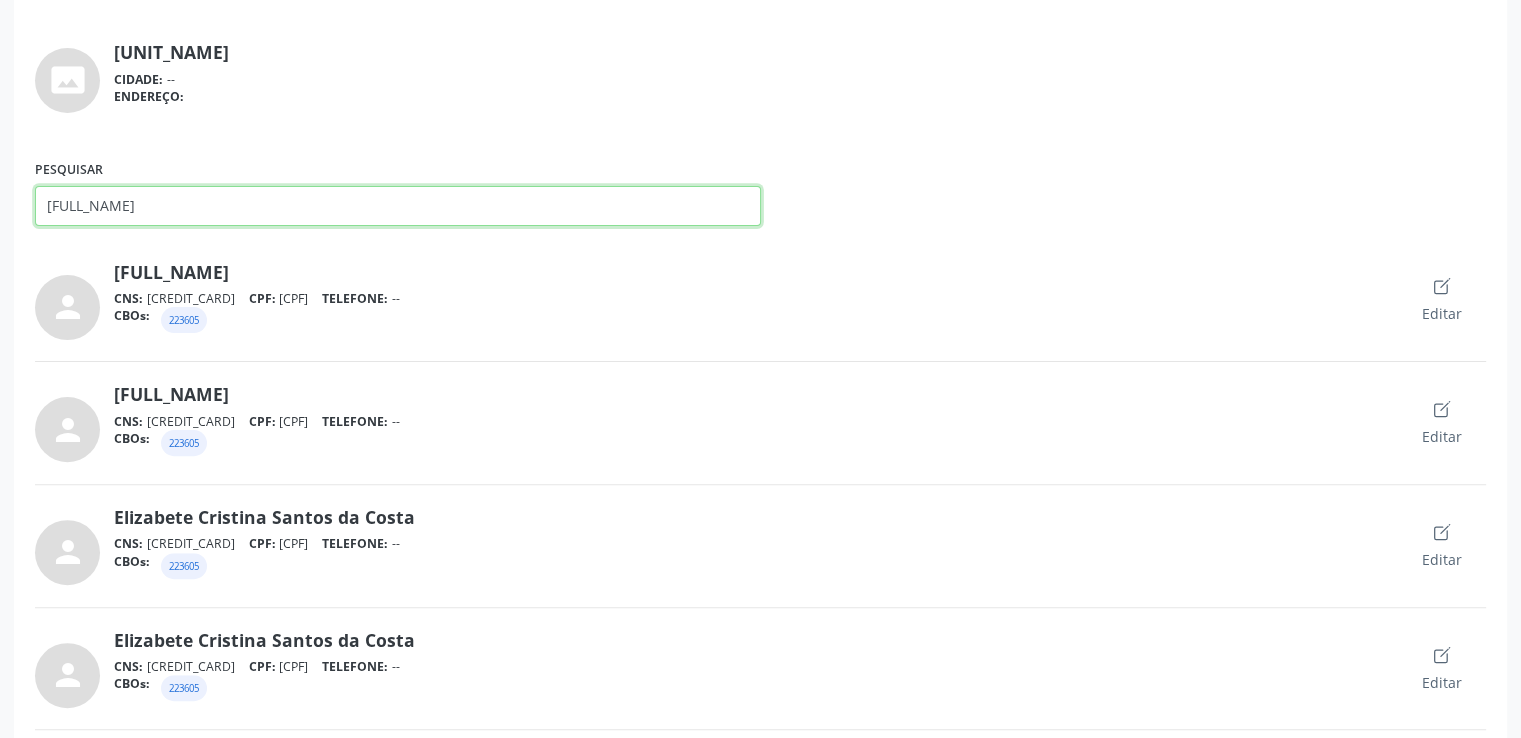 scroll, scrollTop: 114, scrollLeft: 0, axis: vertical 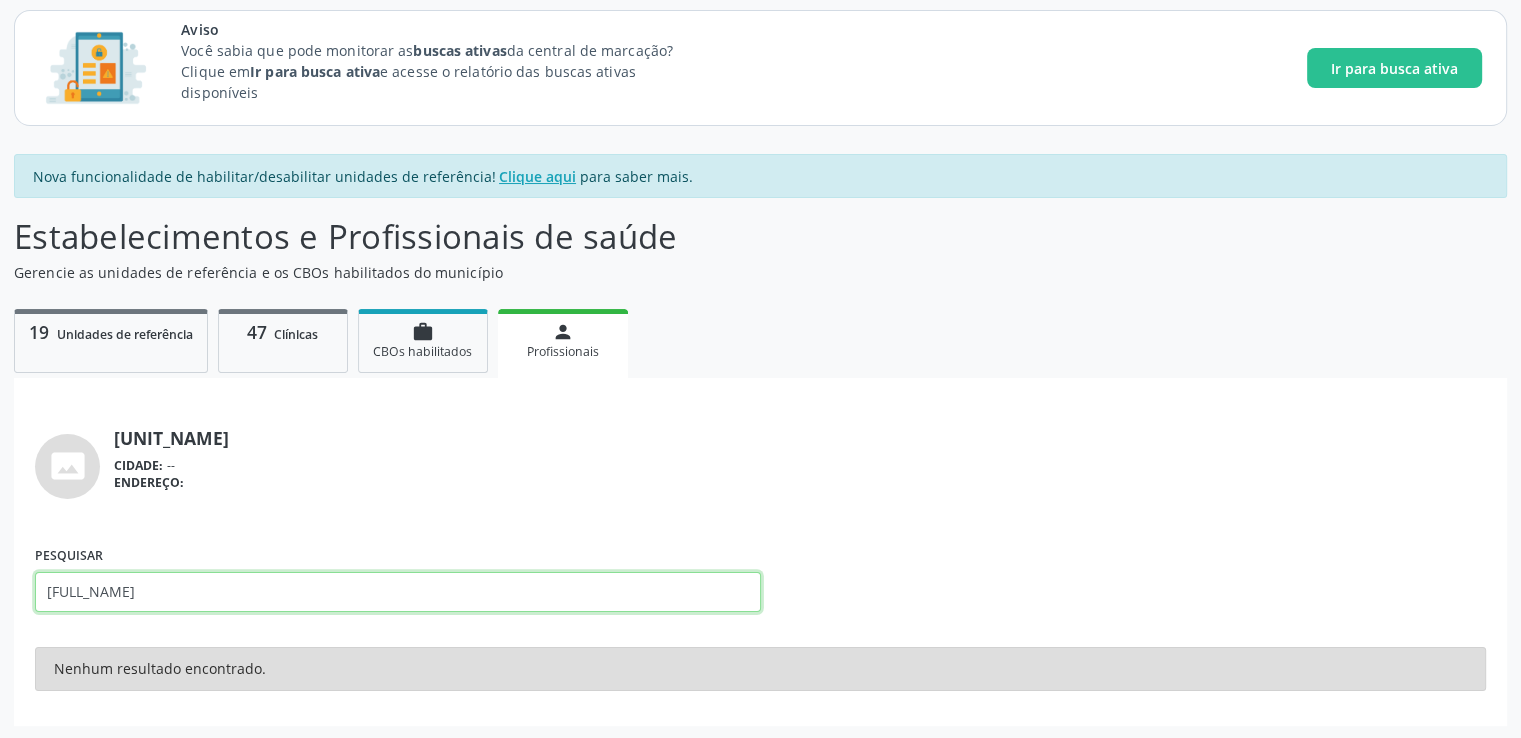 type on "[FULL_NAME]" 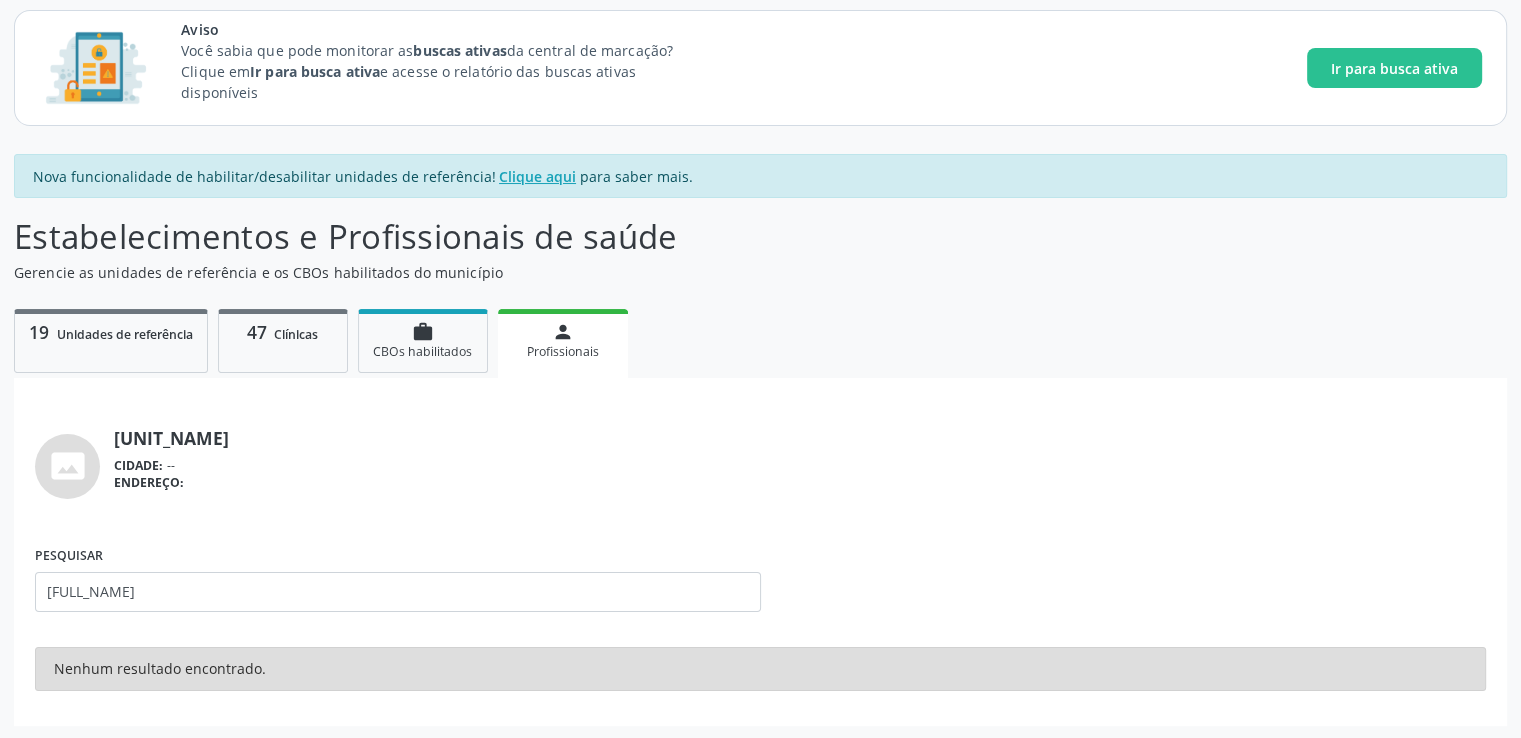 click on "photo_size_select_actual
[UNIT_NAME]
CIDADE:
--
ENDEREÇO:" at bounding box center (760, 470) 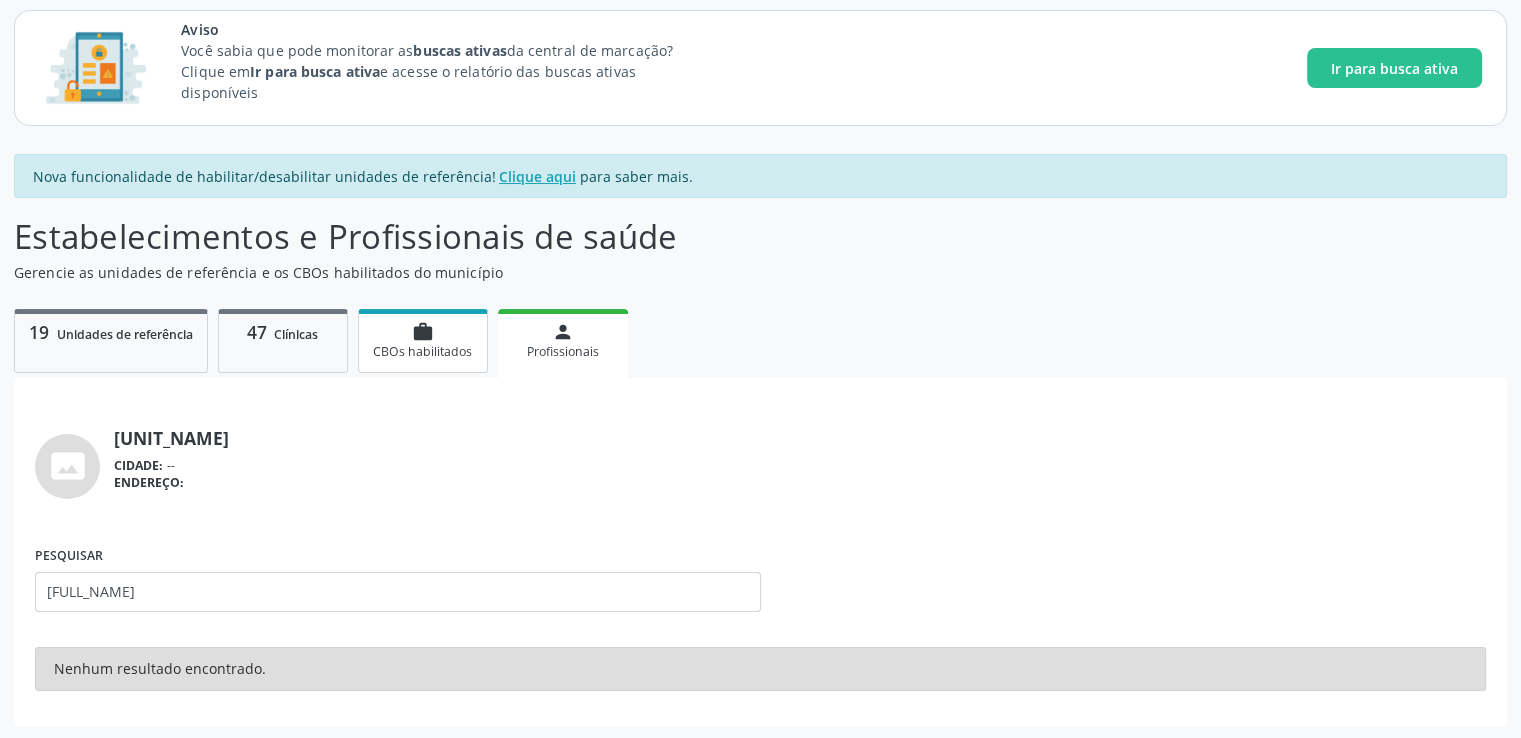 click on "work" at bounding box center [423, 332] 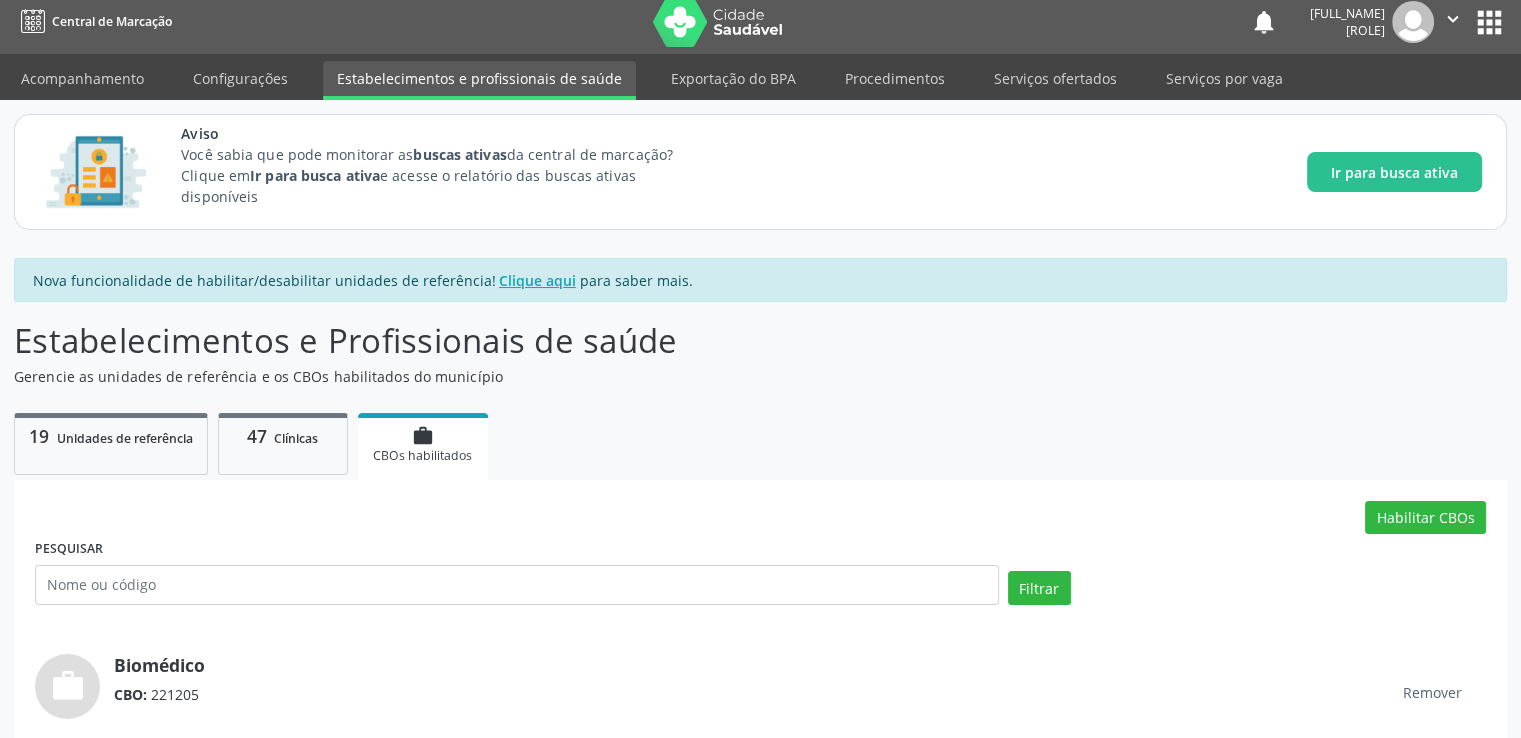 scroll, scrollTop: 114, scrollLeft: 0, axis: vertical 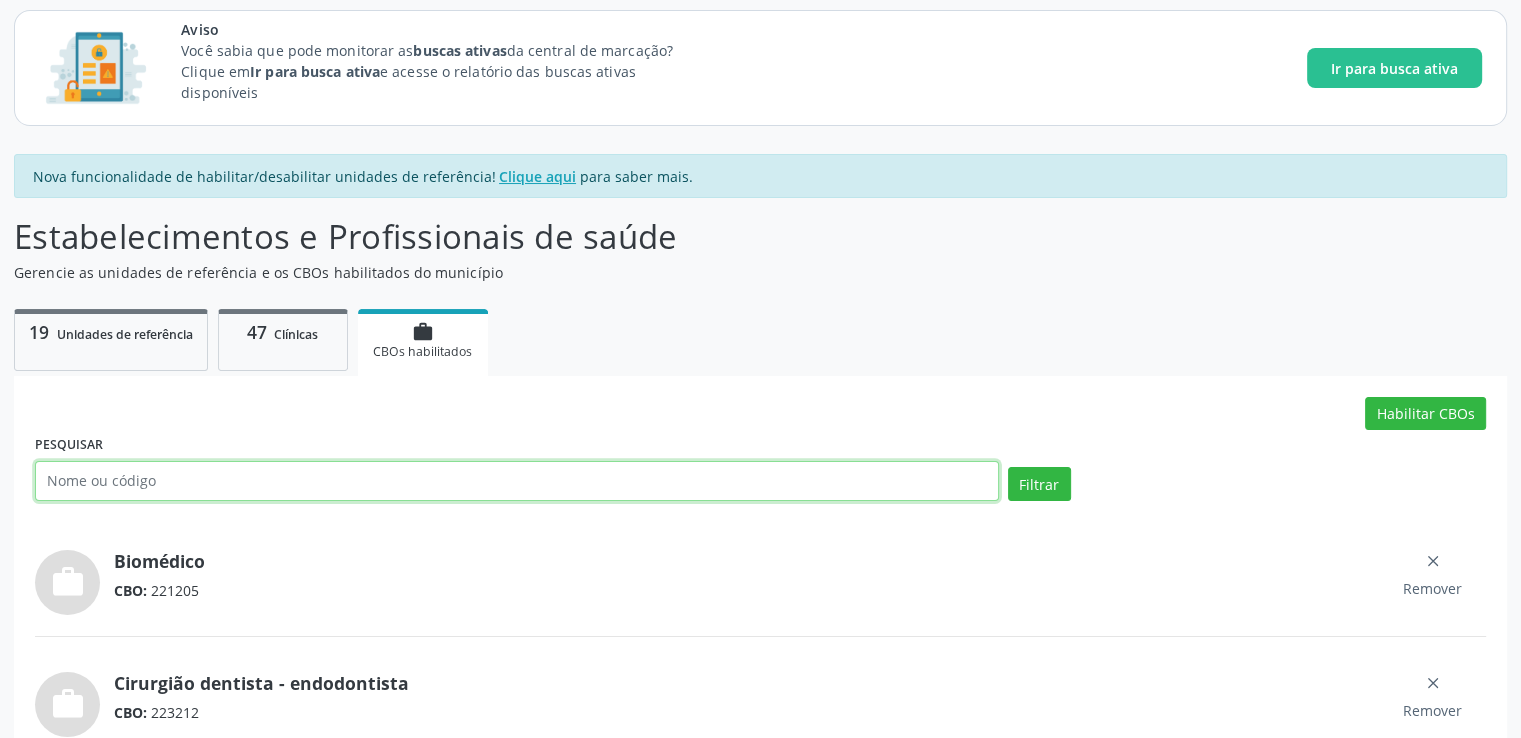paste on "[CBO_CODE]" 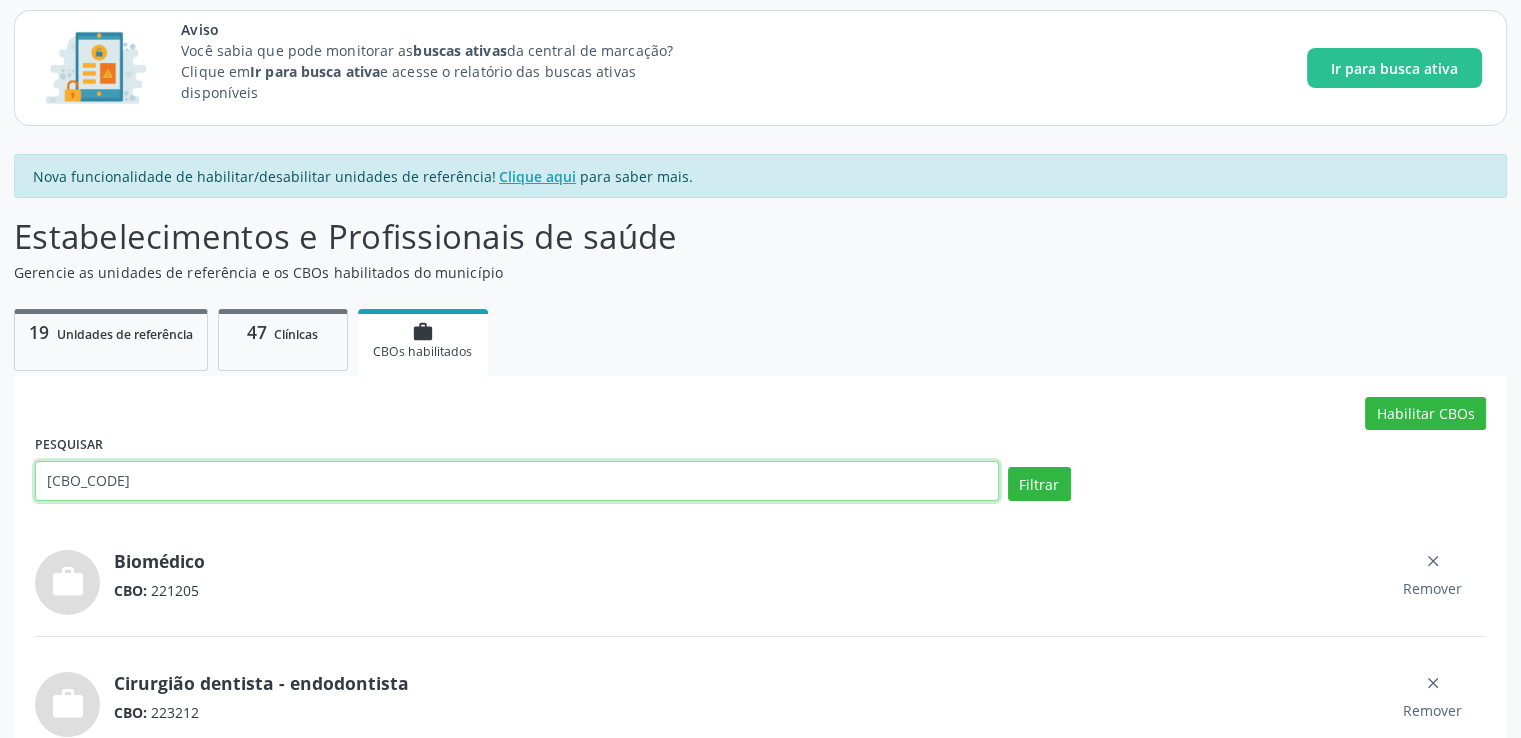 type on "[CBO_CODE]" 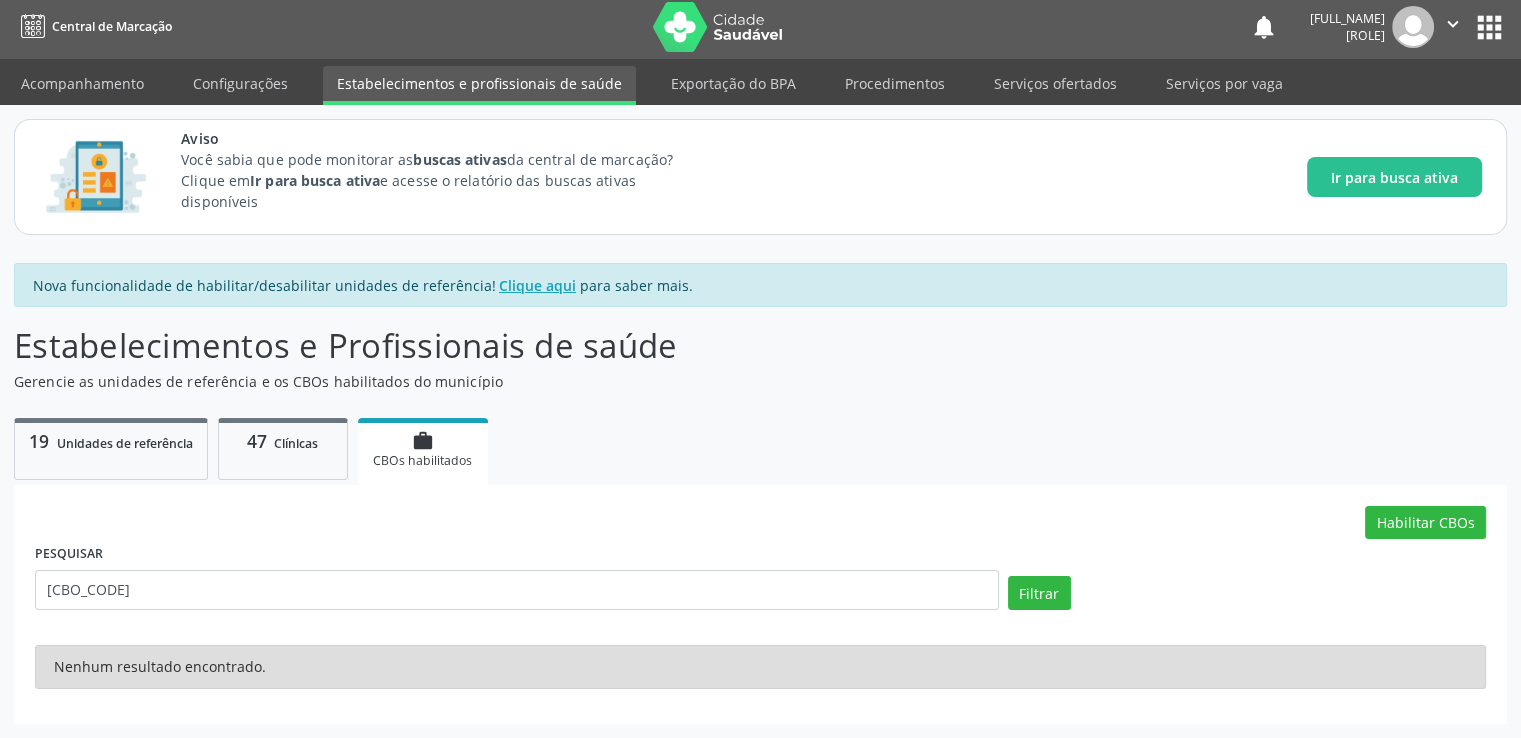 scroll, scrollTop: 4, scrollLeft: 0, axis: vertical 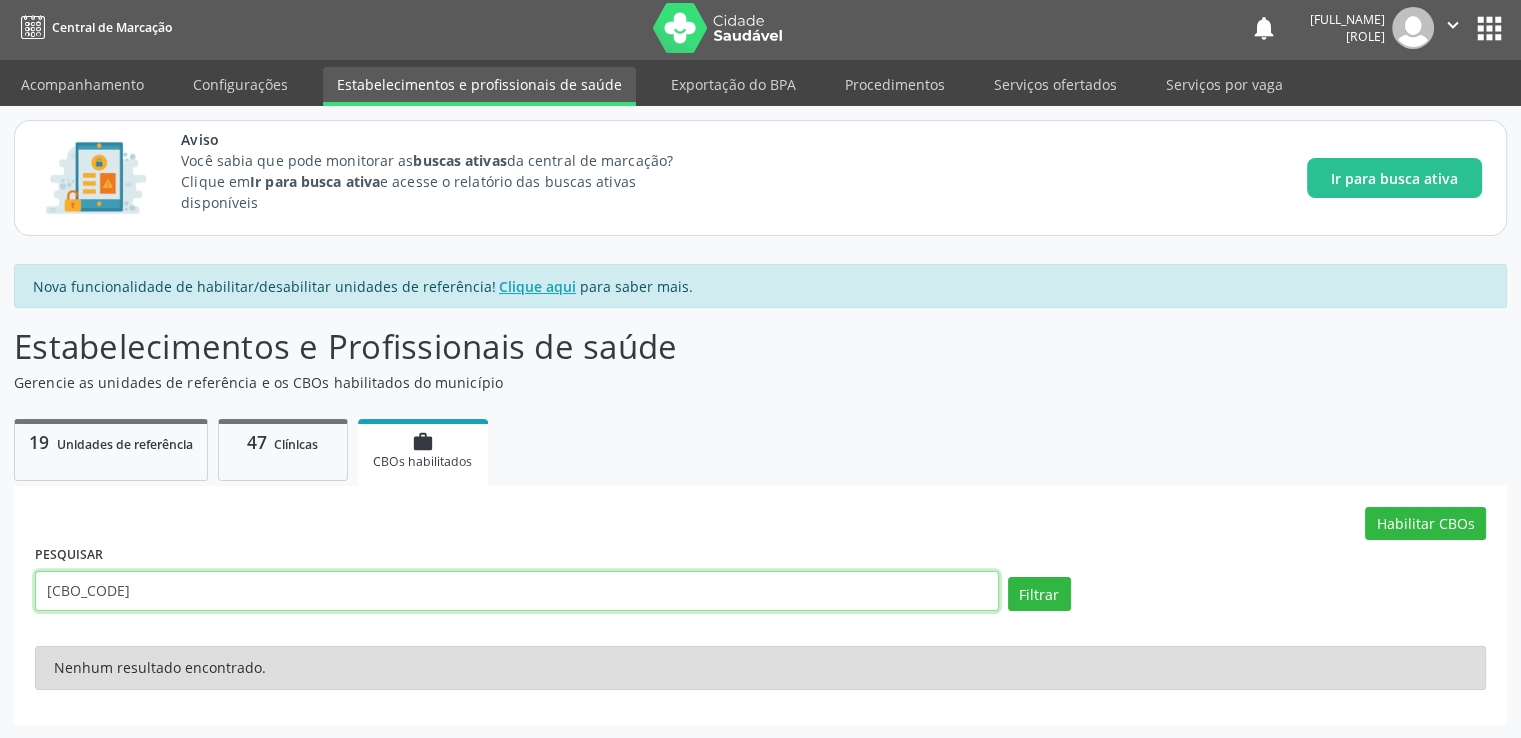 click on "[CBO_CODE]" at bounding box center [517, 591] 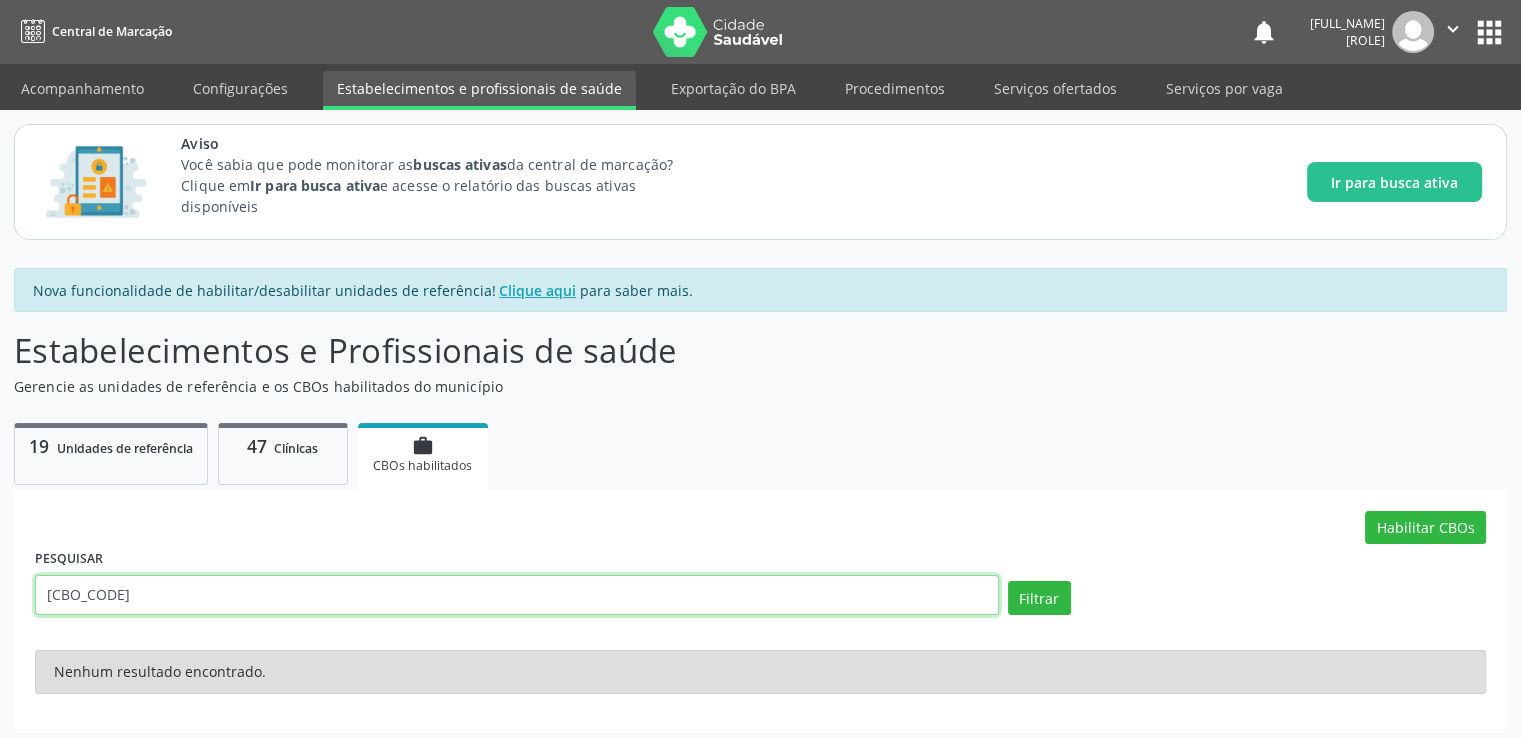 scroll, scrollTop: 4, scrollLeft: 0, axis: vertical 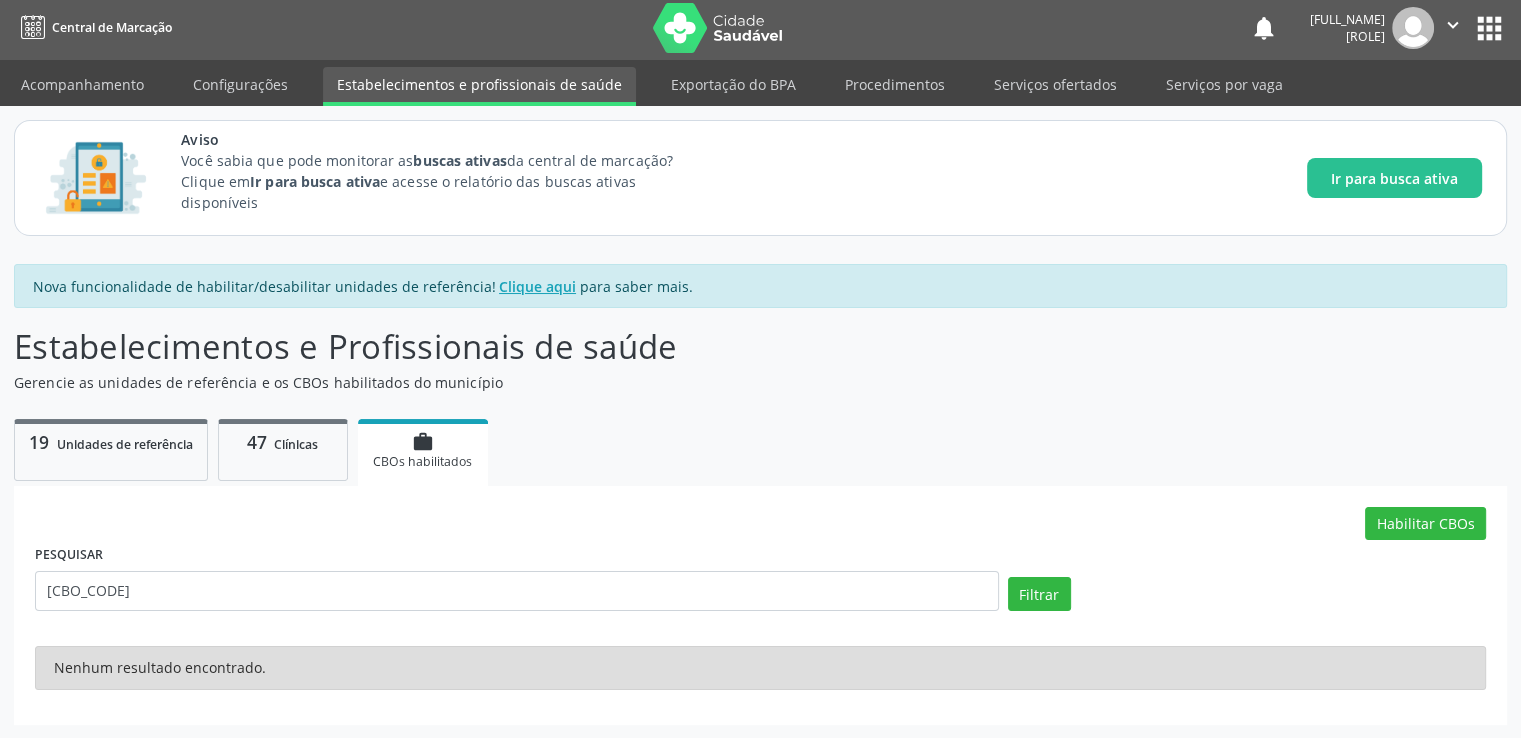 click on "PESQUISAR
[CBO_CODE]
Filtrar" at bounding box center [760, 582] 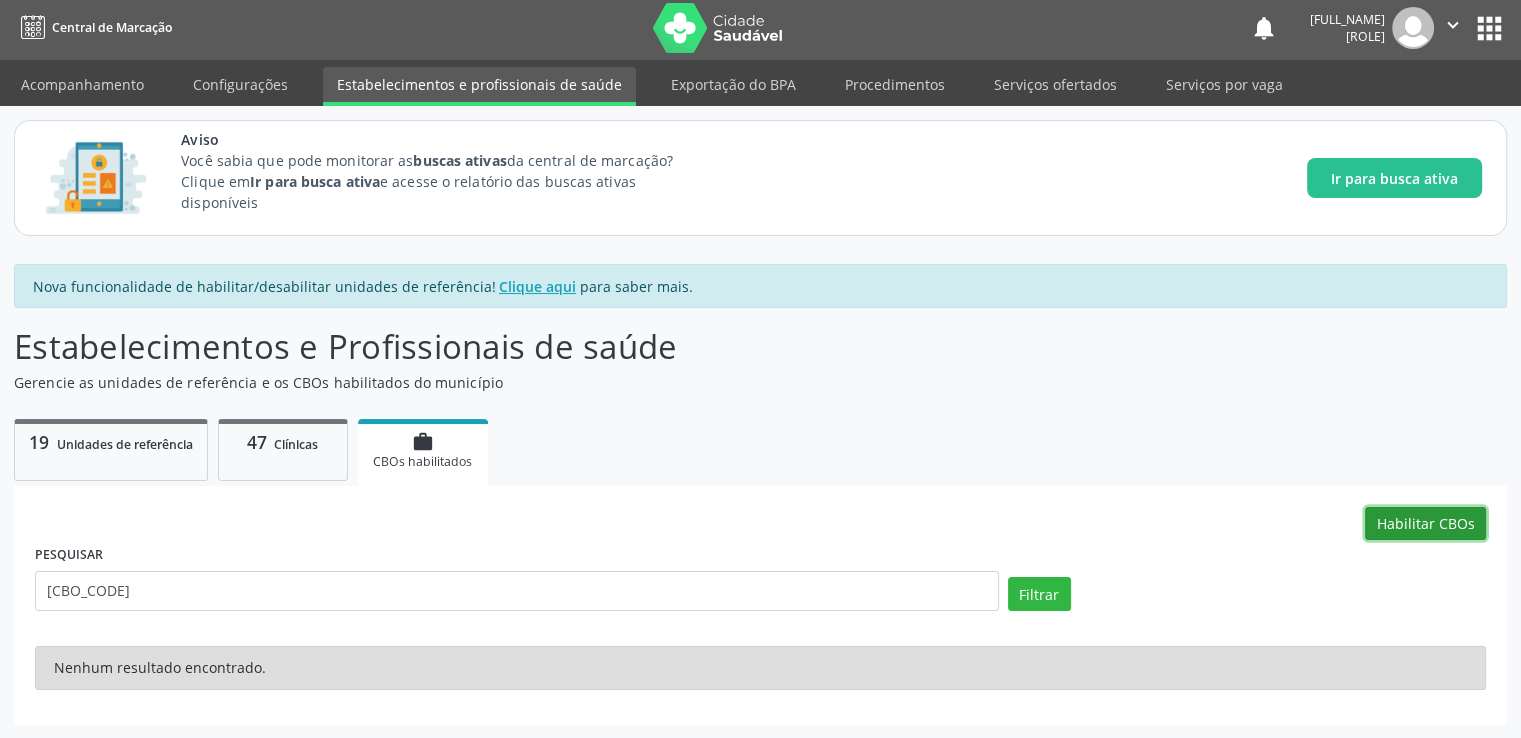 click on "Habilitar CBOs" at bounding box center [1425, 524] 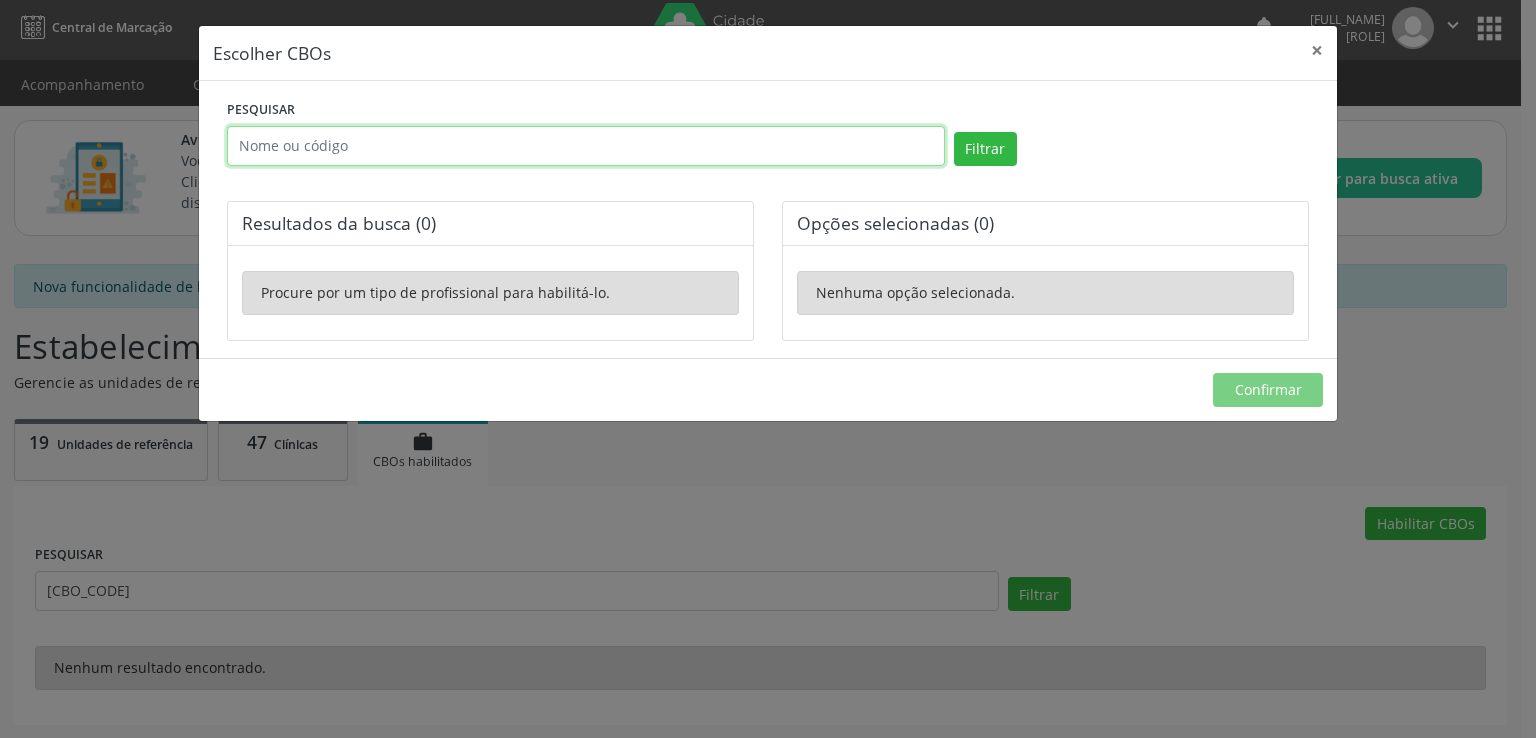 click at bounding box center (586, 146) 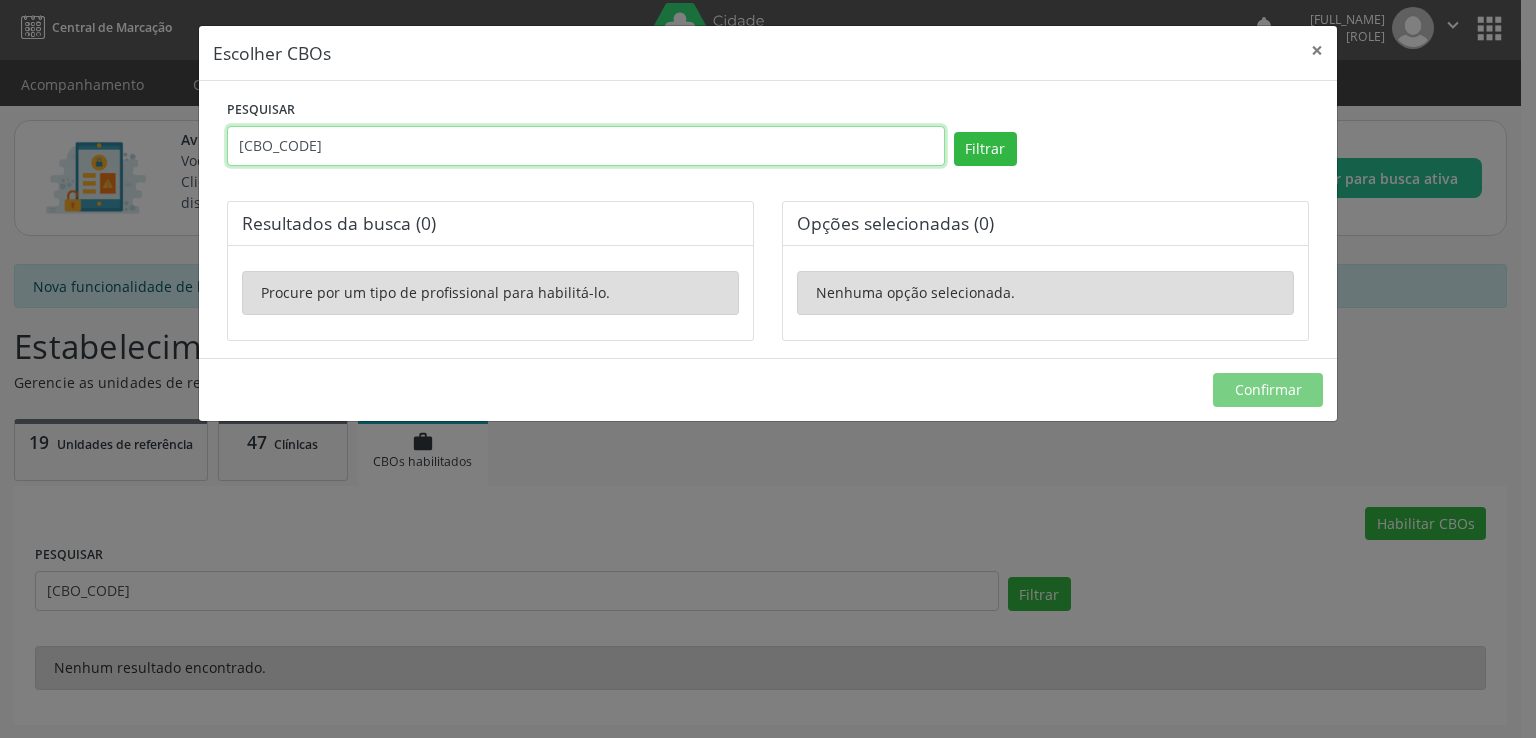 type on "[CBO_CODE]" 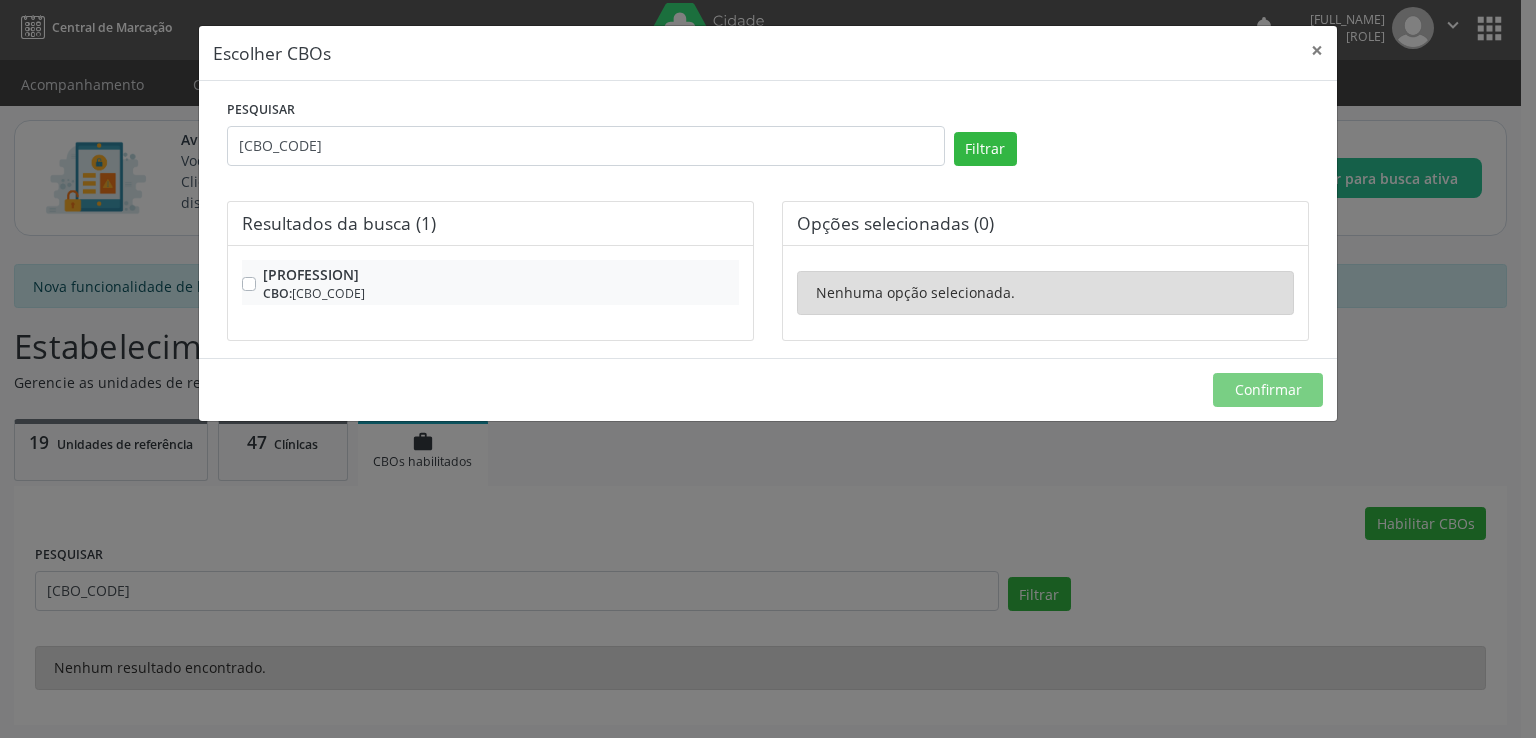 click on "[PROFESSION]
CBO:  [CBO_CODE]" at bounding box center (501, 283) 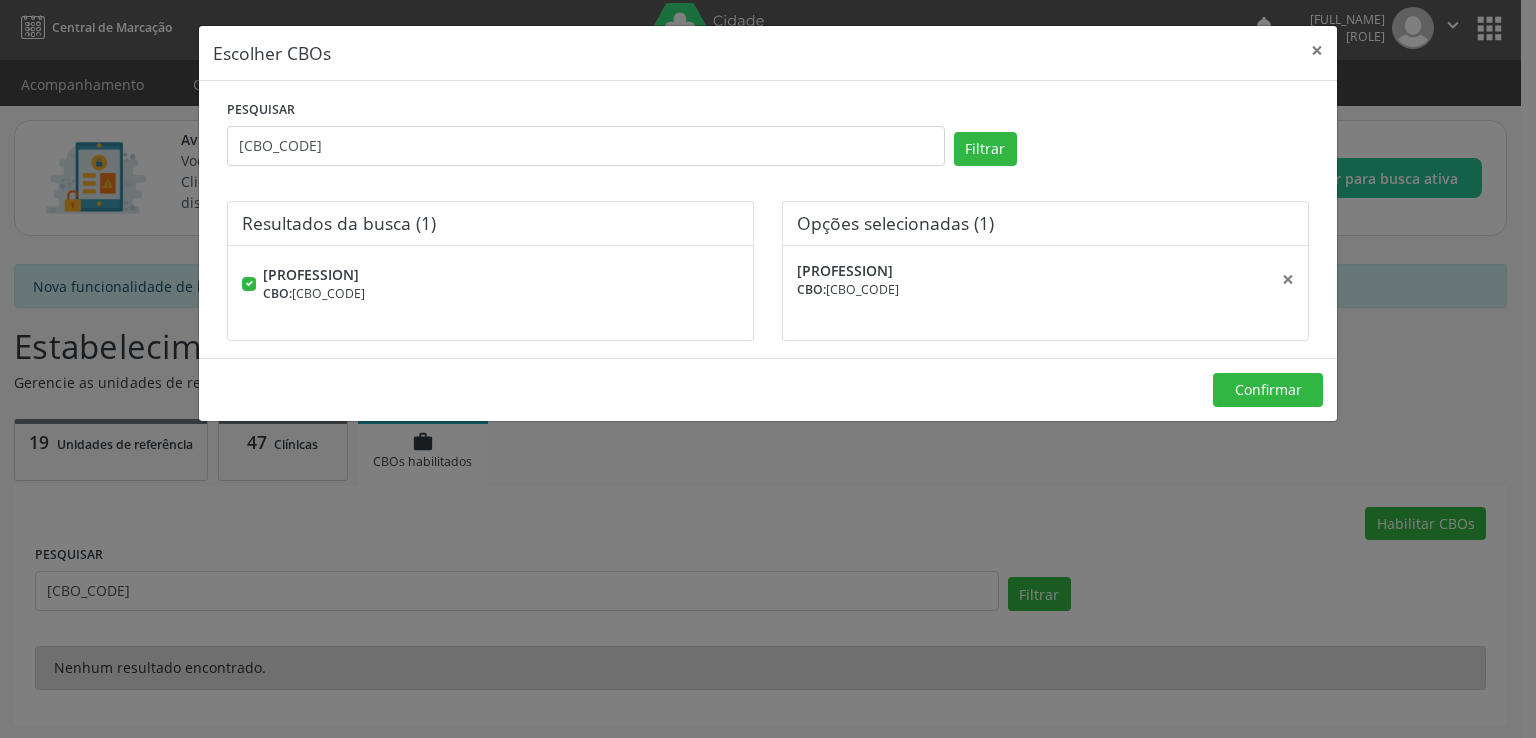 click on "[PROFESSION]
CBO:  [CBO_CODE]
×" at bounding box center (1045, 279) 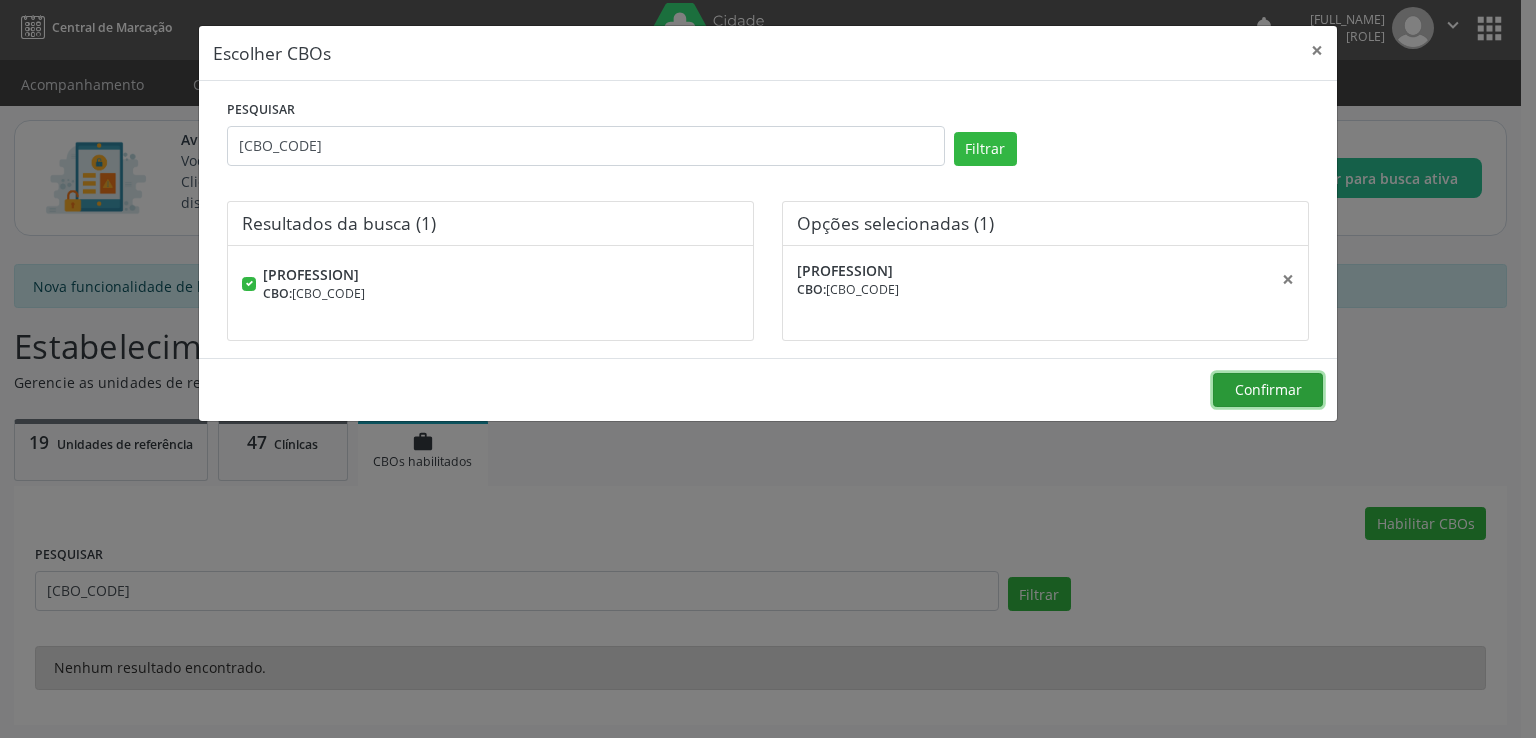 click on "Confirmar" at bounding box center (1268, 389) 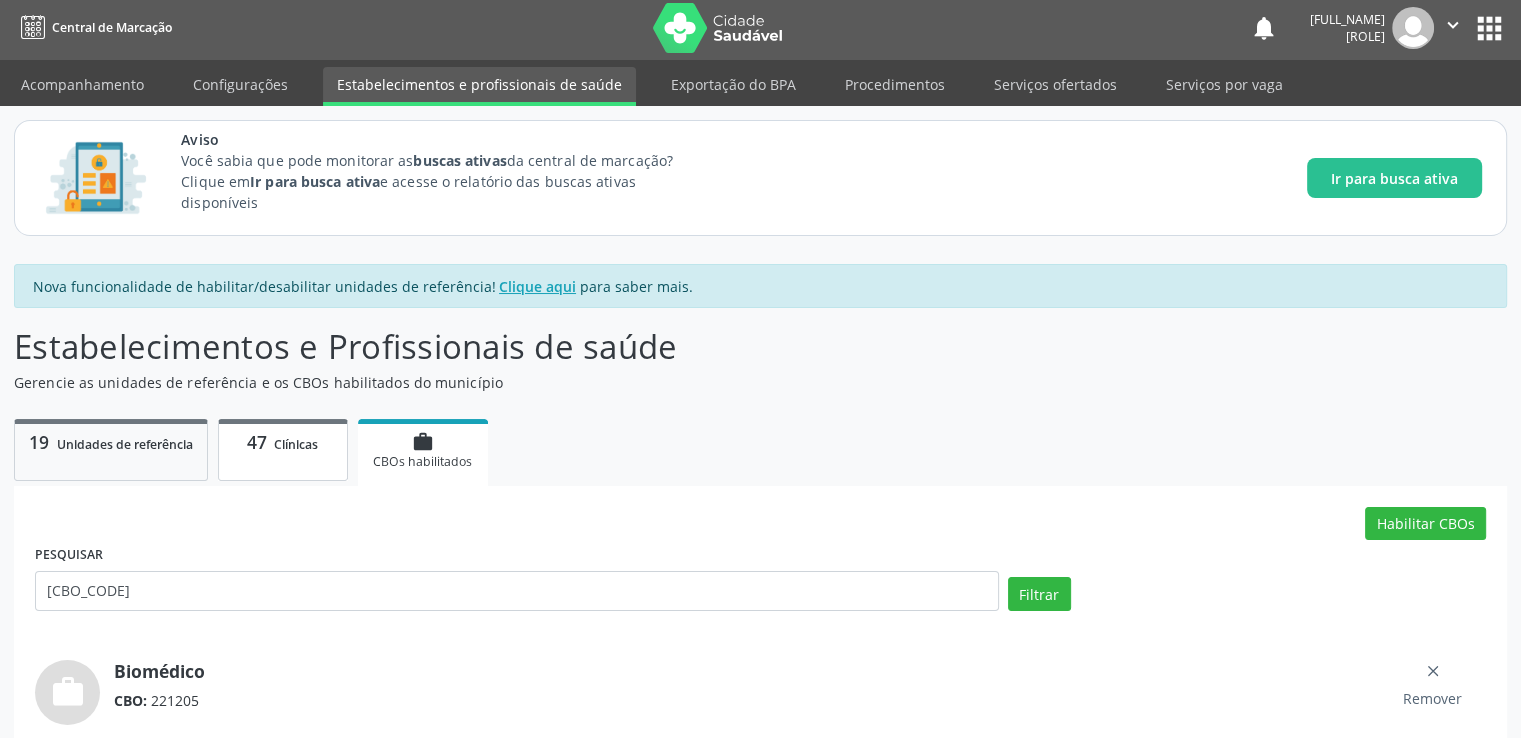 click on "47
Clínicas" at bounding box center [283, 450] 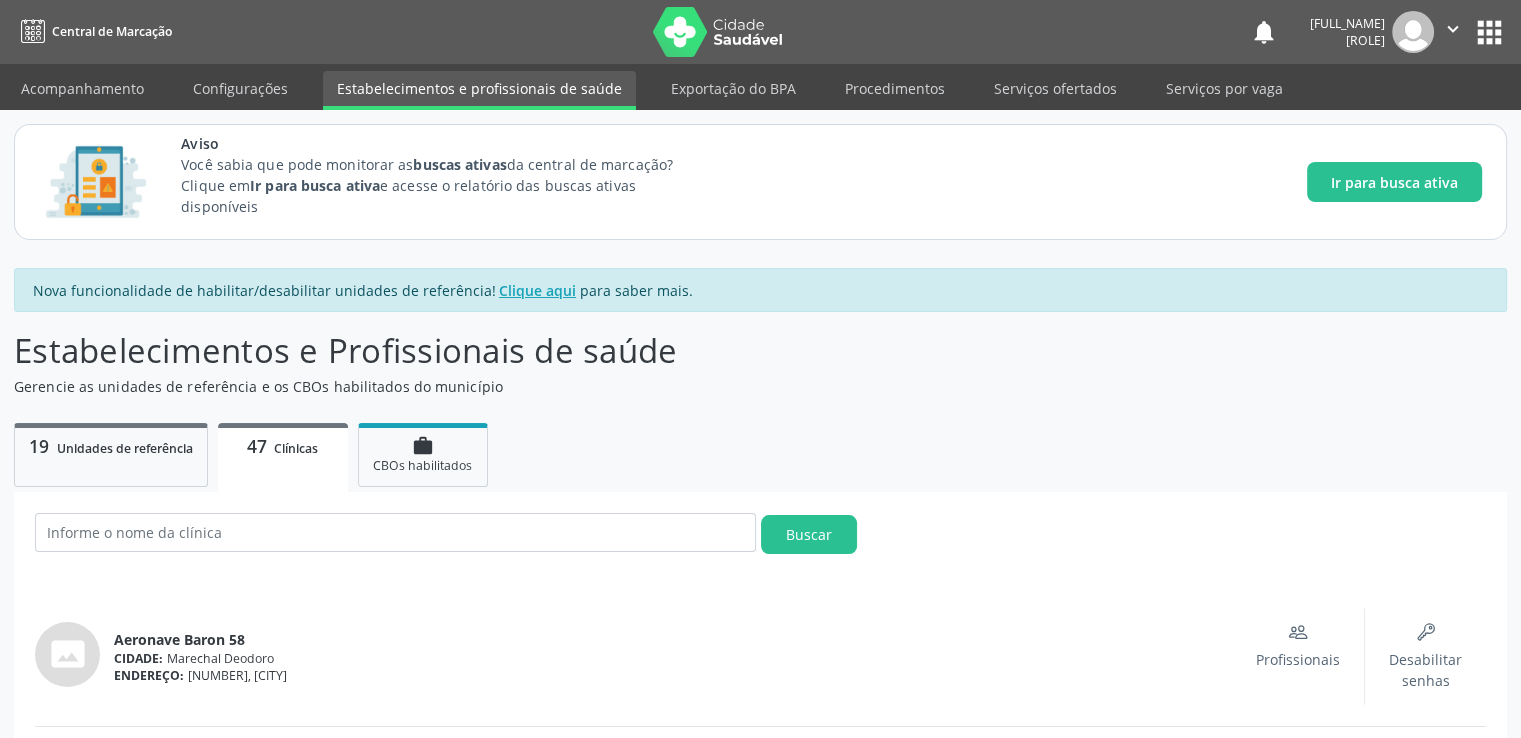 scroll, scrollTop: 100, scrollLeft: 0, axis: vertical 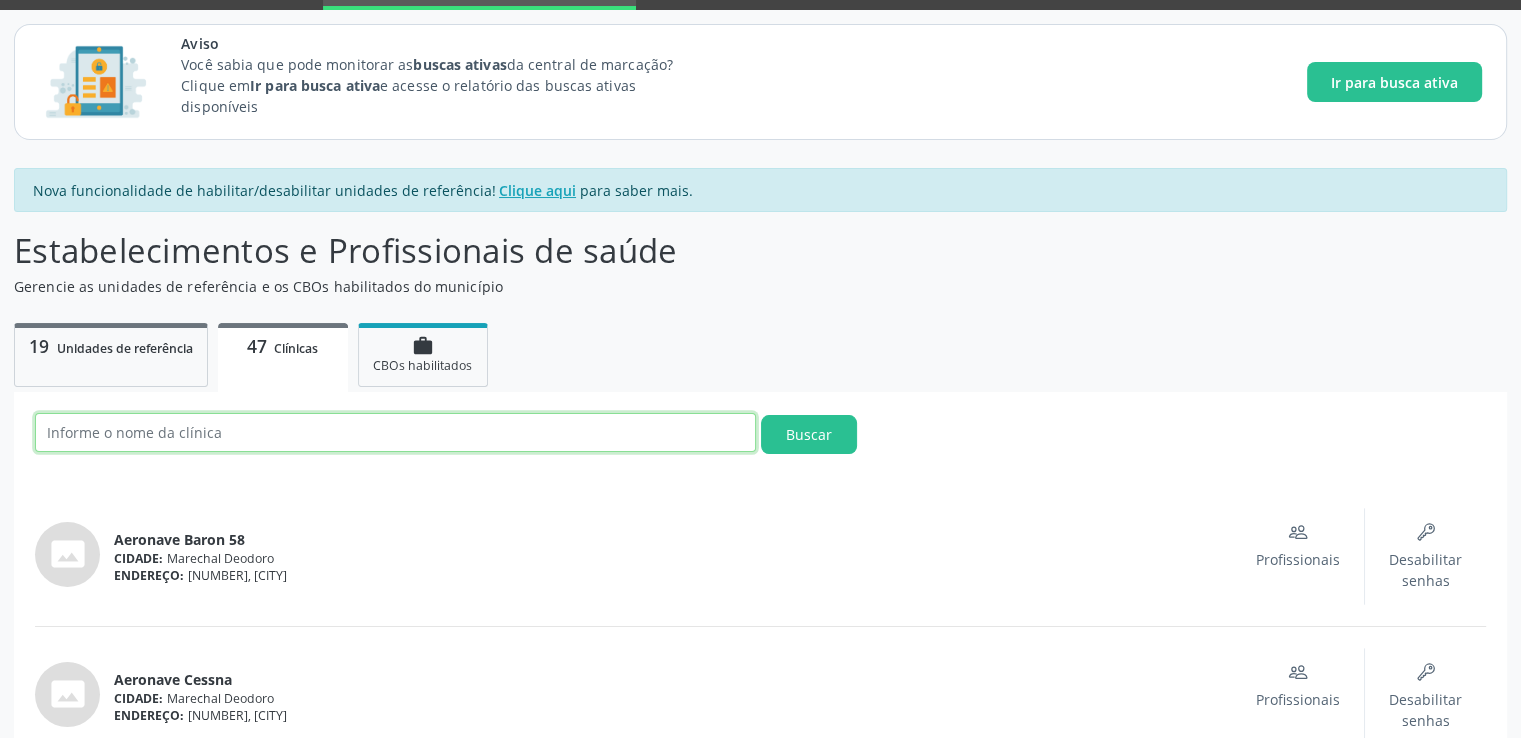 click at bounding box center (395, 432) 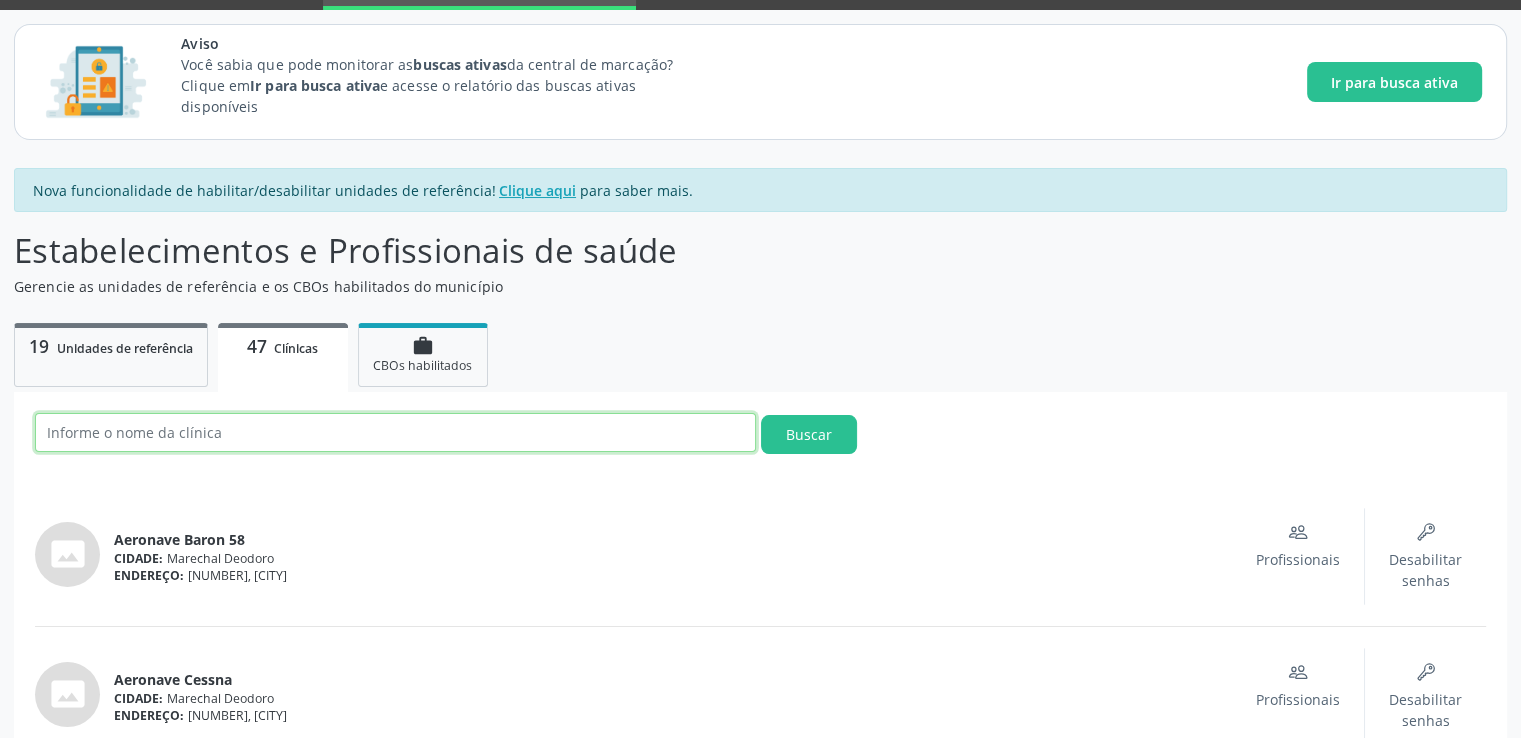 type on "fisioterapia" 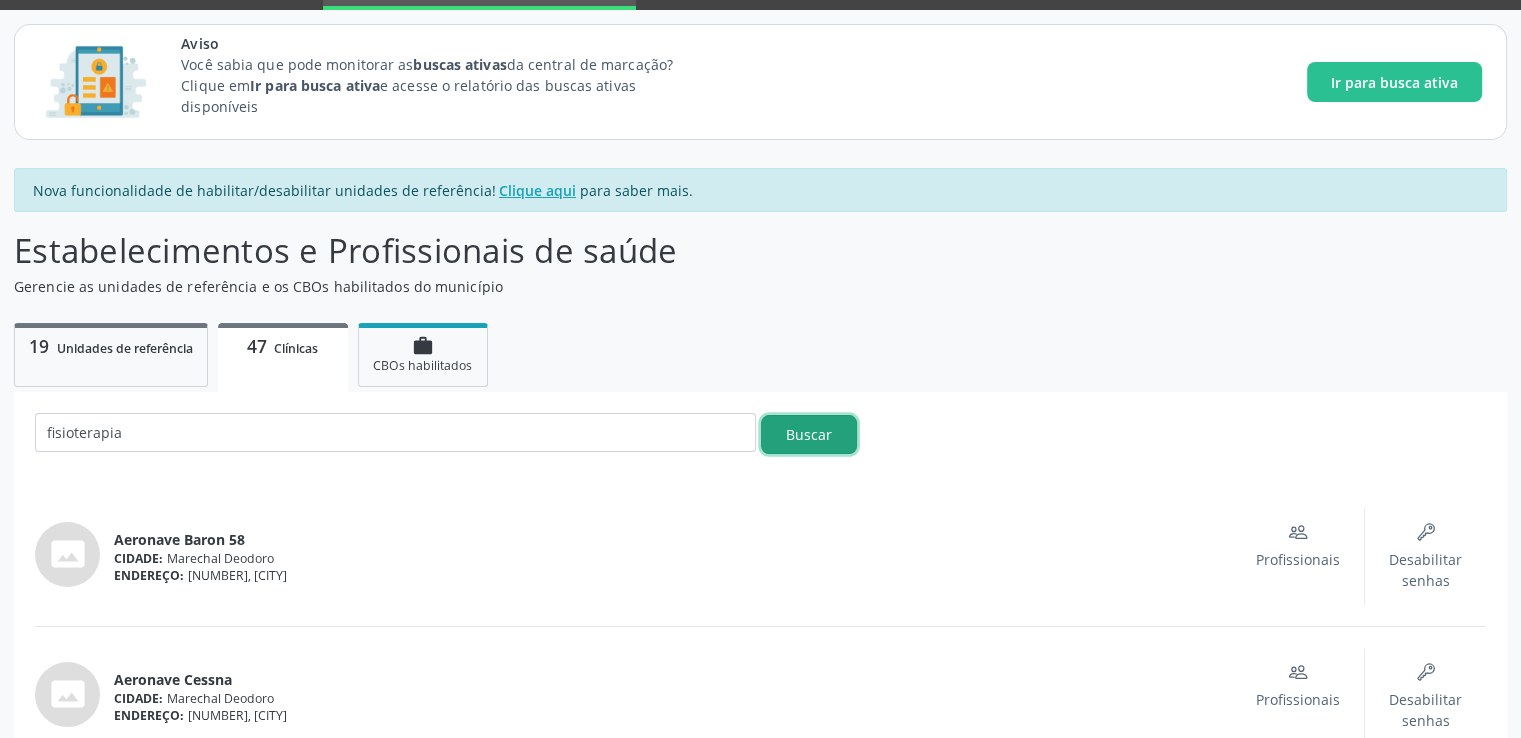 click on "Buscar" at bounding box center [809, 434] 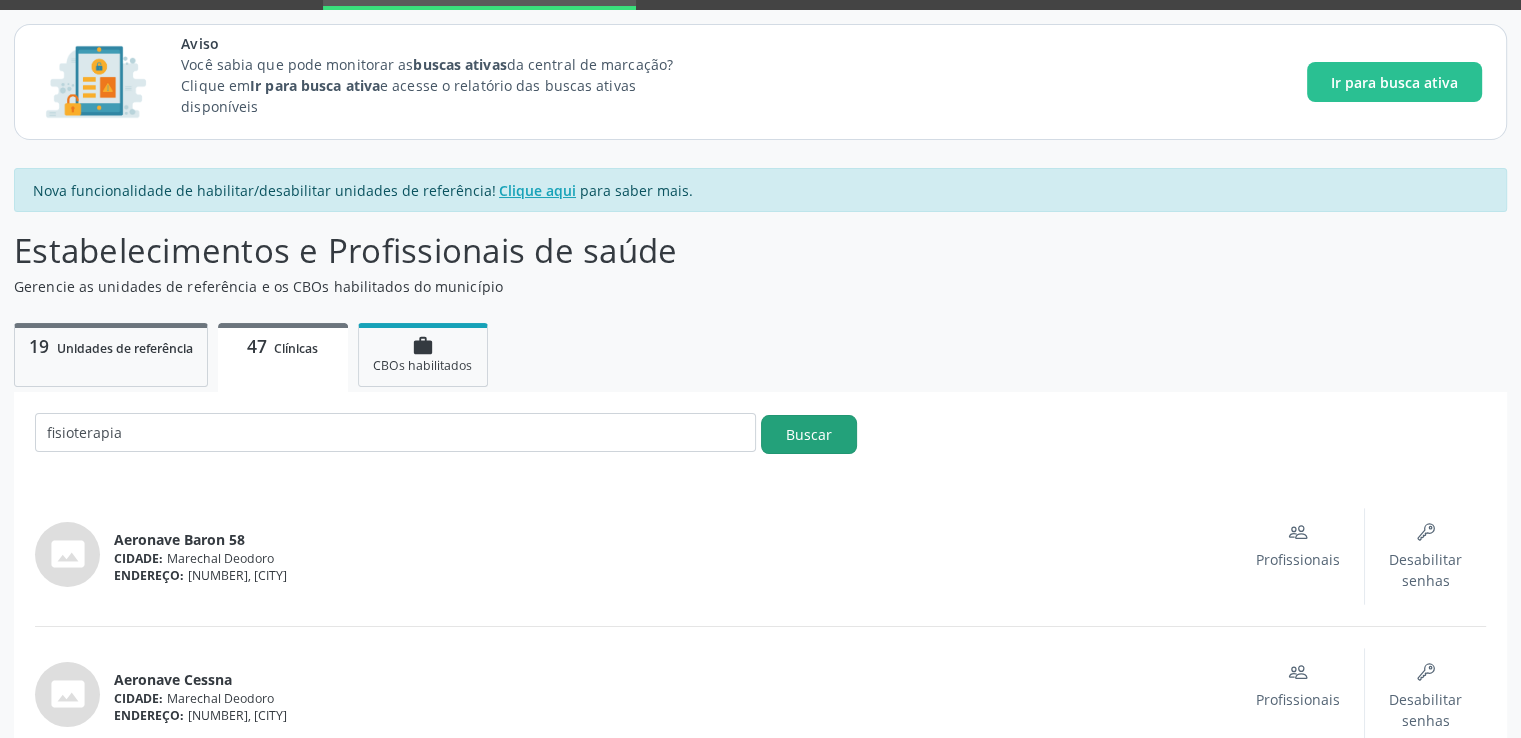 scroll, scrollTop: 0, scrollLeft: 0, axis: both 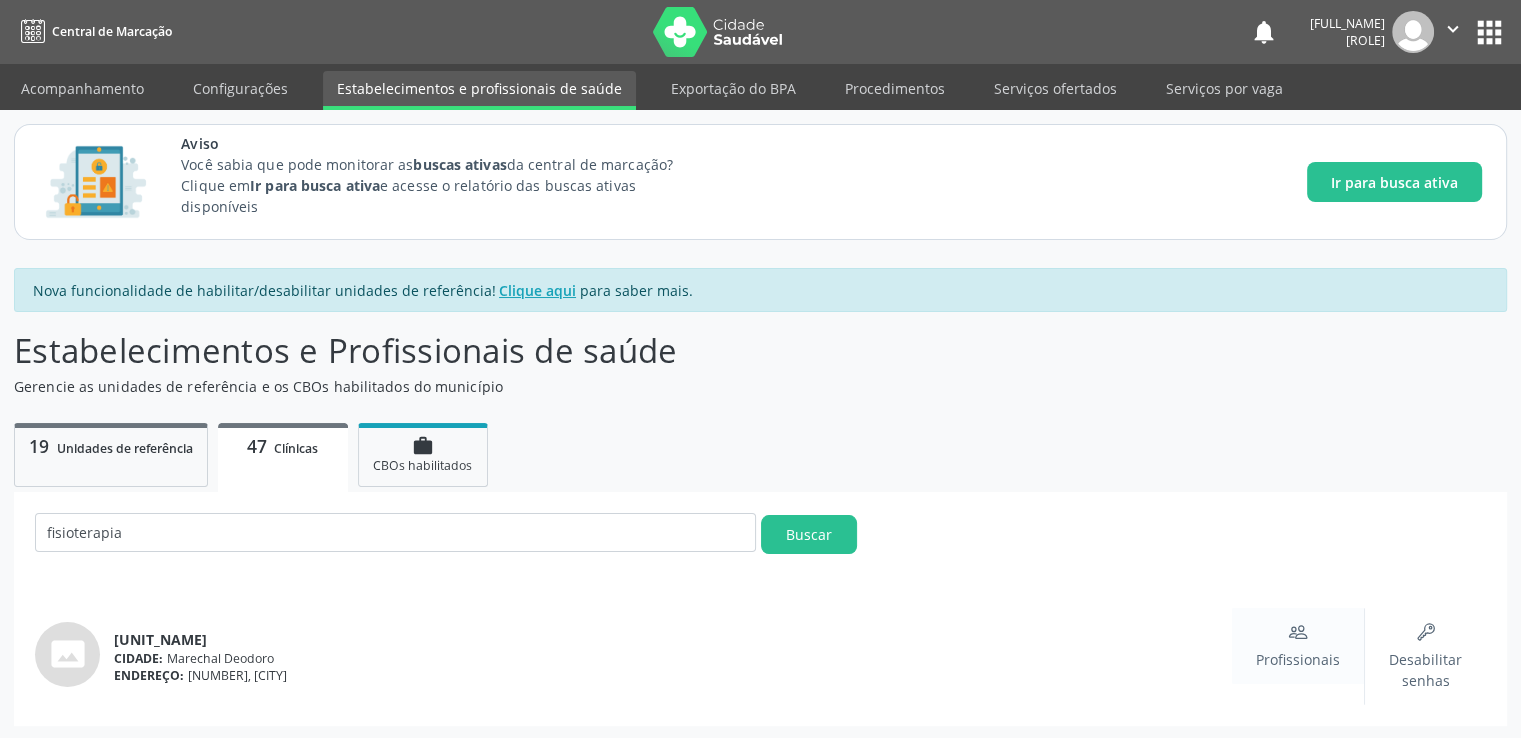 click on "Profissionais" at bounding box center [1298, 659] 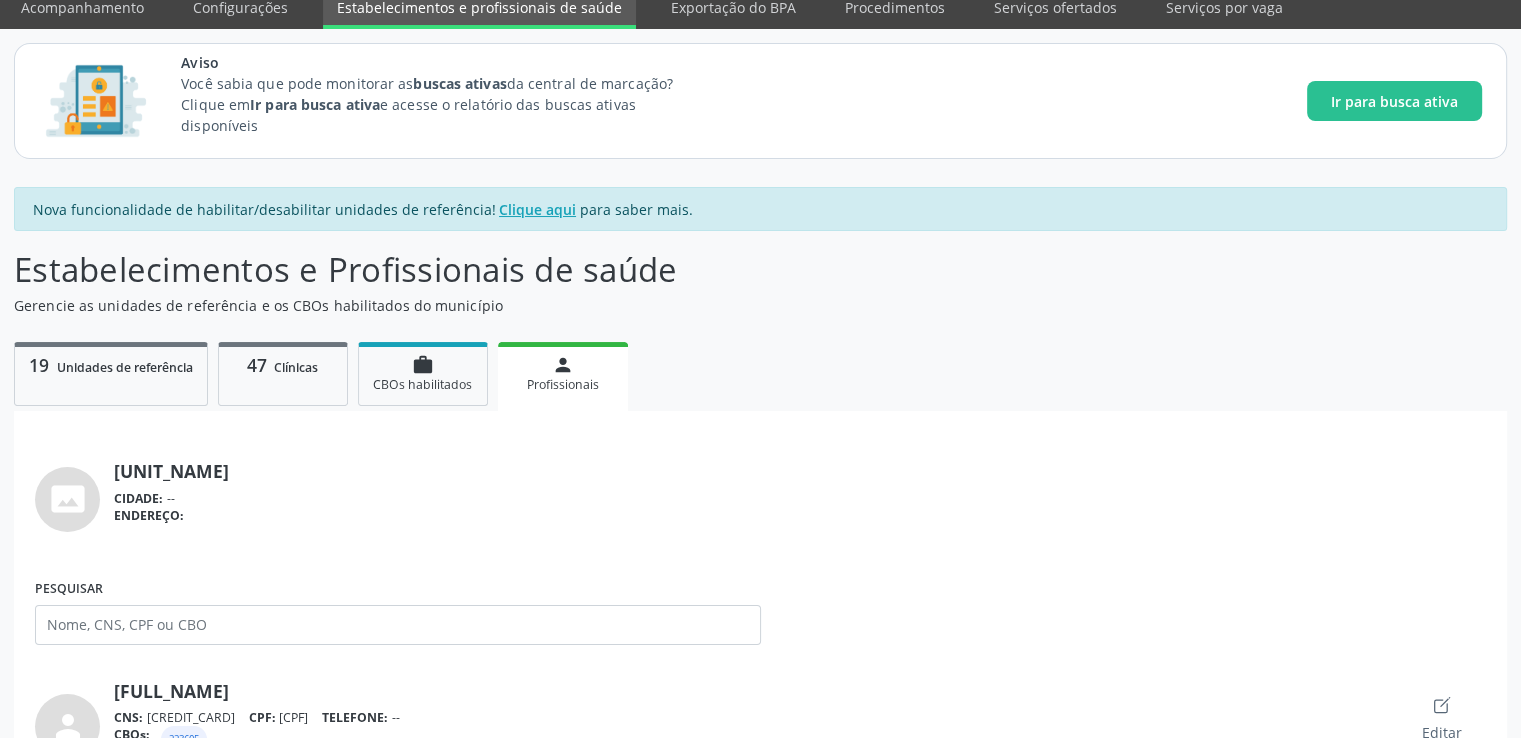 scroll, scrollTop: 0, scrollLeft: 0, axis: both 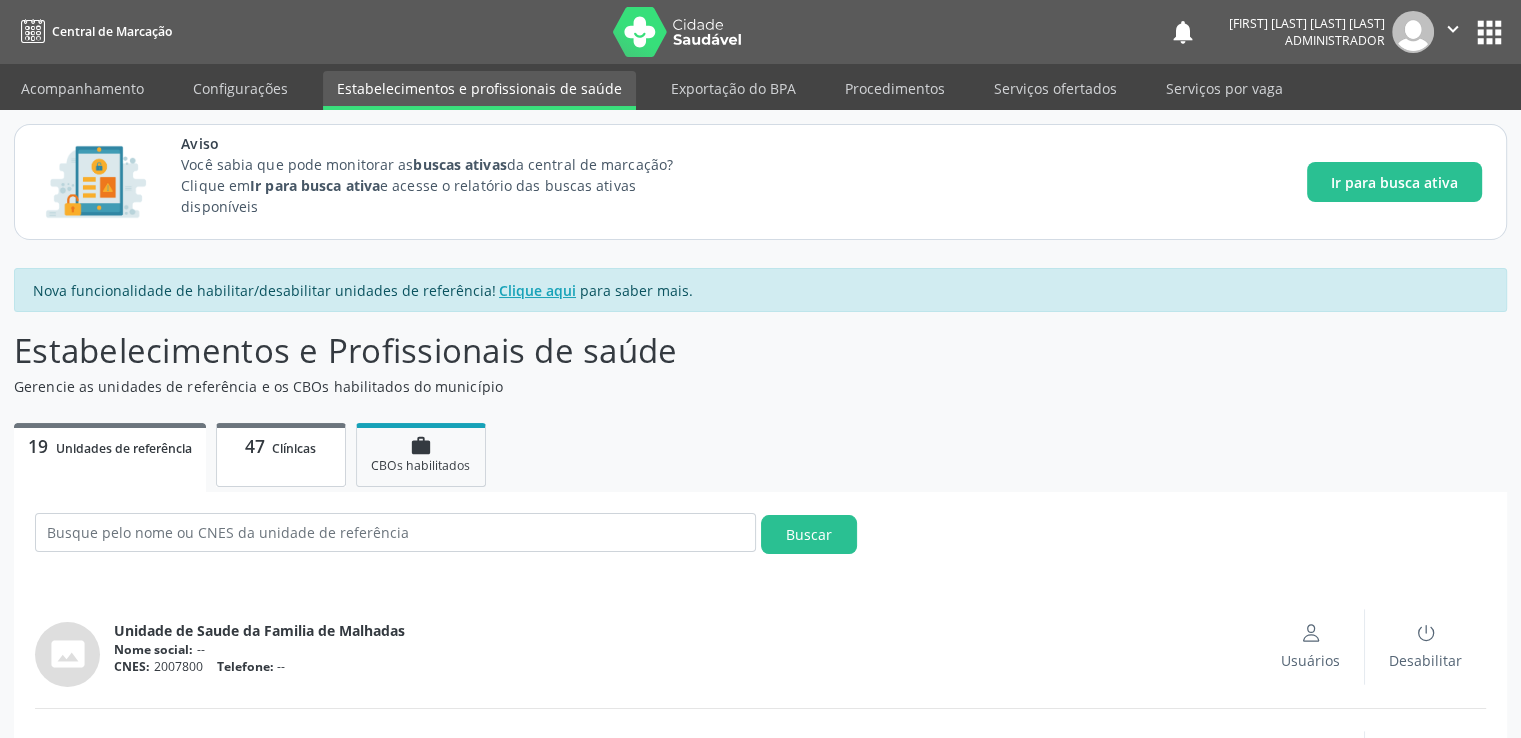 click on "Clínicas" at bounding box center (294, 448) 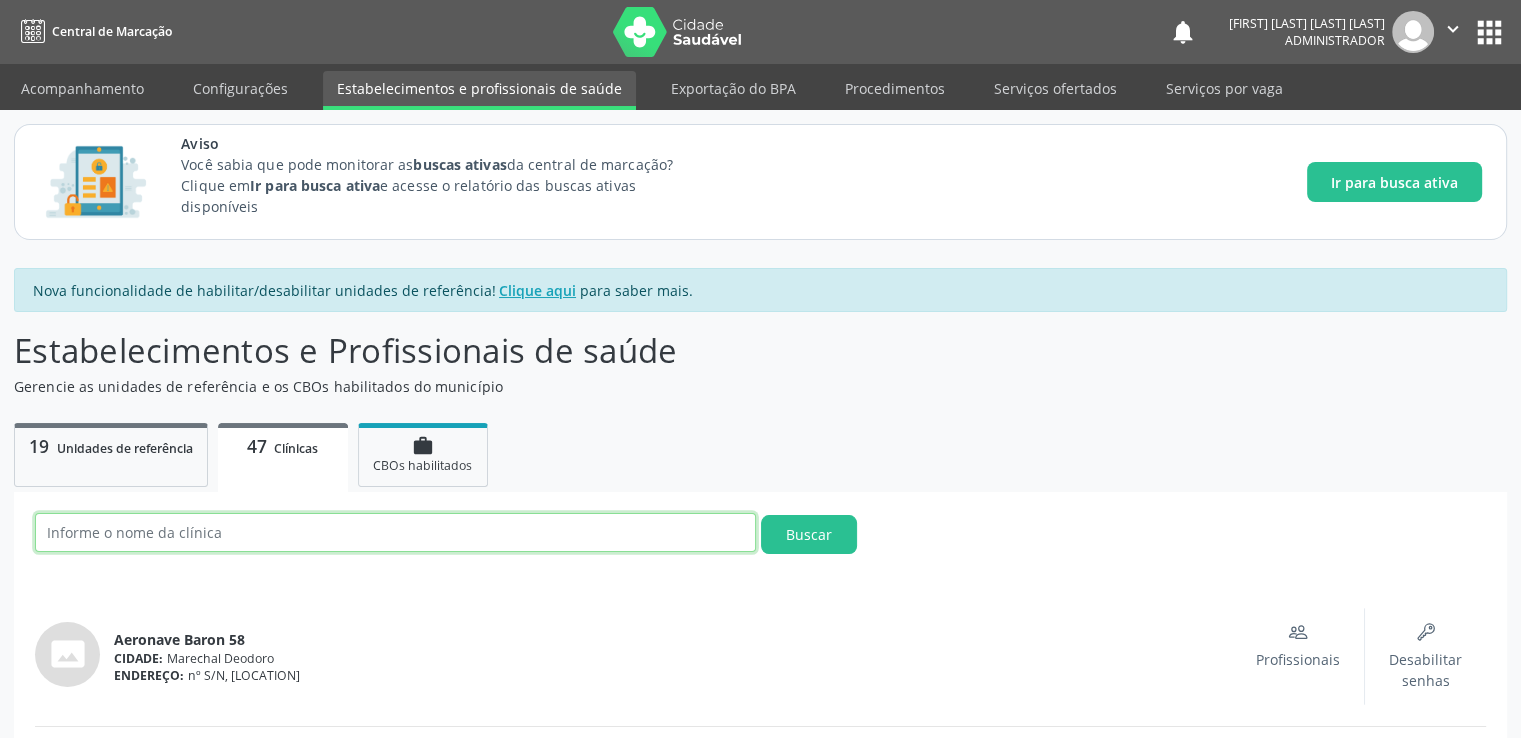 click at bounding box center (395, 532) 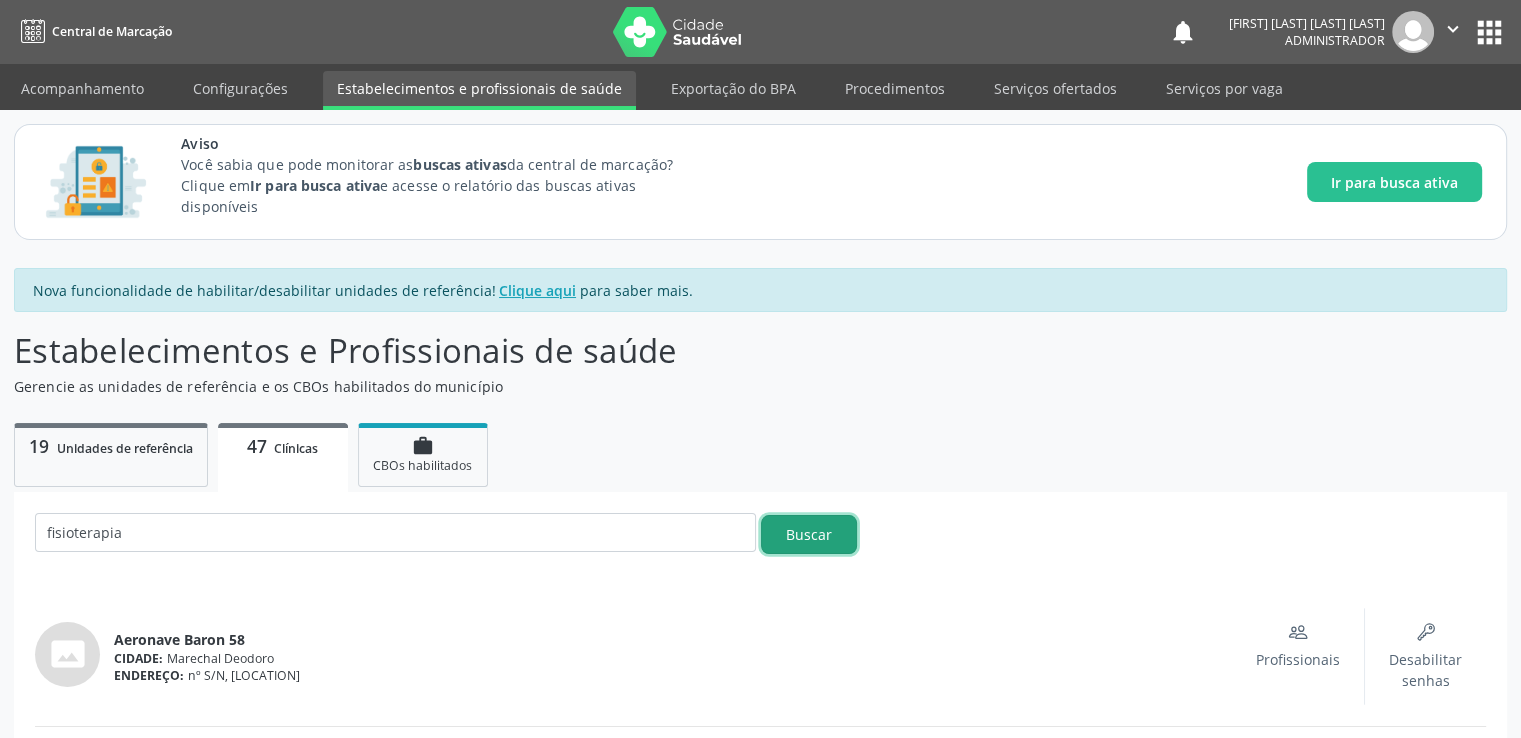 click on "Buscar" at bounding box center [809, 534] 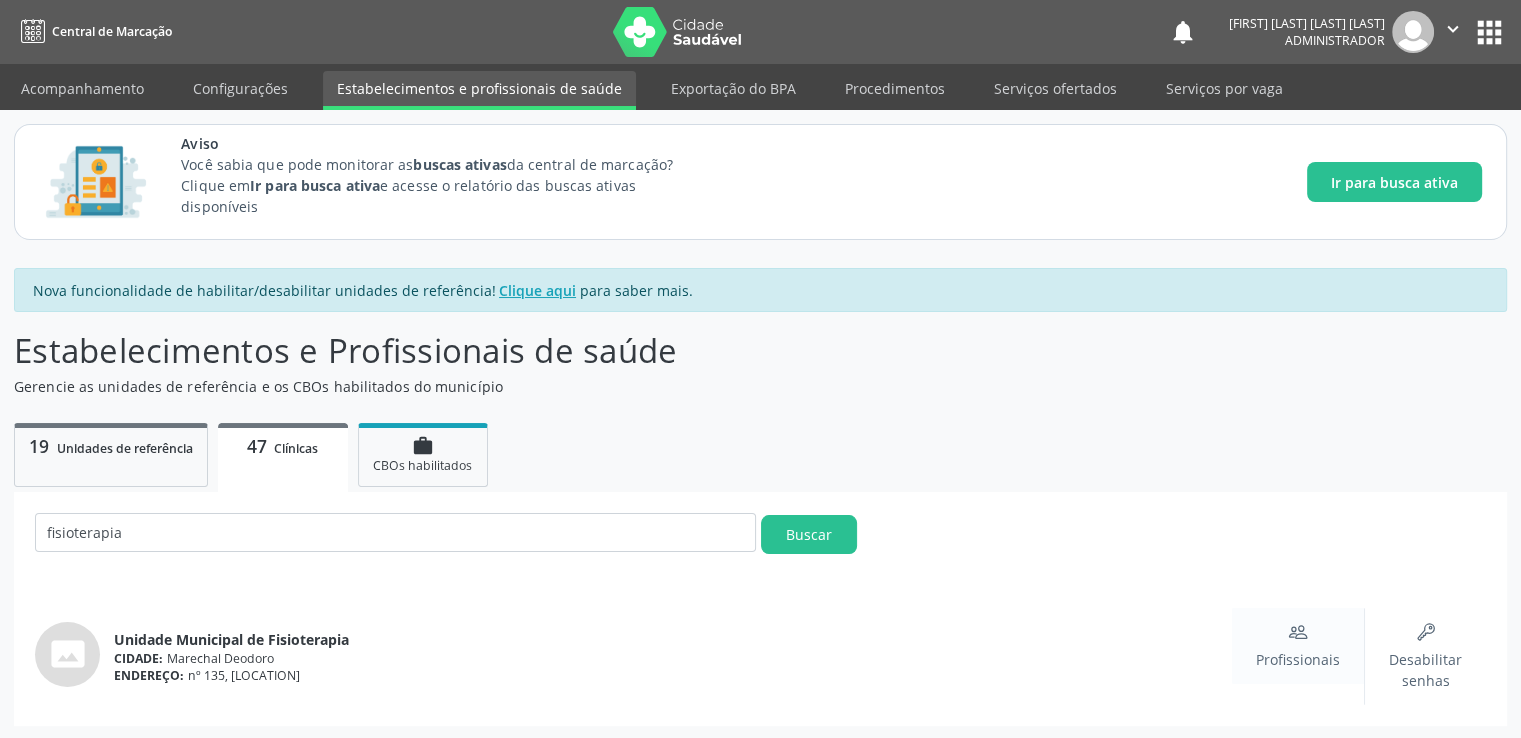 click on "Profissionais" at bounding box center [1298, 659] 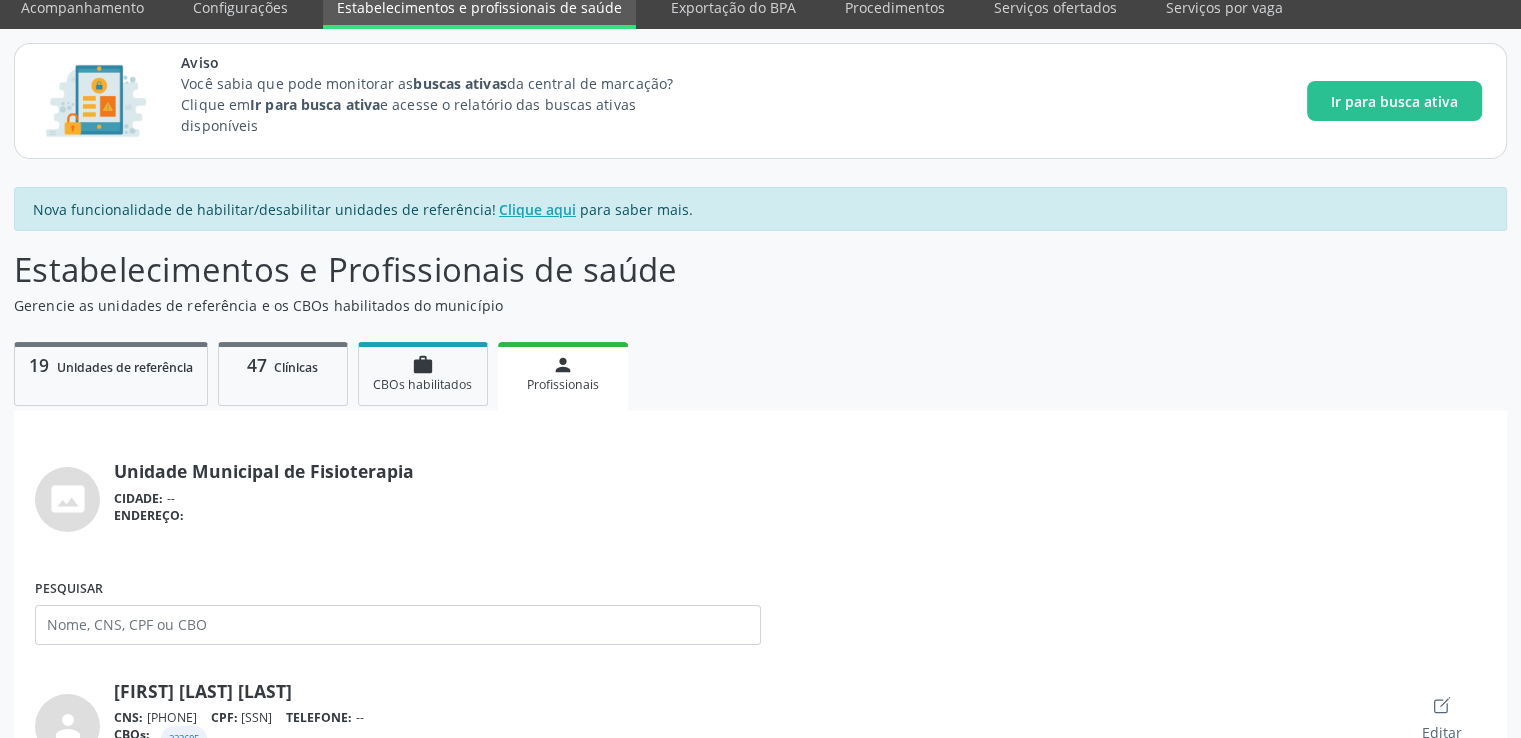 scroll, scrollTop: 0, scrollLeft: 0, axis: both 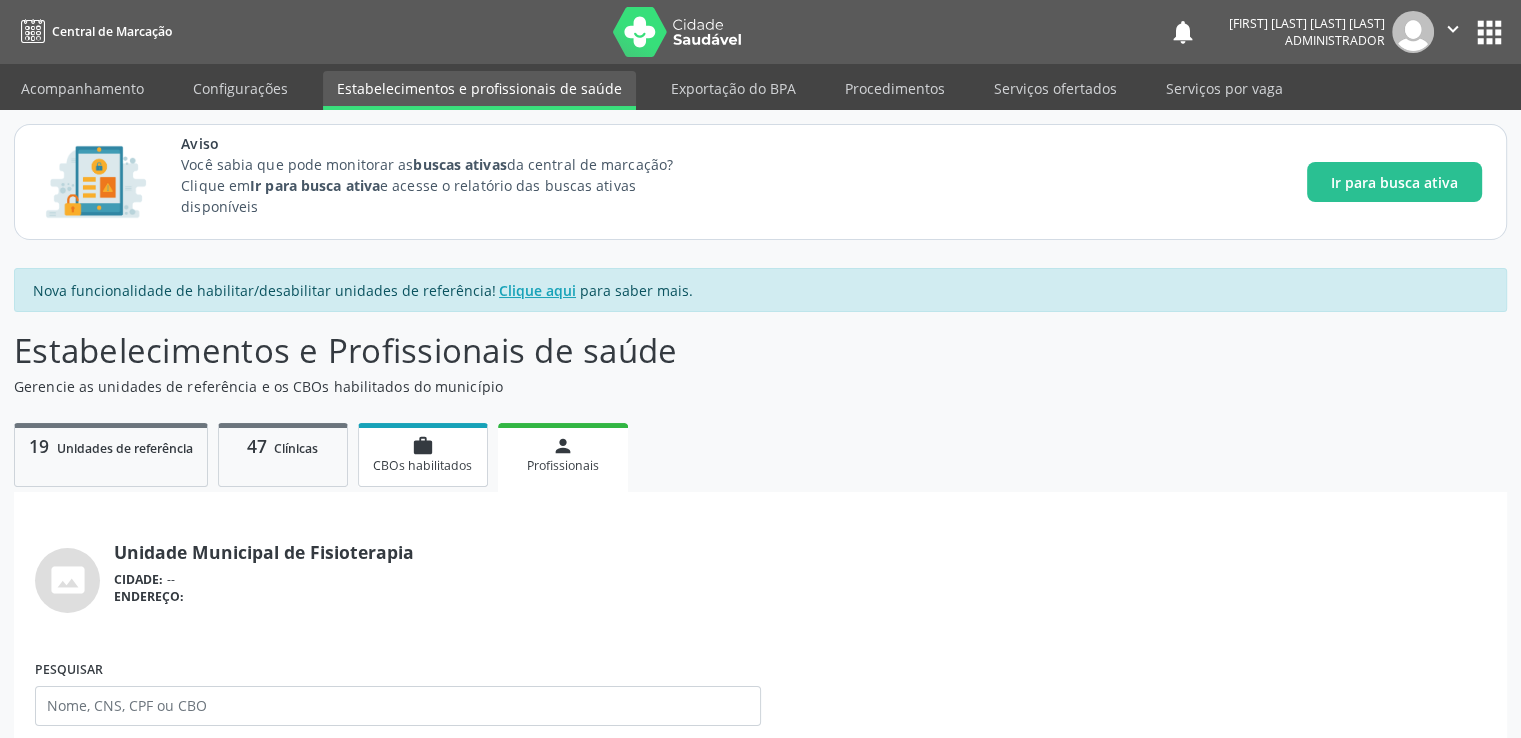 click on "CBOs habilitados" at bounding box center (422, 465) 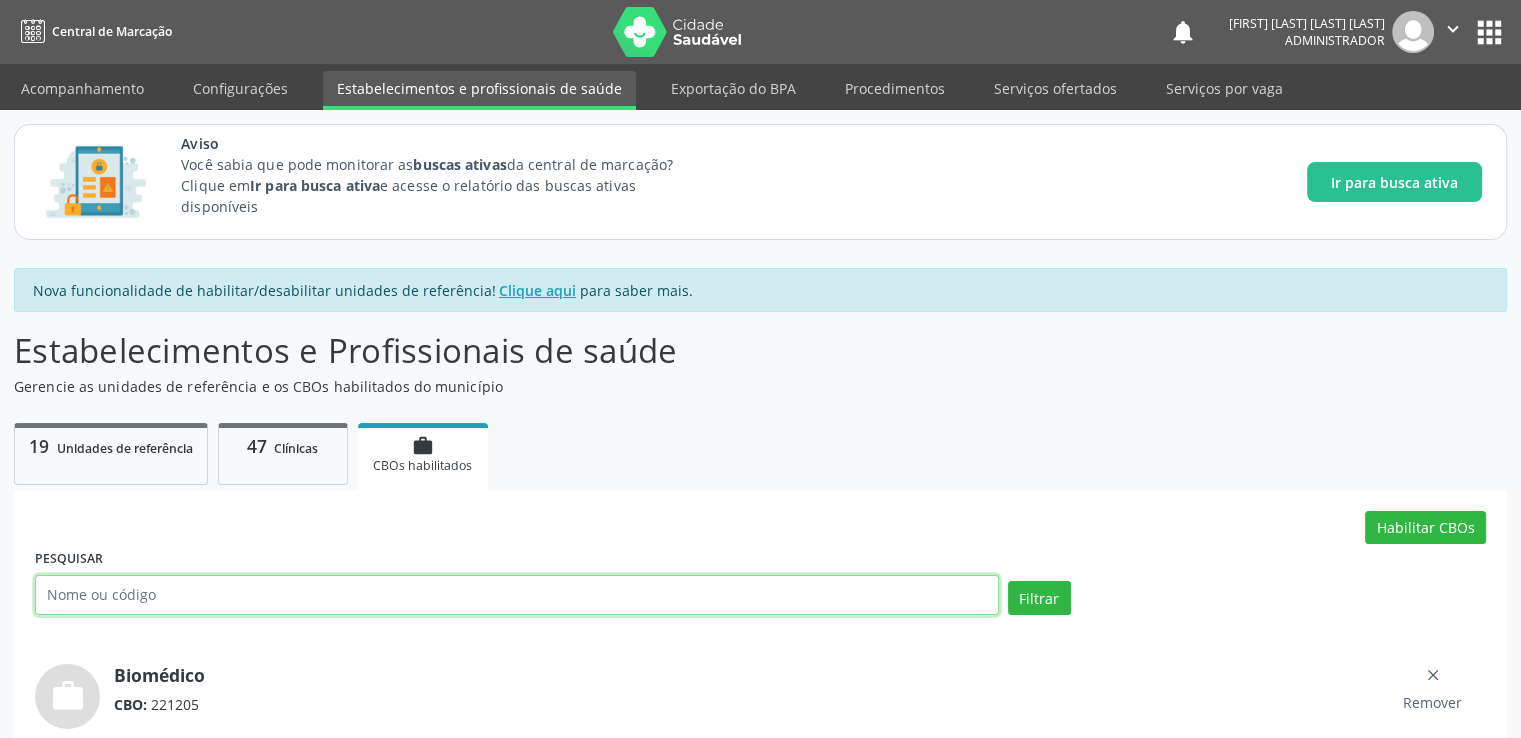 click at bounding box center (517, 595) 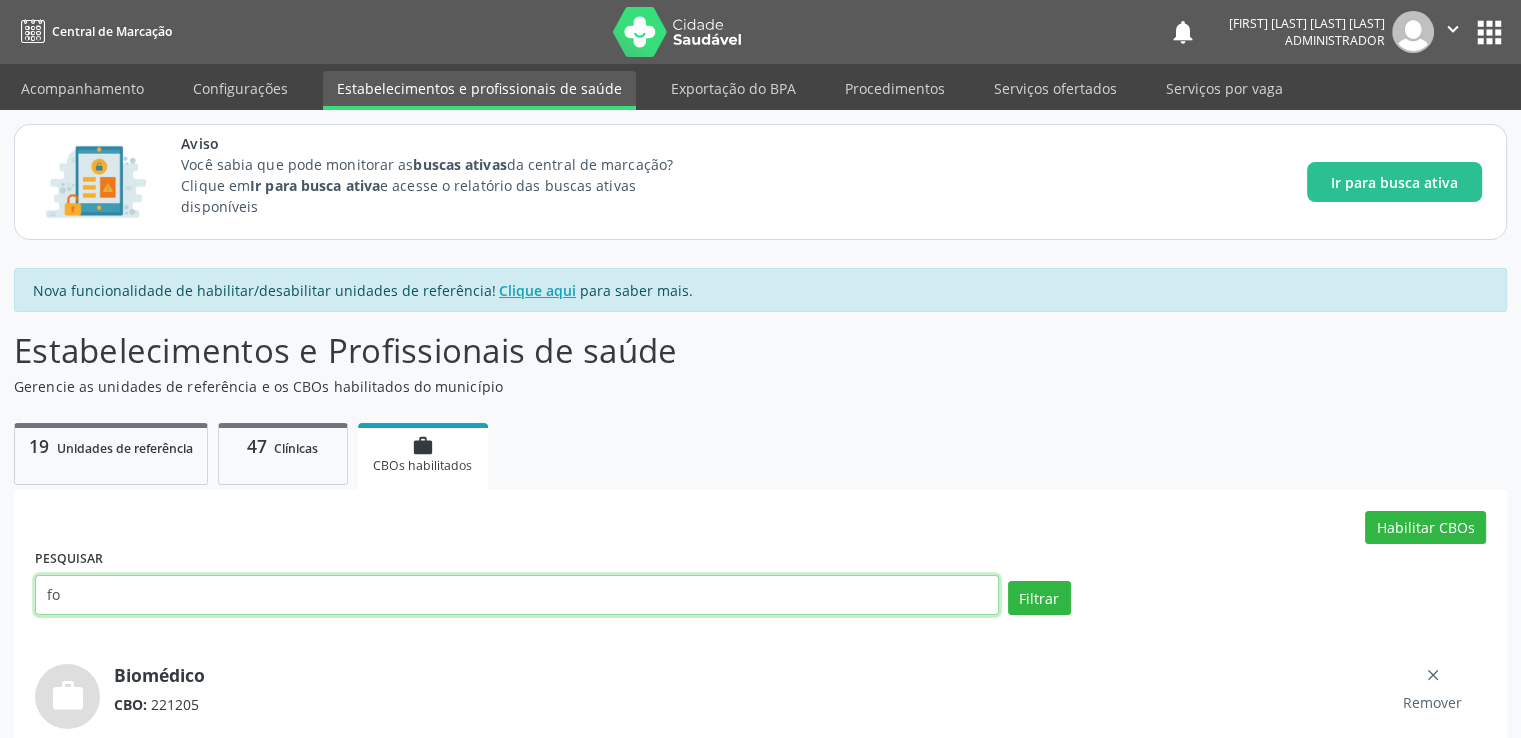 type on "f" 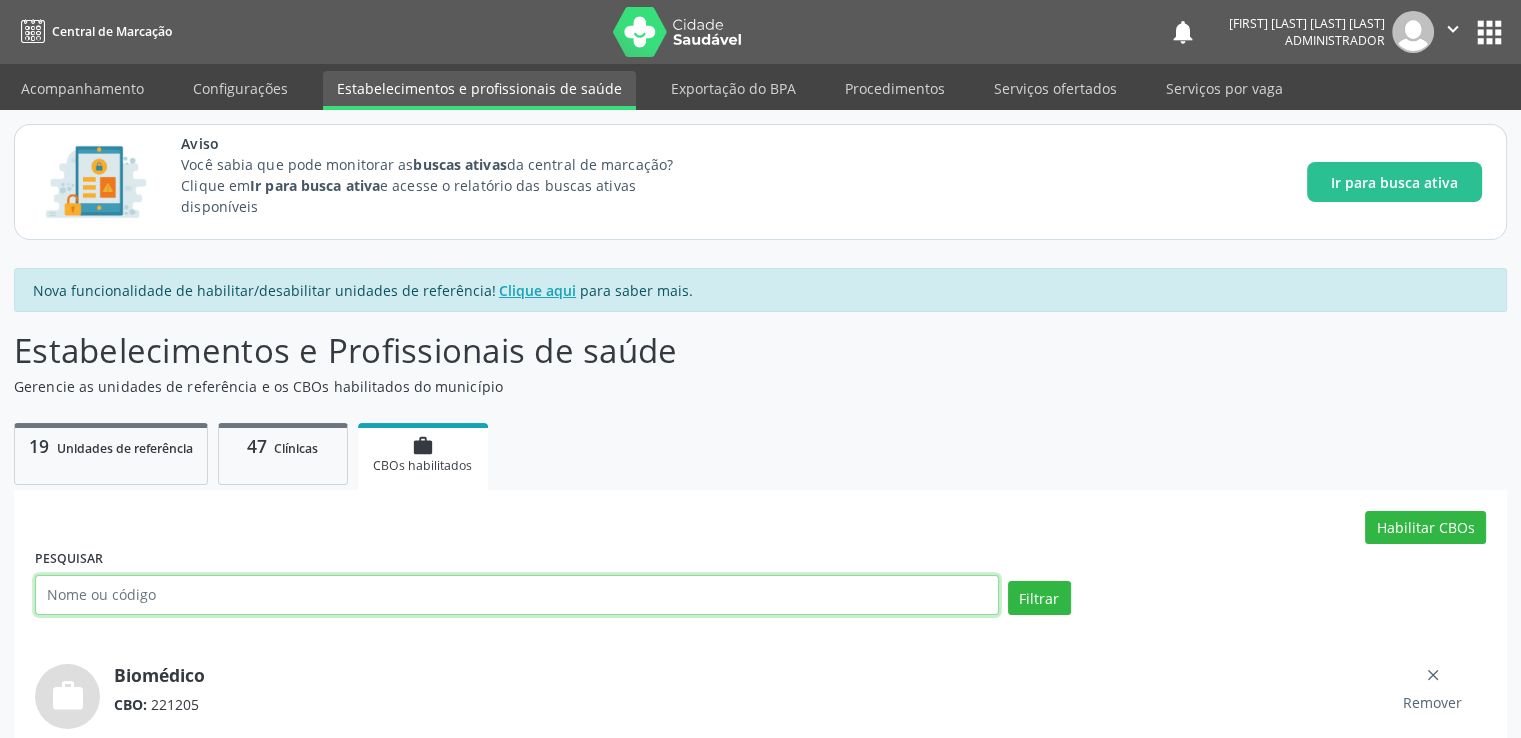 paste on "[CBO_CODE]" 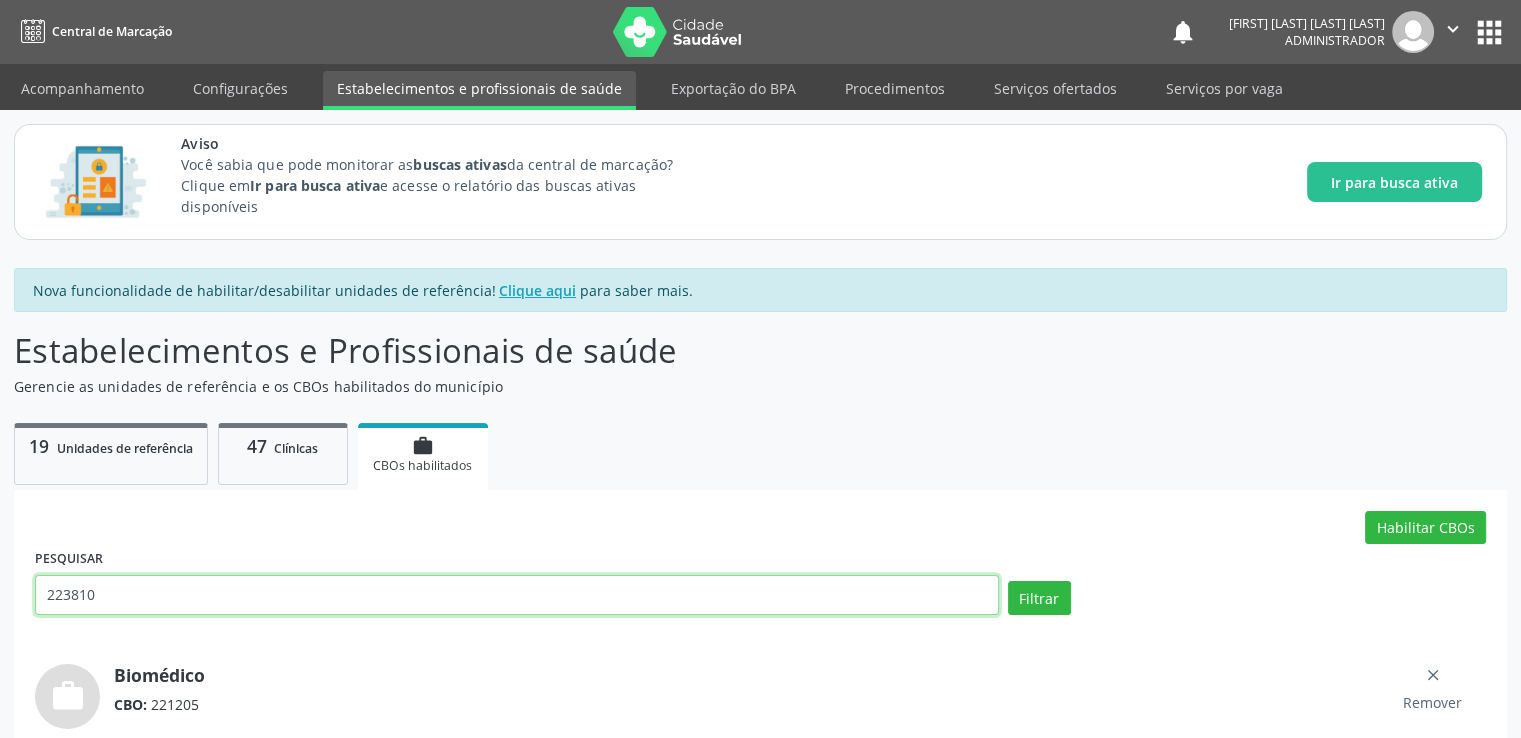 click on "Filtrar" at bounding box center [1039, 598] 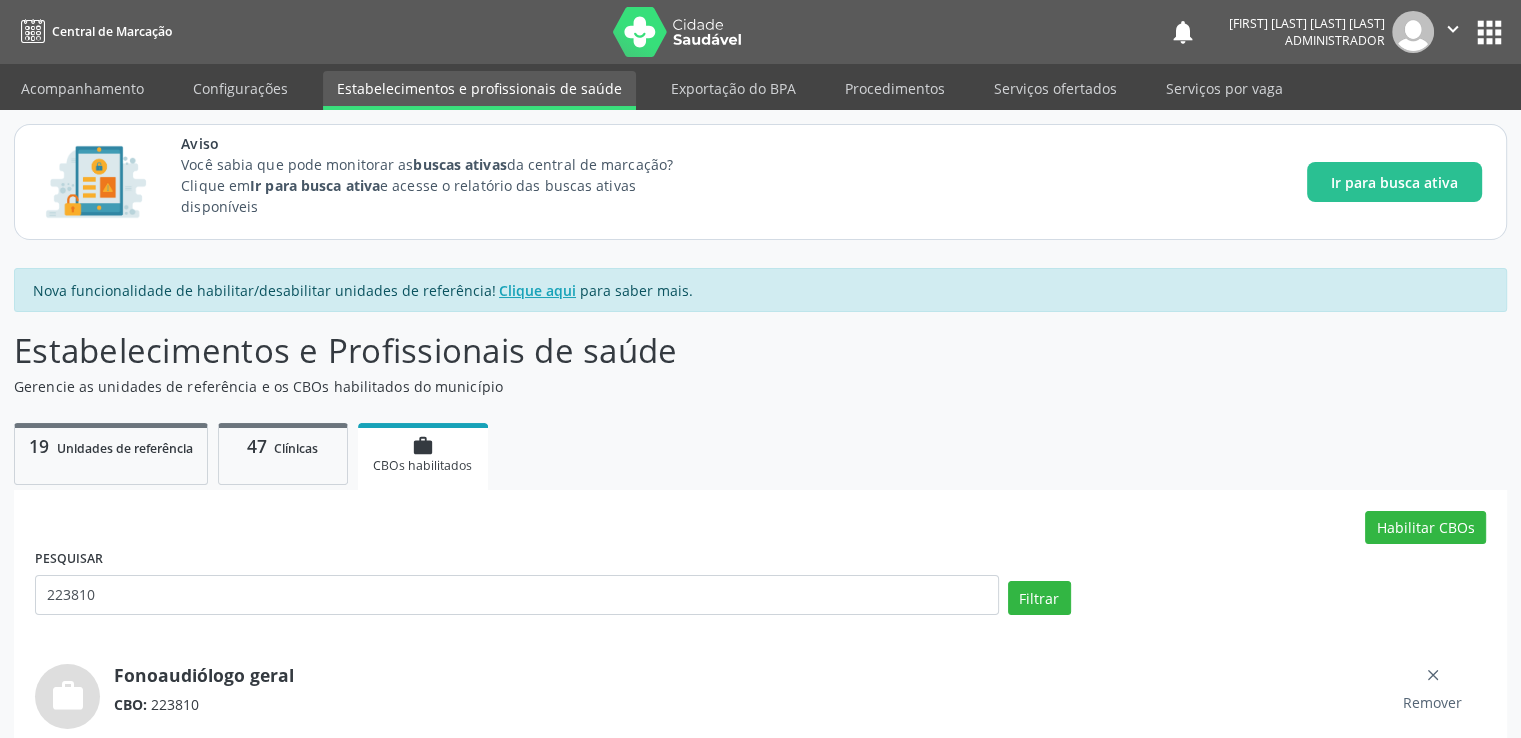 scroll, scrollTop: 24, scrollLeft: 0, axis: vertical 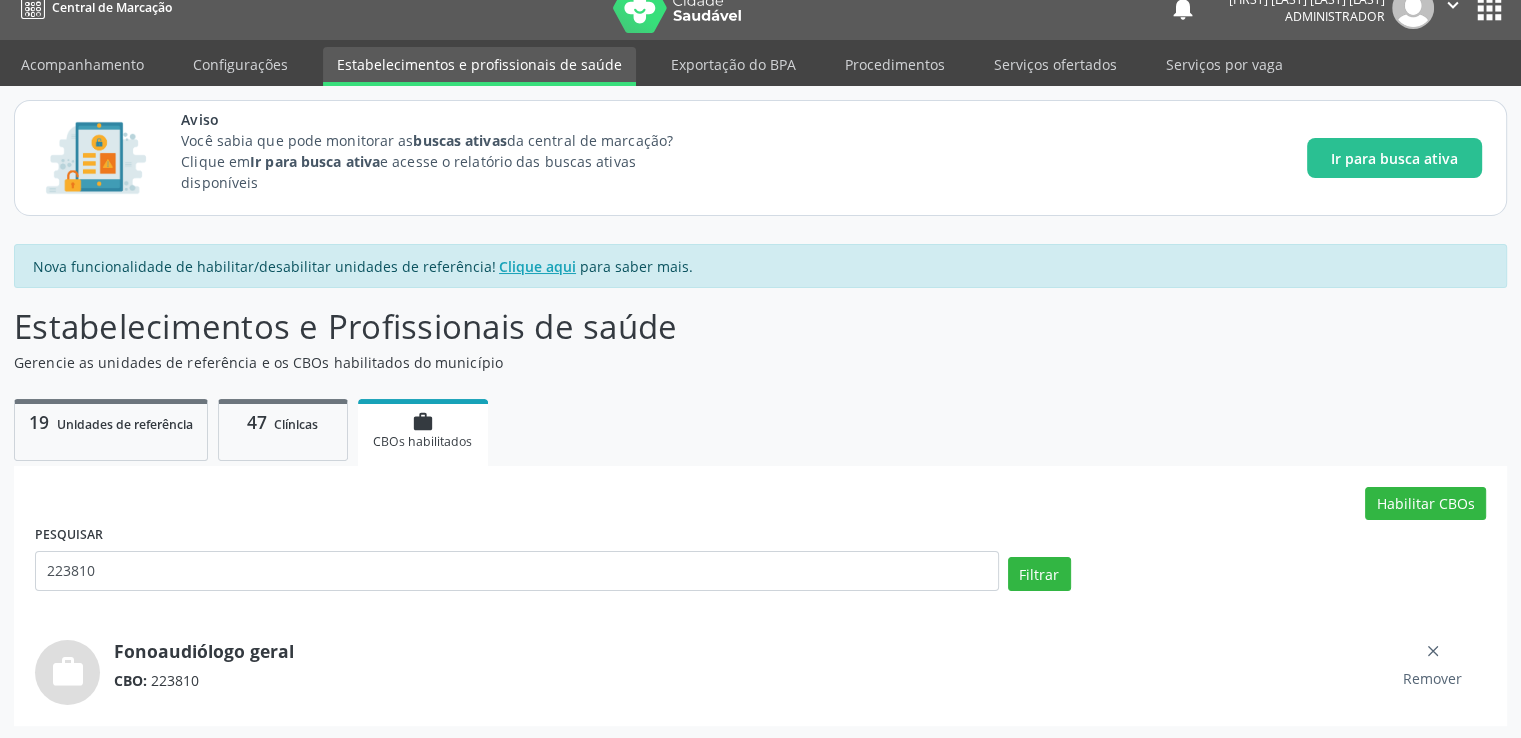click on "CBO:" at bounding box center (130, 680) 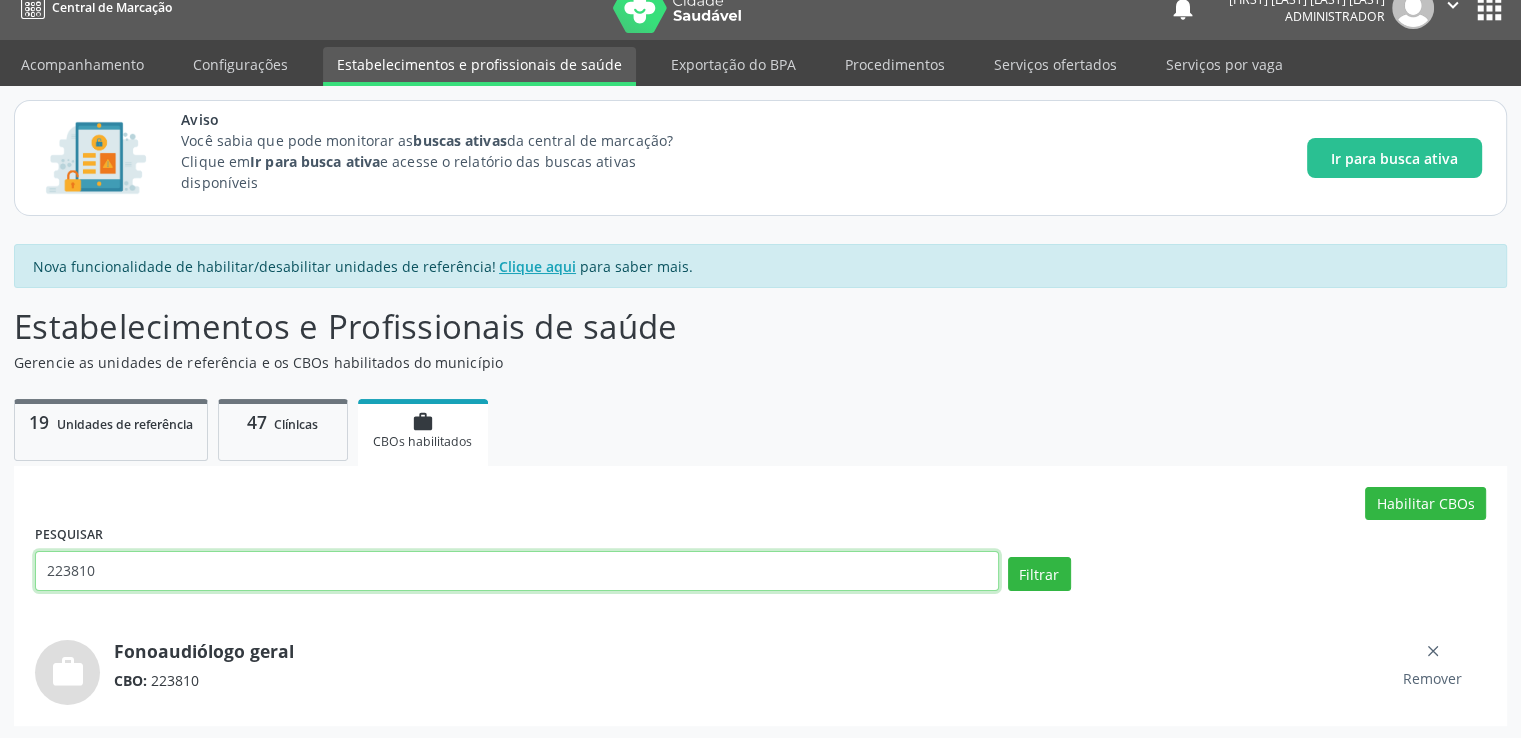 click on "[CBO_CODE]" at bounding box center (517, 571) 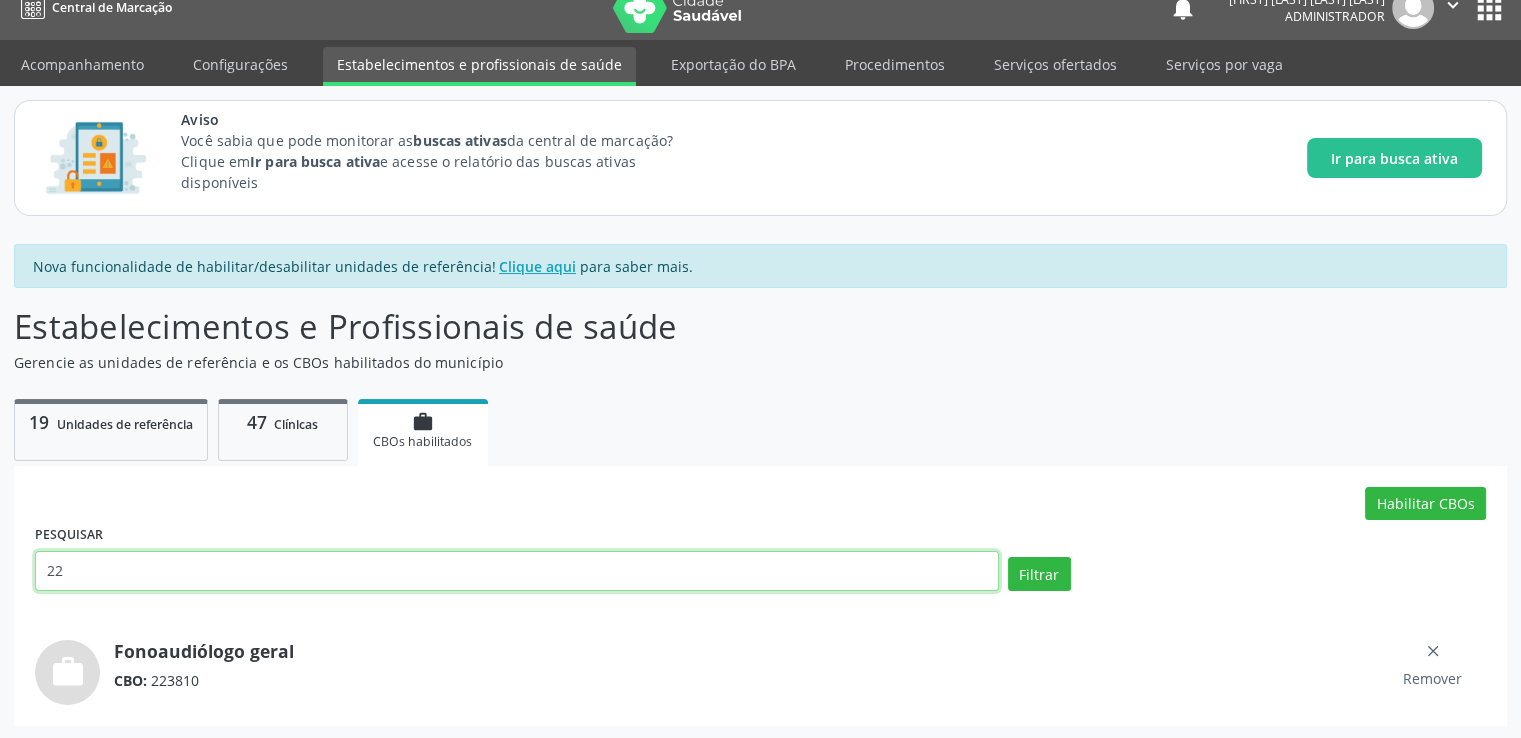 type on "2" 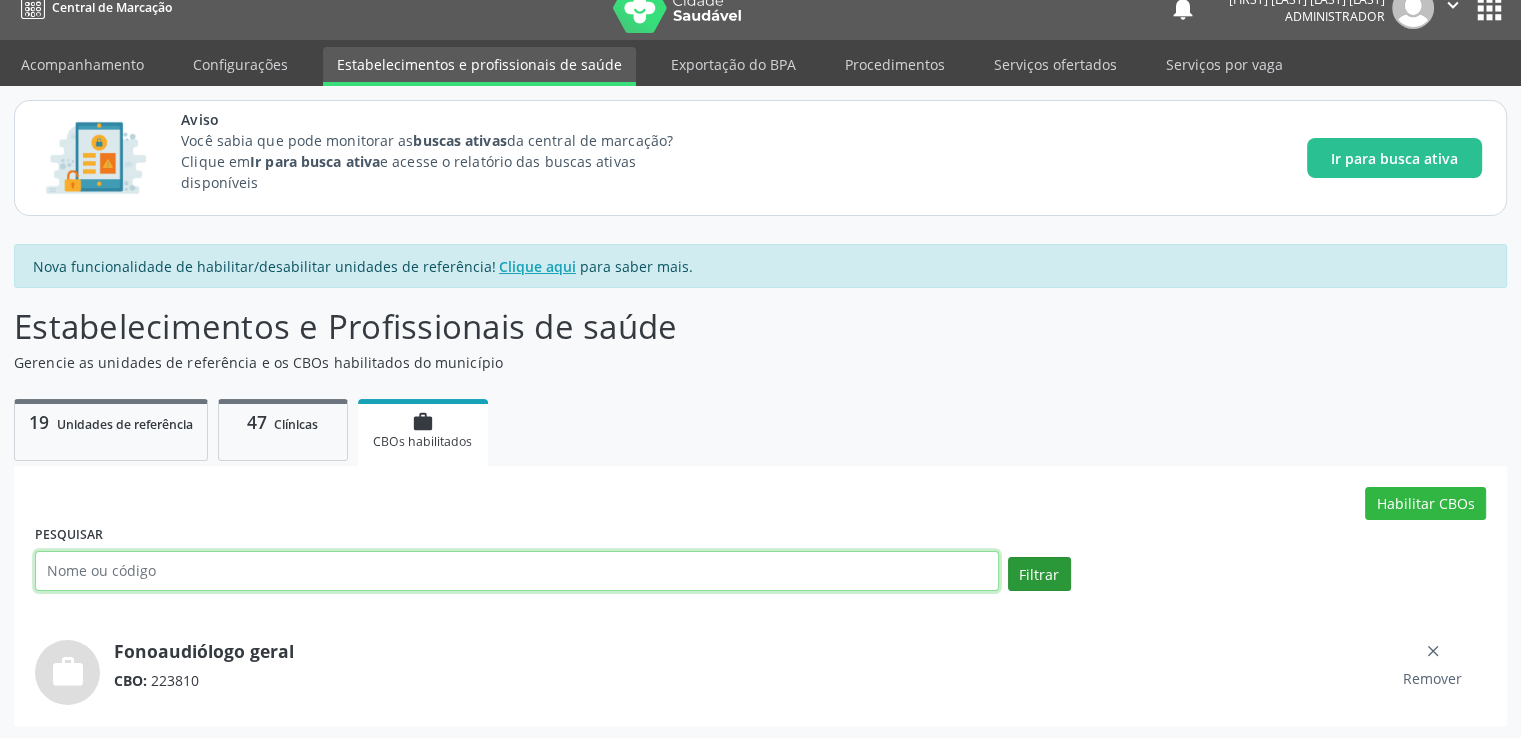 type 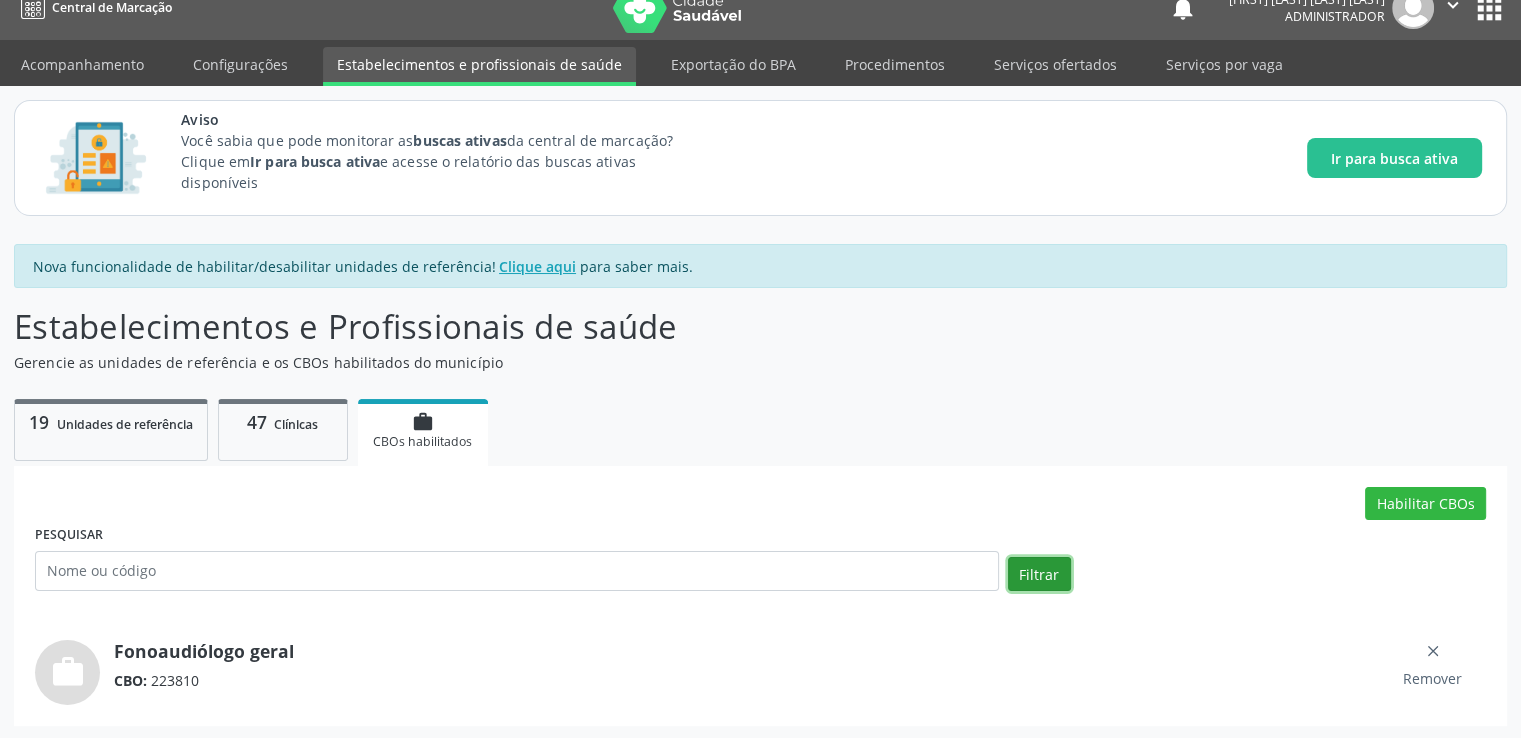 click on "Filtrar" at bounding box center (1039, 574) 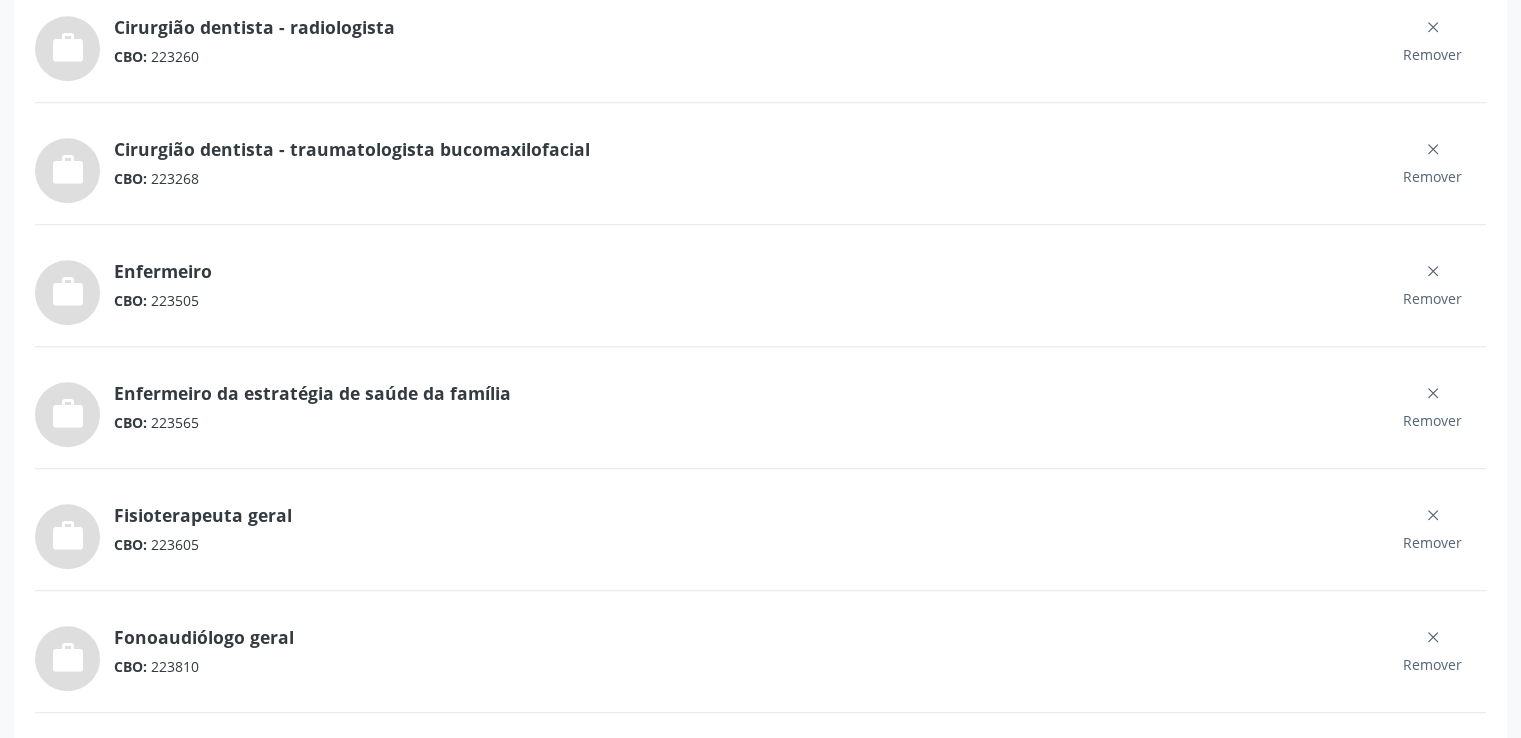 scroll, scrollTop: 1787, scrollLeft: 0, axis: vertical 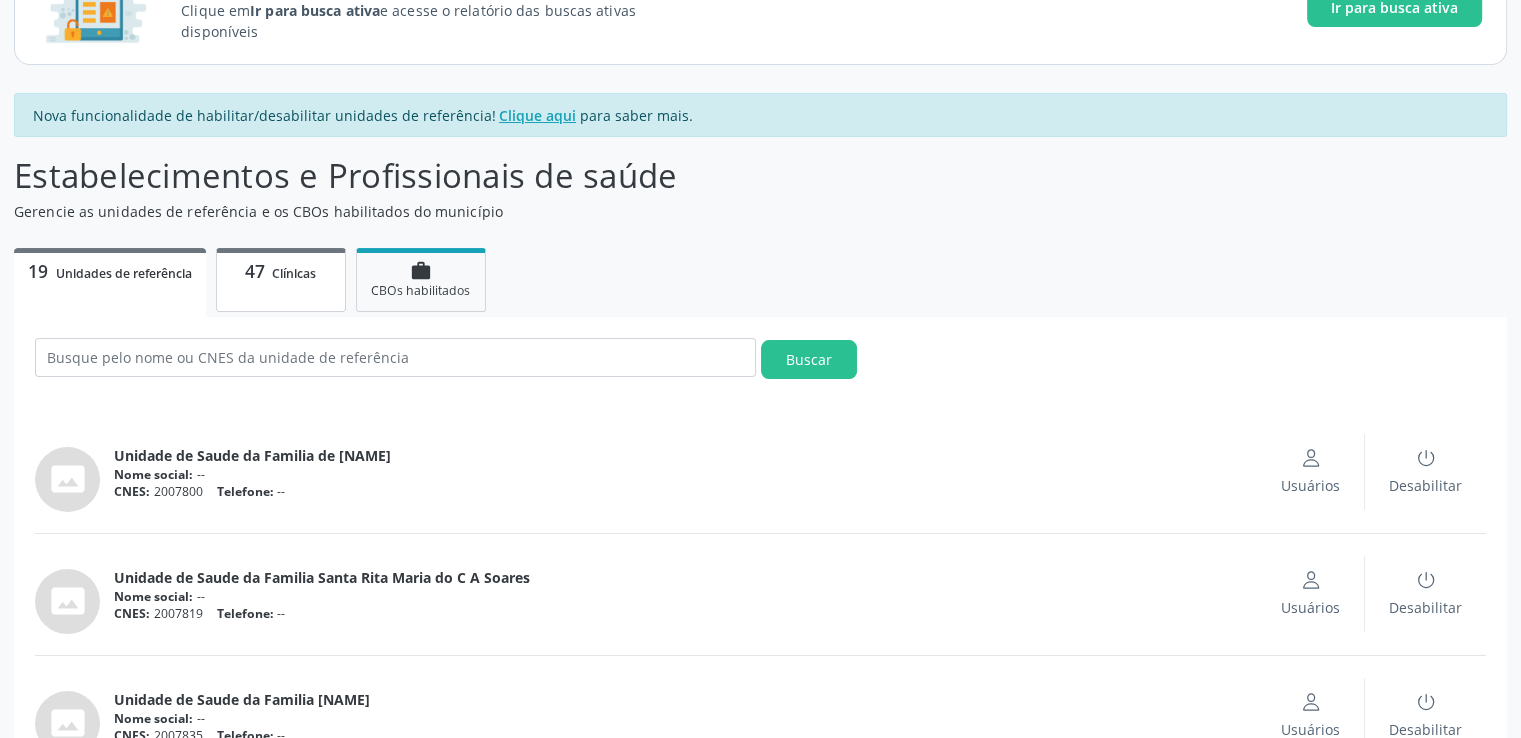 click on "Clínicas" at bounding box center (294, 273) 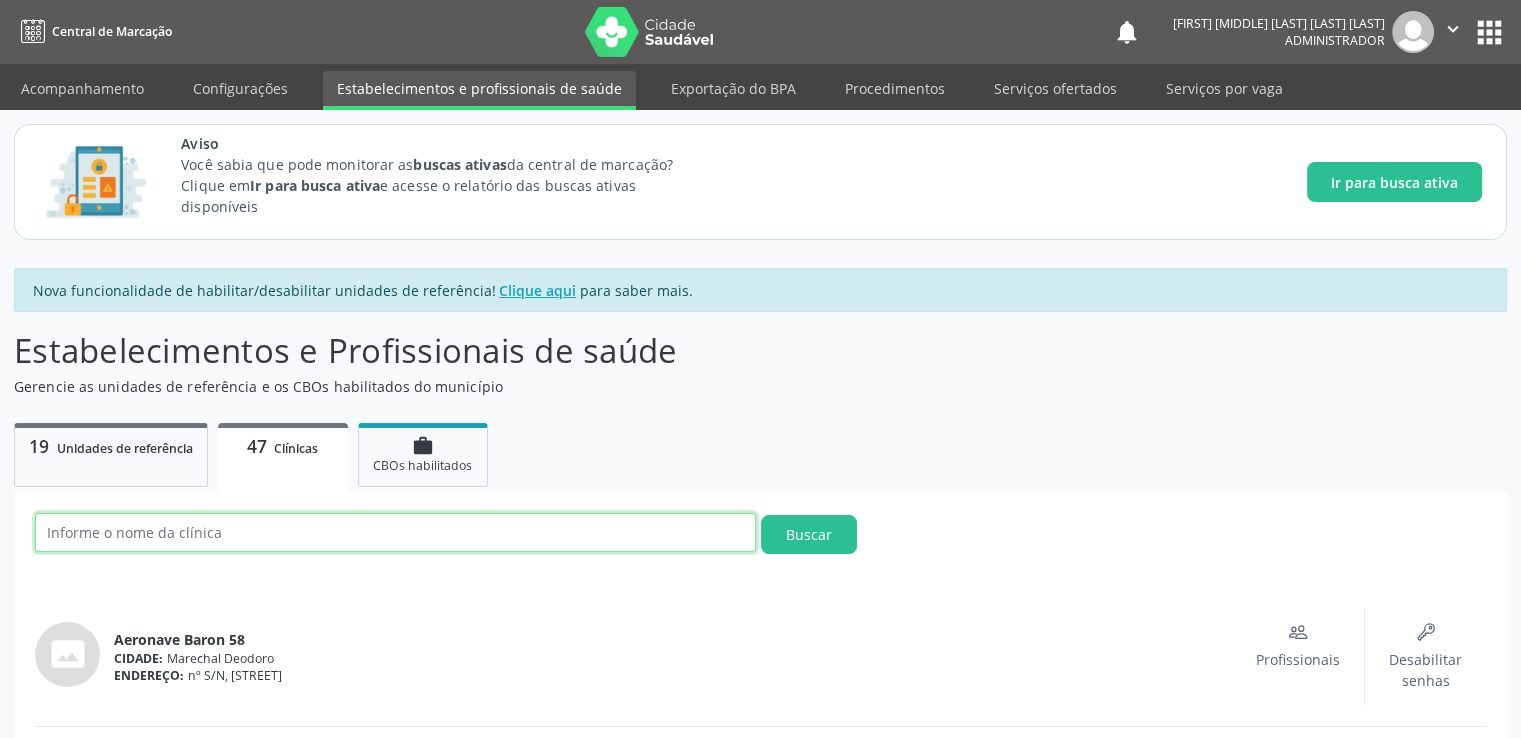 click at bounding box center (395, 532) 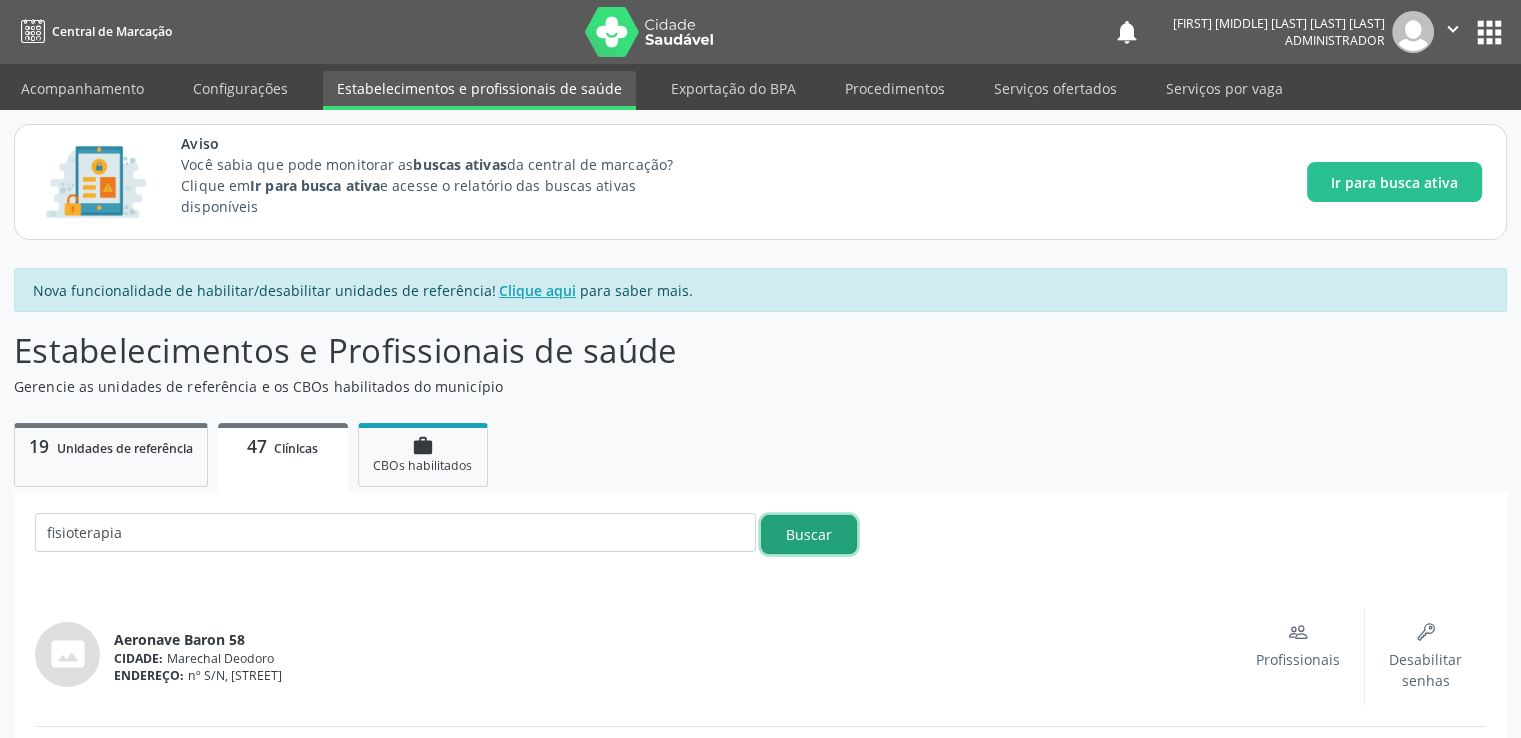 click on "Buscar" at bounding box center (809, 534) 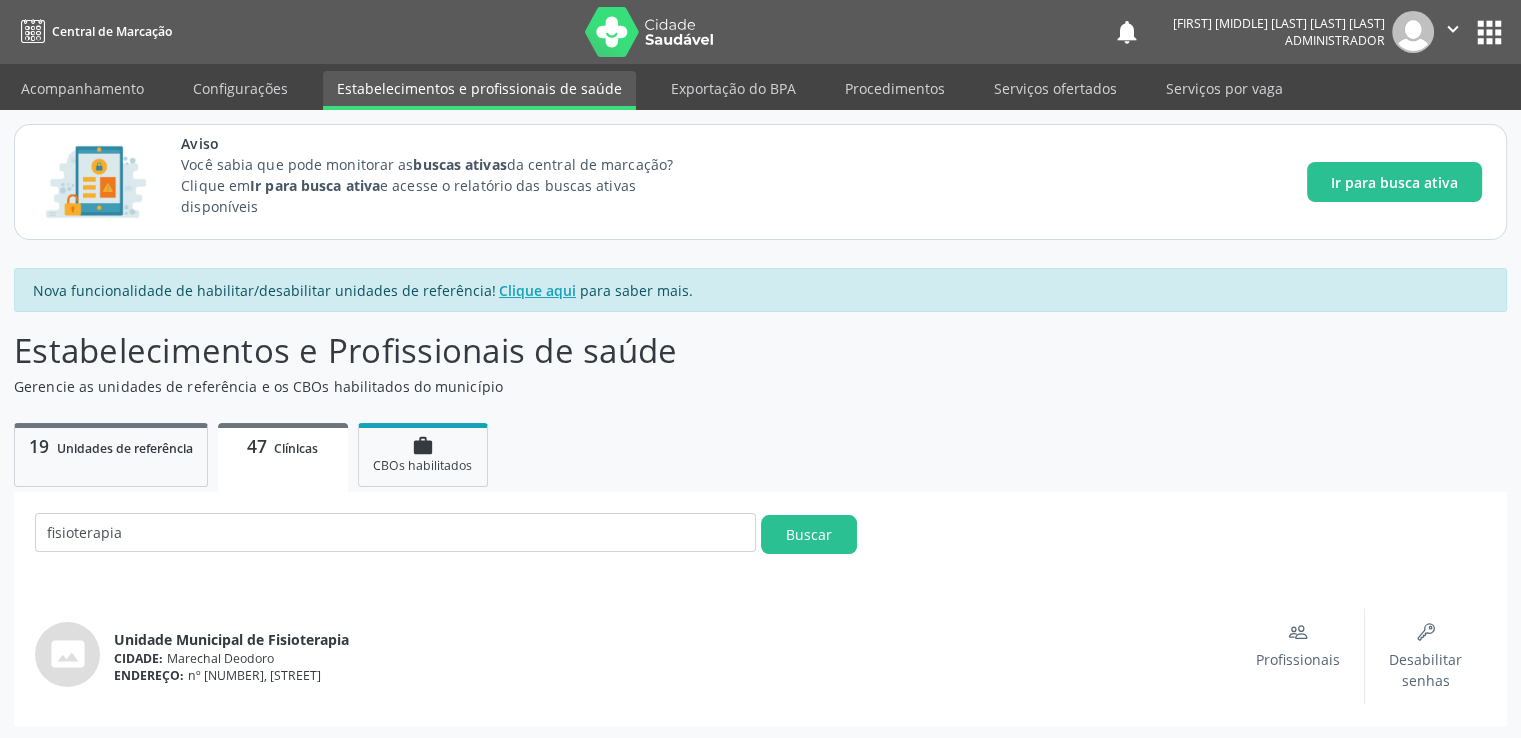 scroll, scrollTop: 0, scrollLeft: 0, axis: both 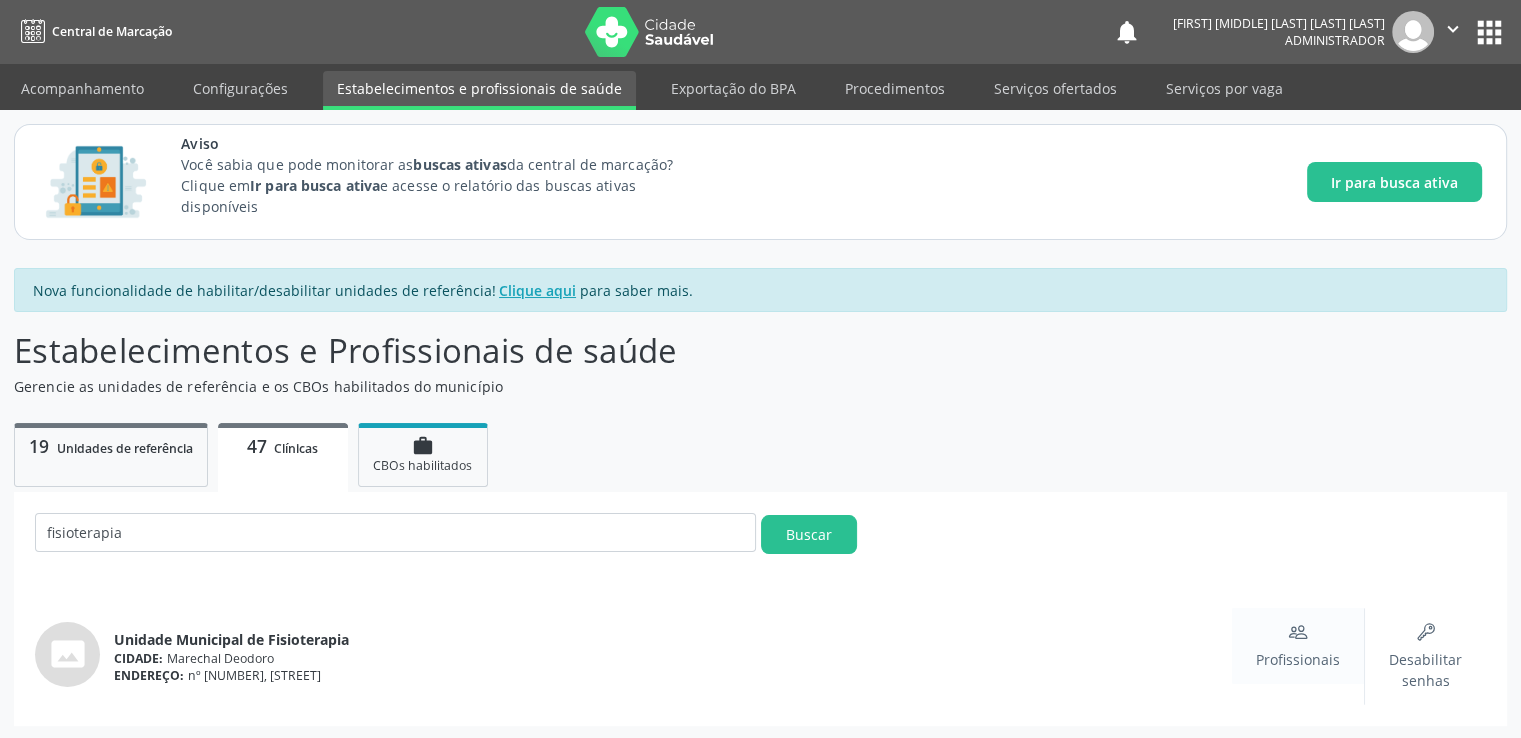 click on "People" 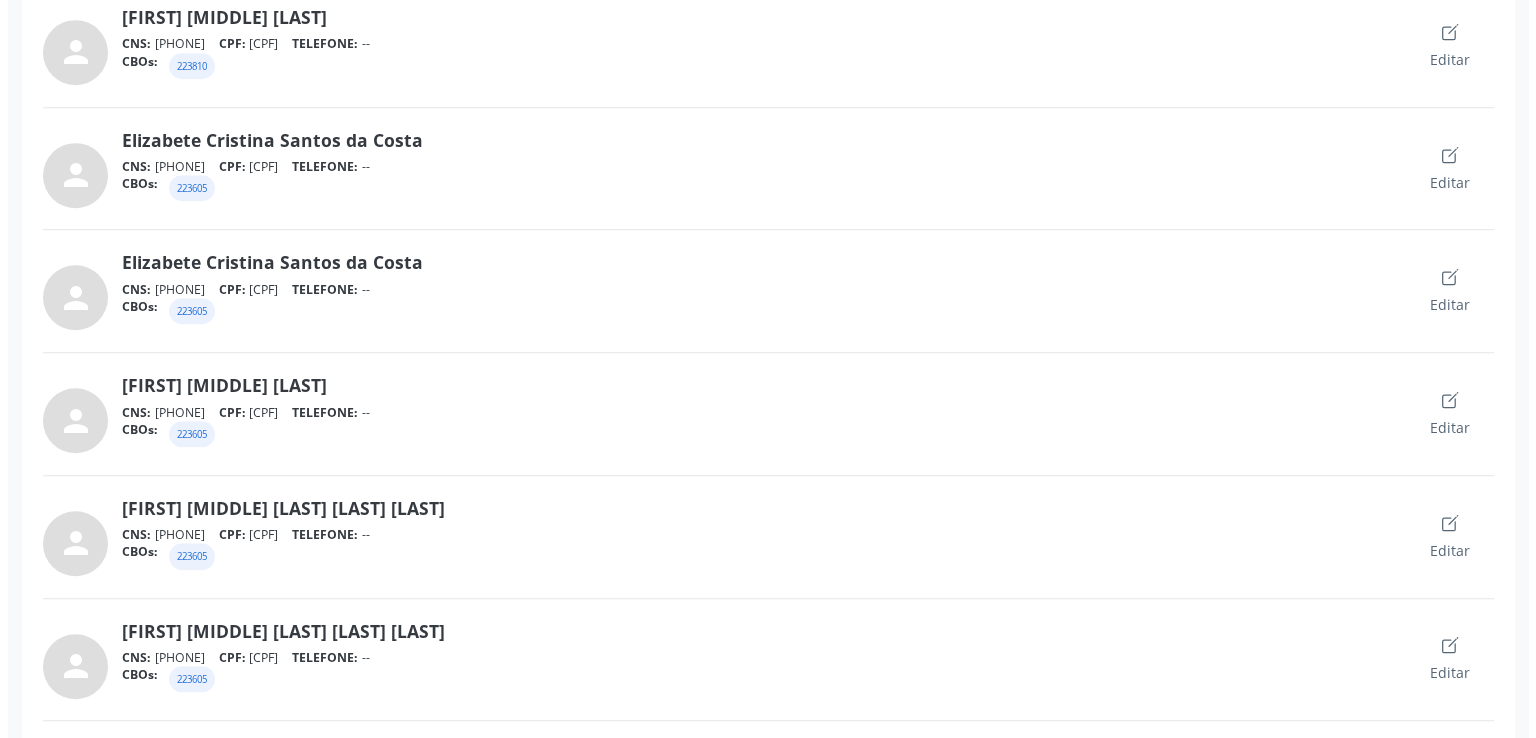 scroll, scrollTop: 1100, scrollLeft: 0, axis: vertical 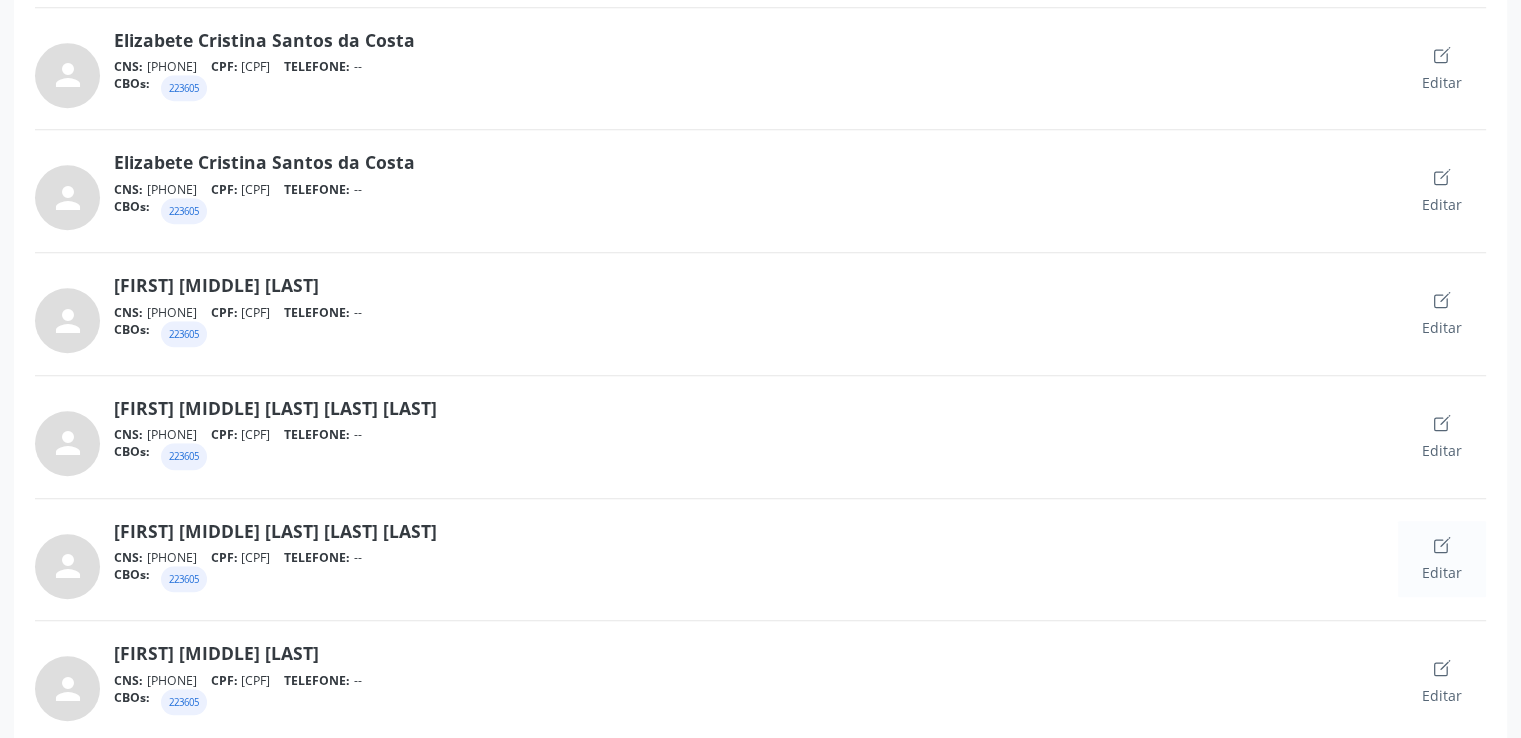 click on "Create" 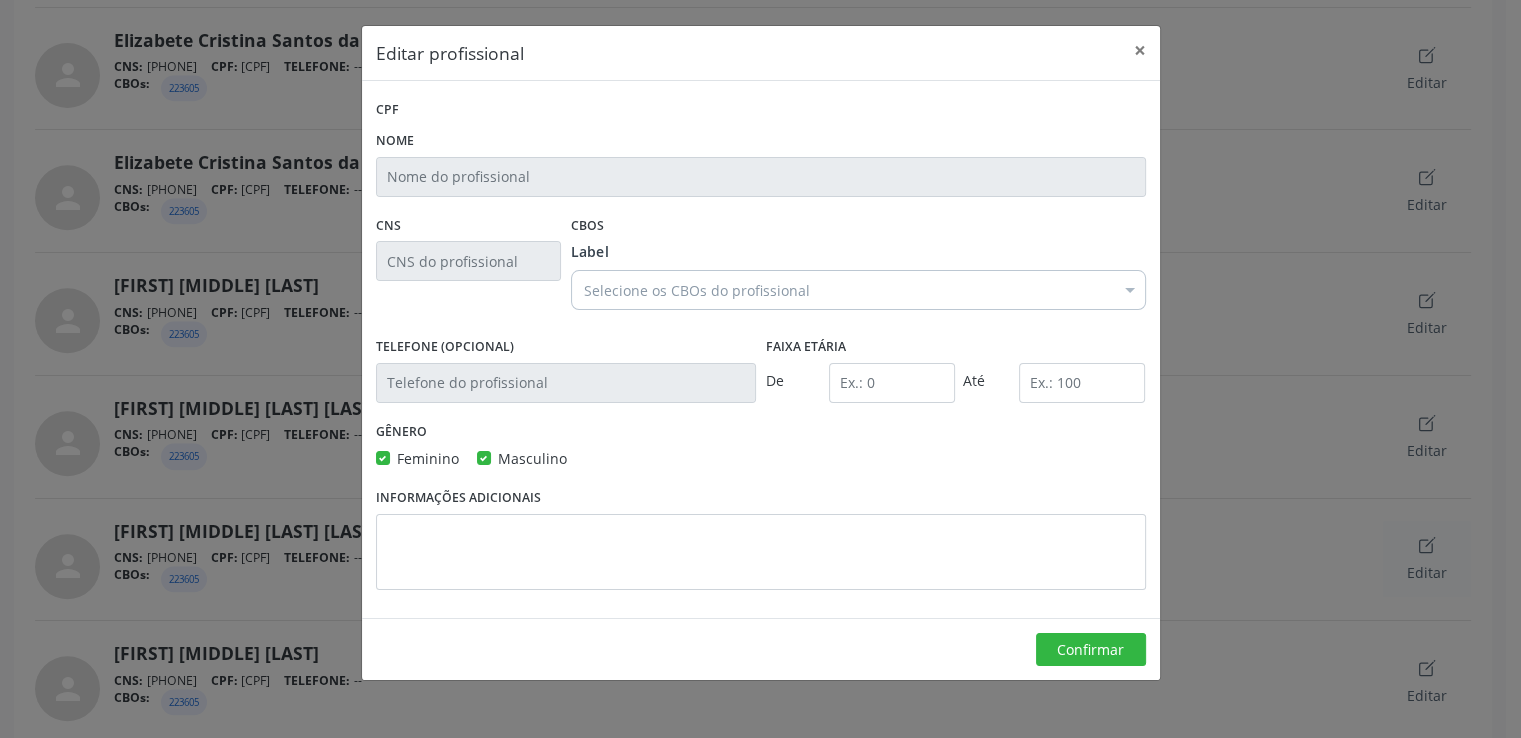 type on "[FULL_NAME]" 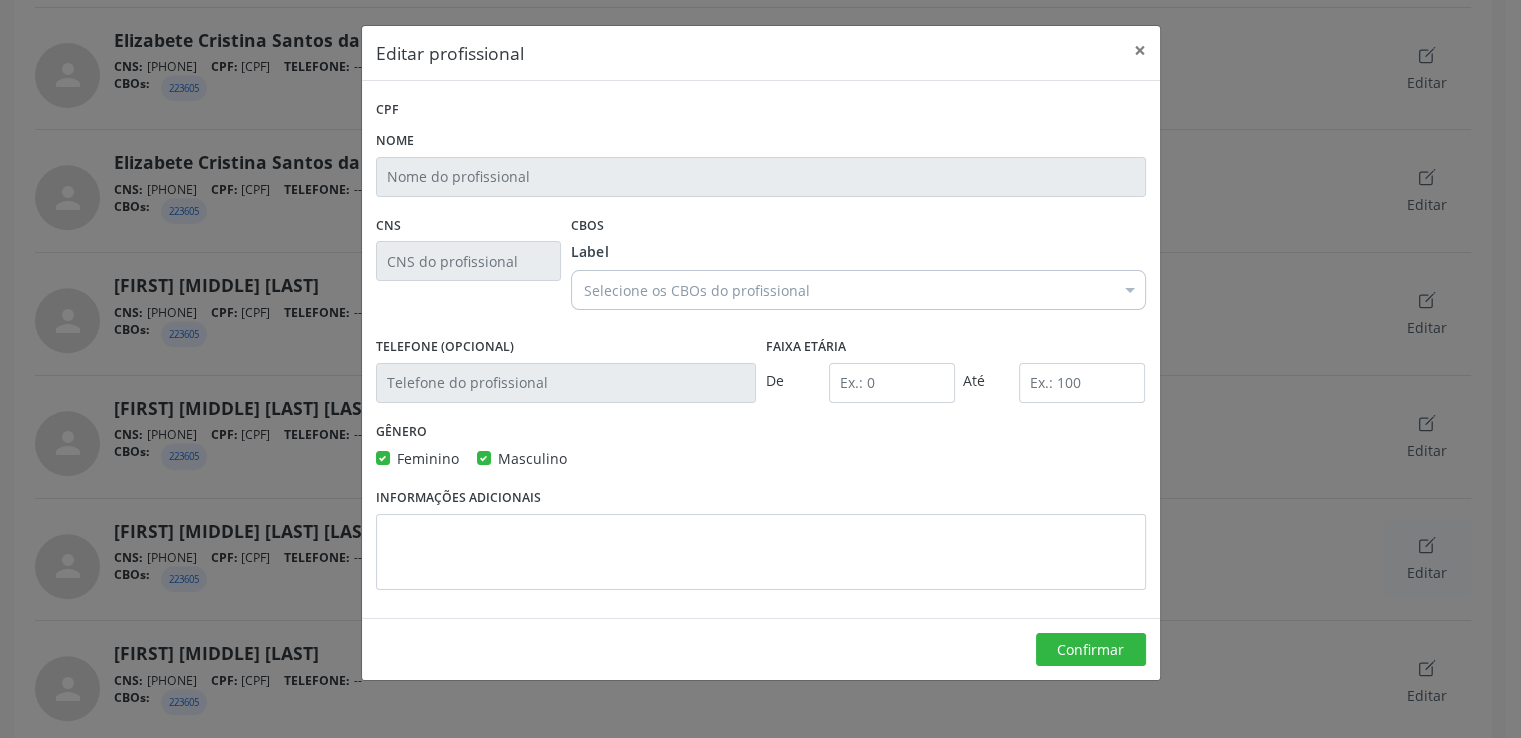 type on "[CREDIT_CARD]" 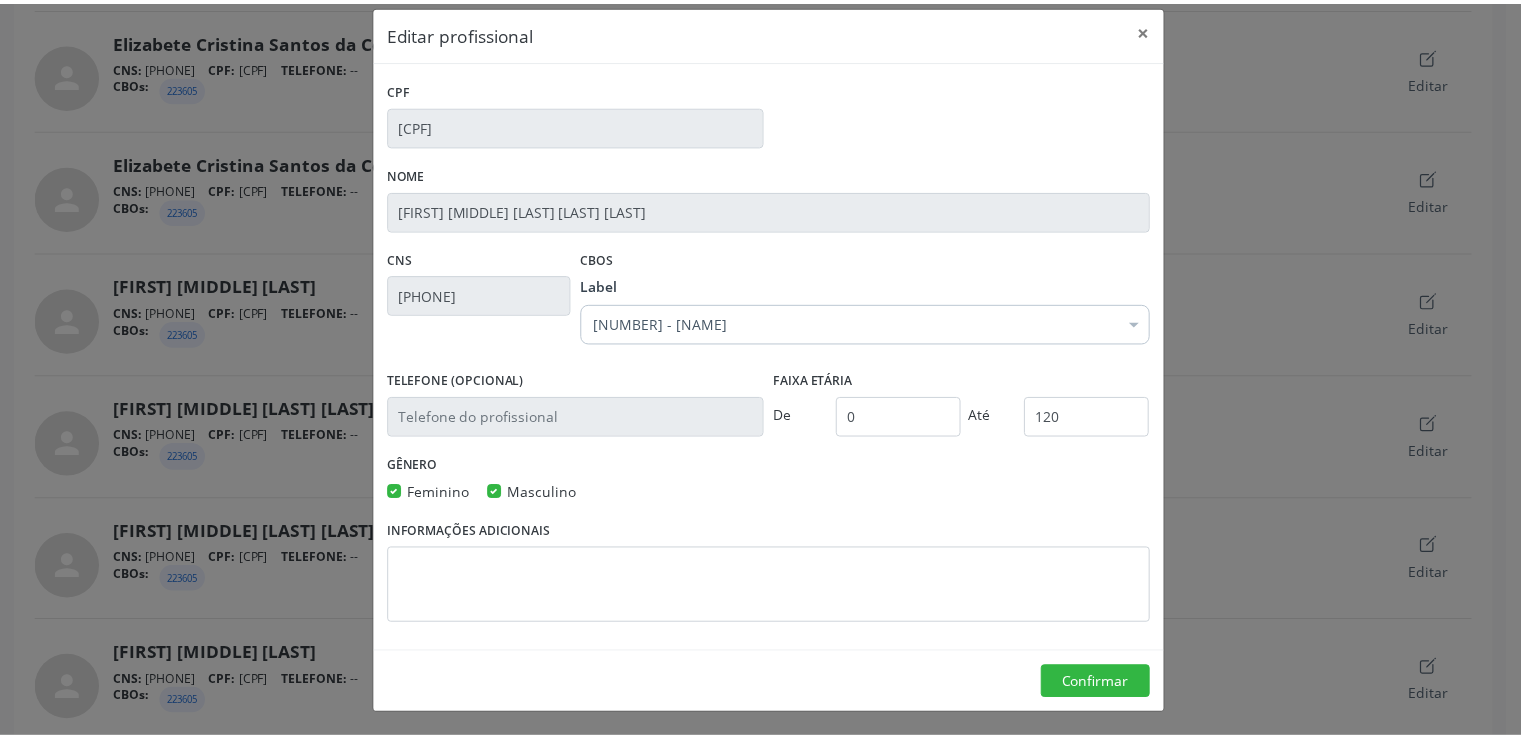 scroll, scrollTop: 0, scrollLeft: 0, axis: both 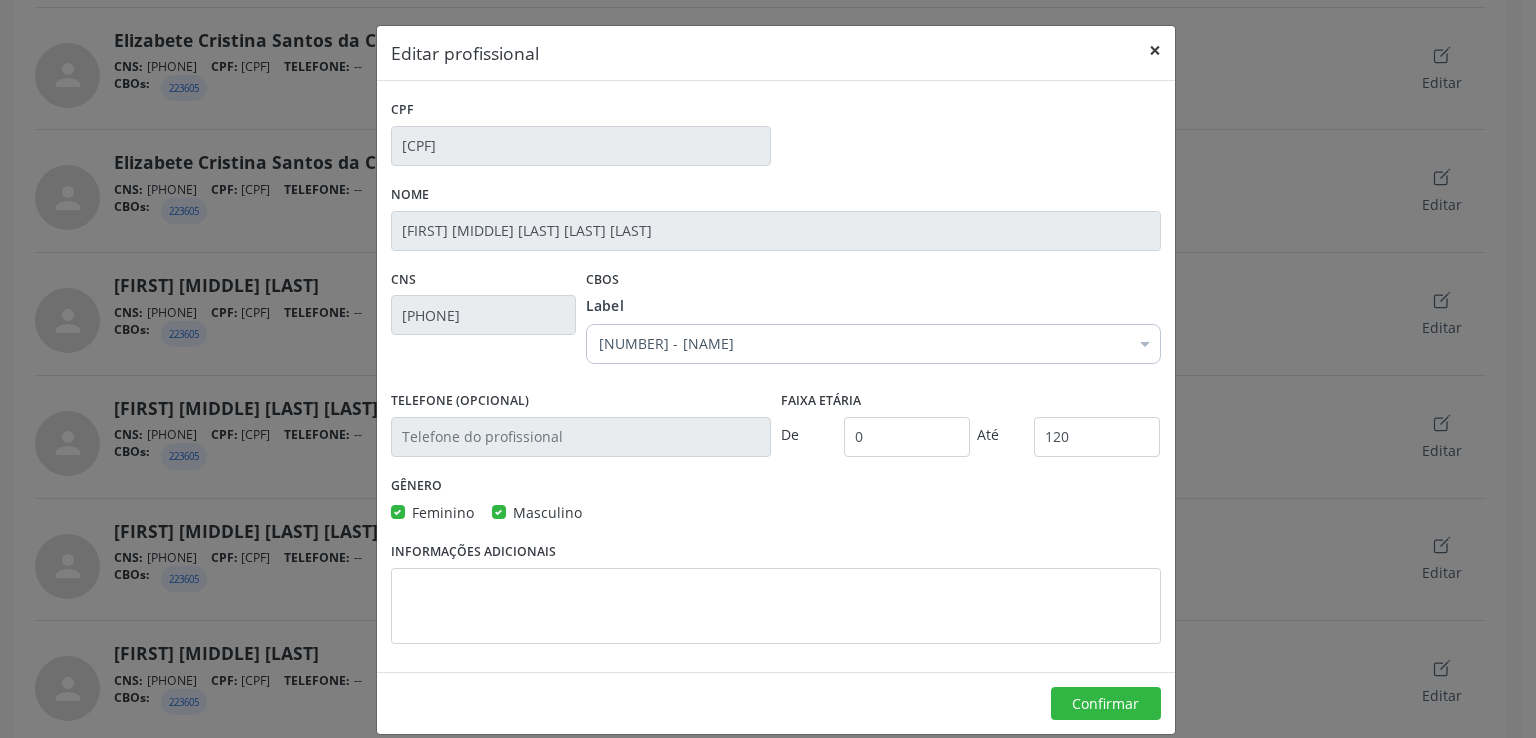 click on "×" at bounding box center [1155, 50] 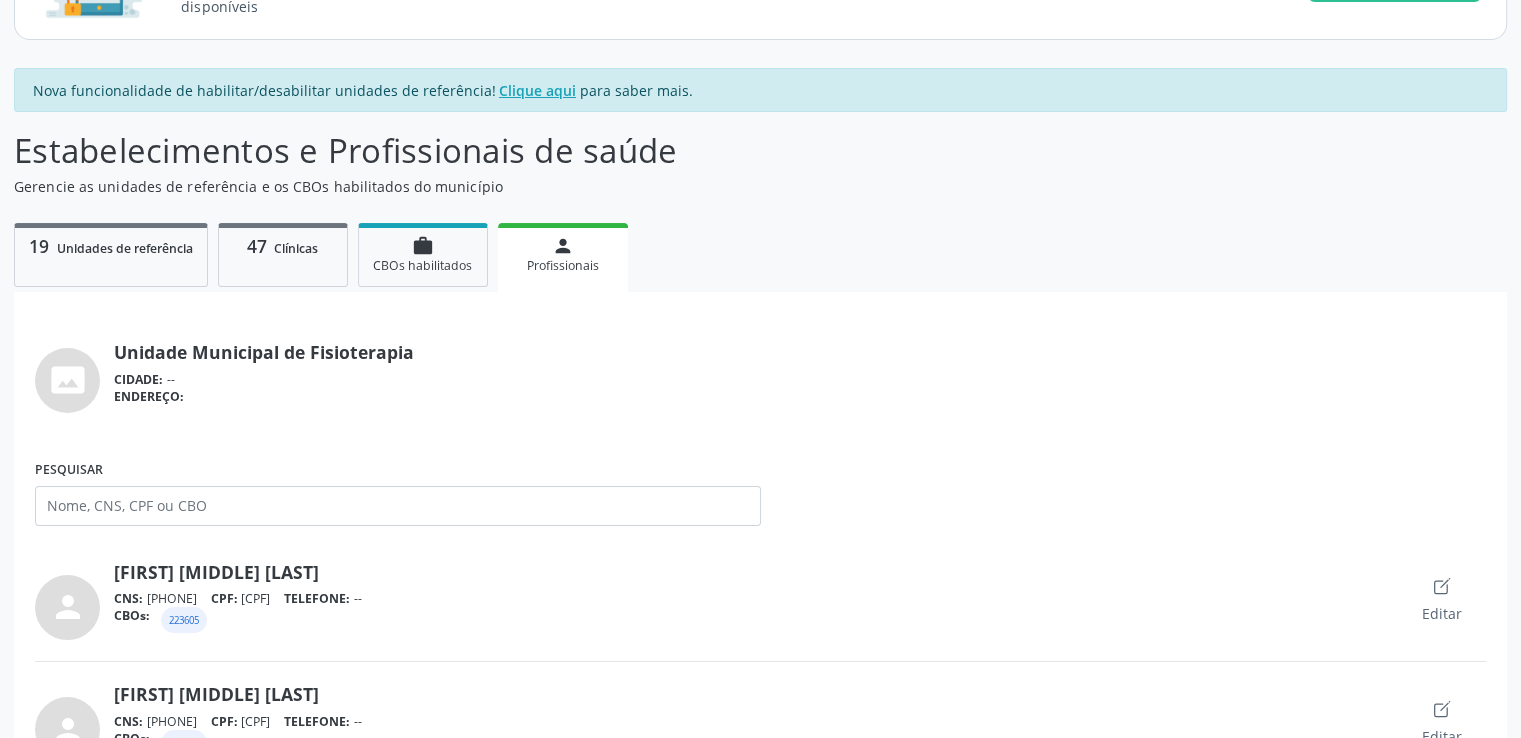 scroll, scrollTop: 0, scrollLeft: 0, axis: both 